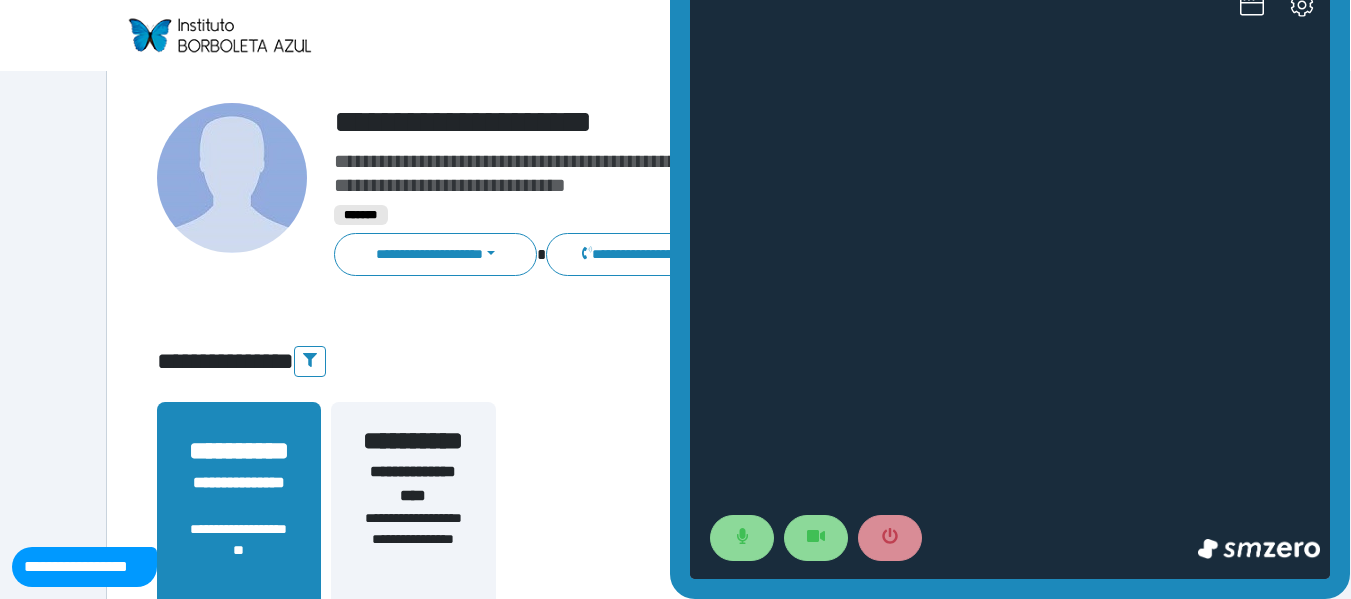 scroll, scrollTop: 0, scrollLeft: 0, axis: both 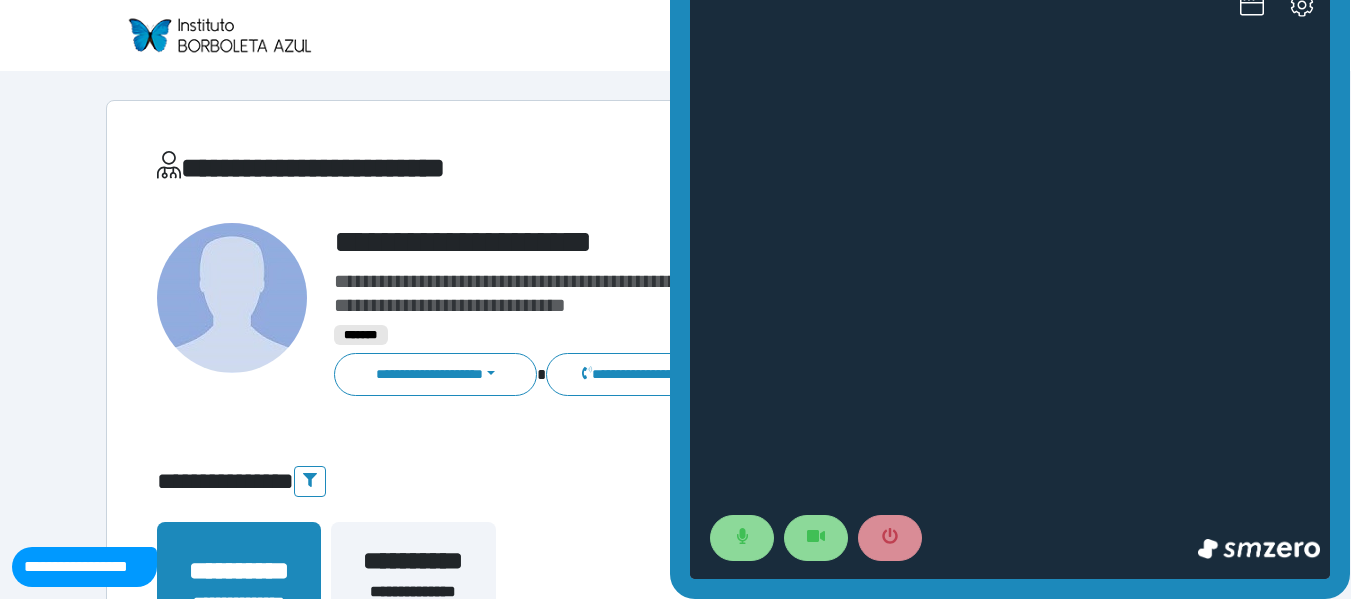 click 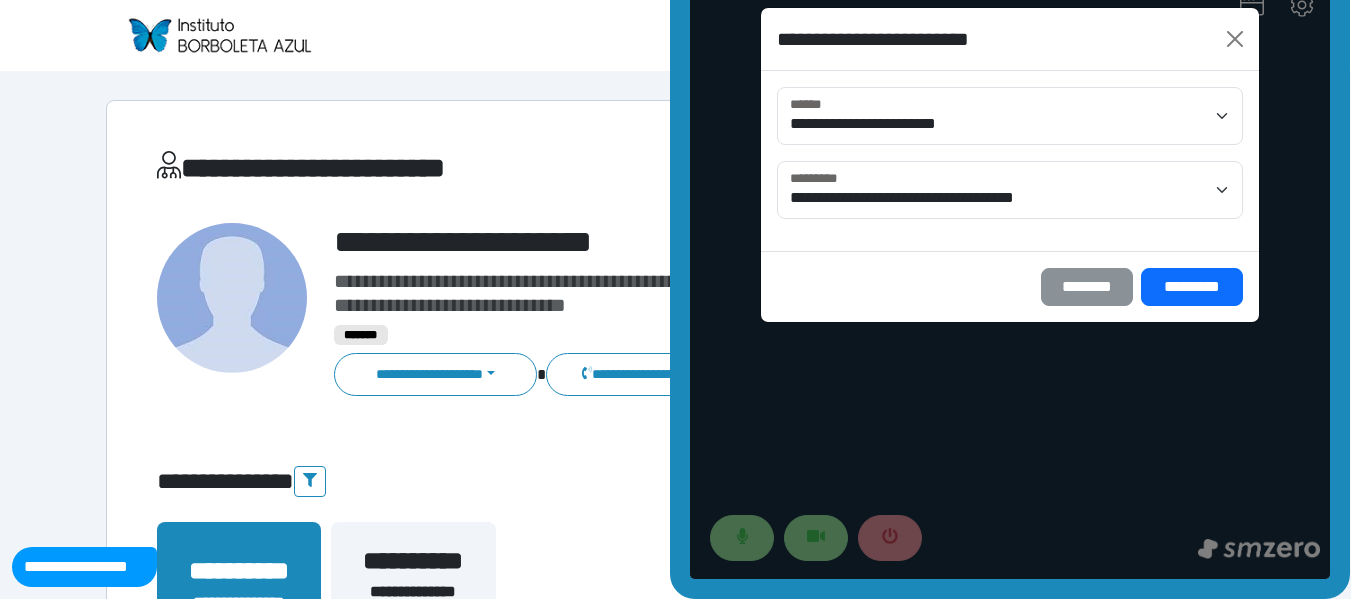 click on "********" at bounding box center [1087, 287] 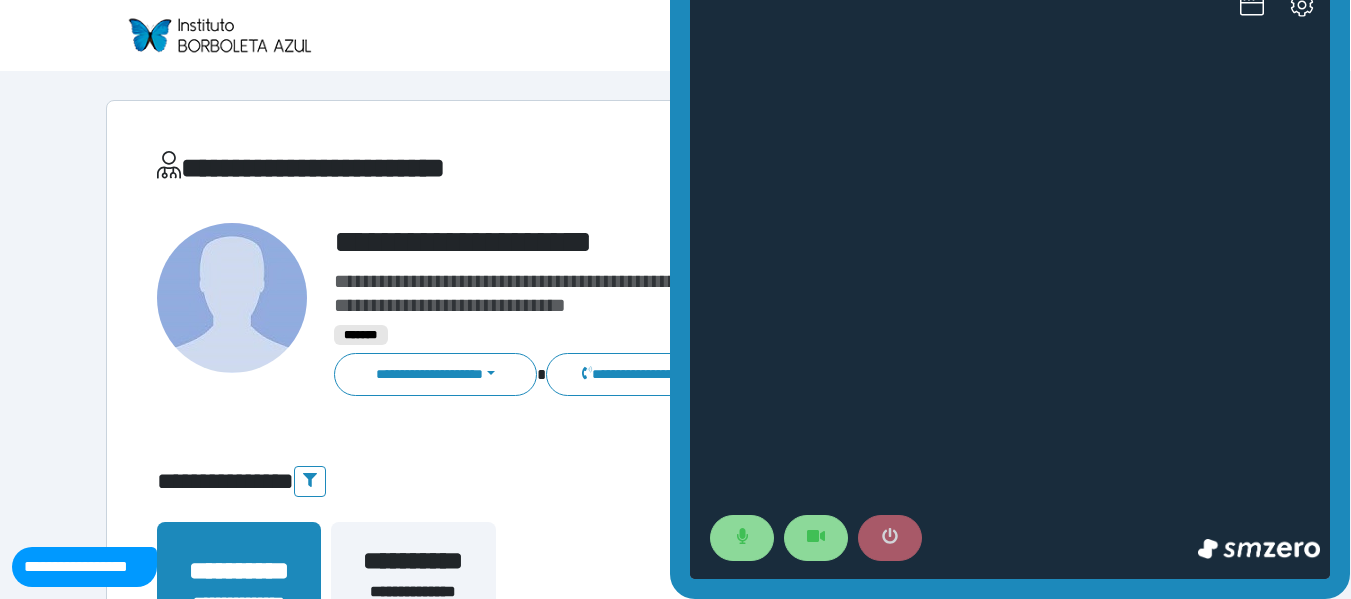 click 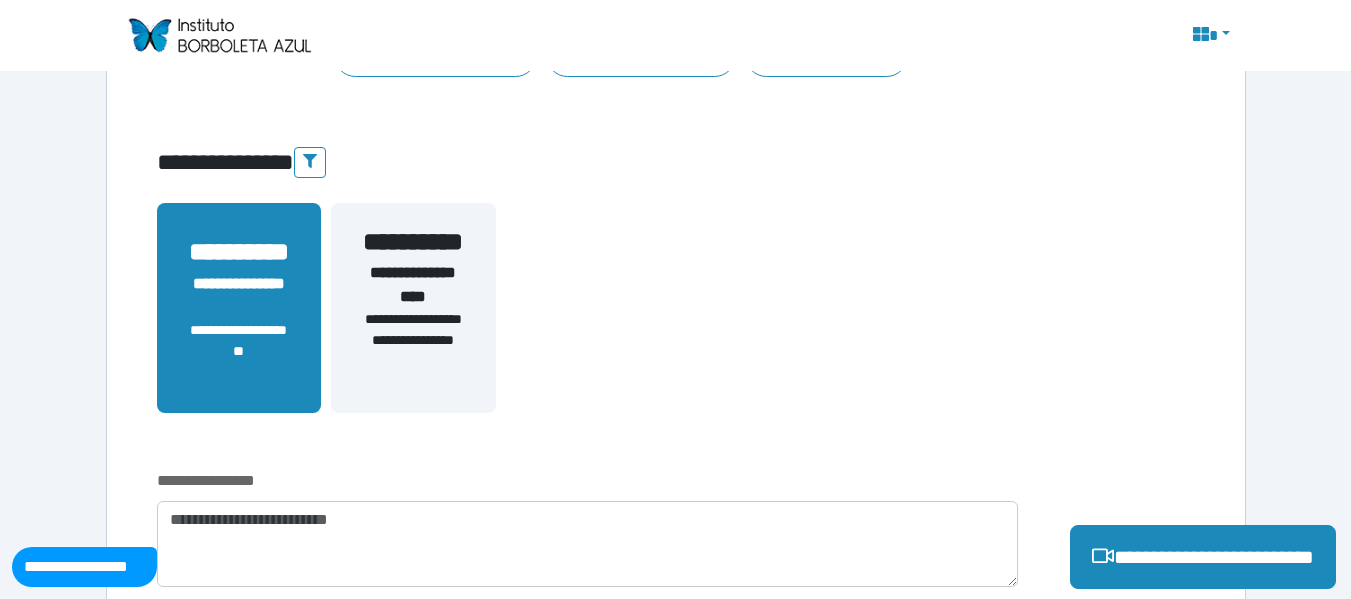 scroll, scrollTop: 320, scrollLeft: 0, axis: vertical 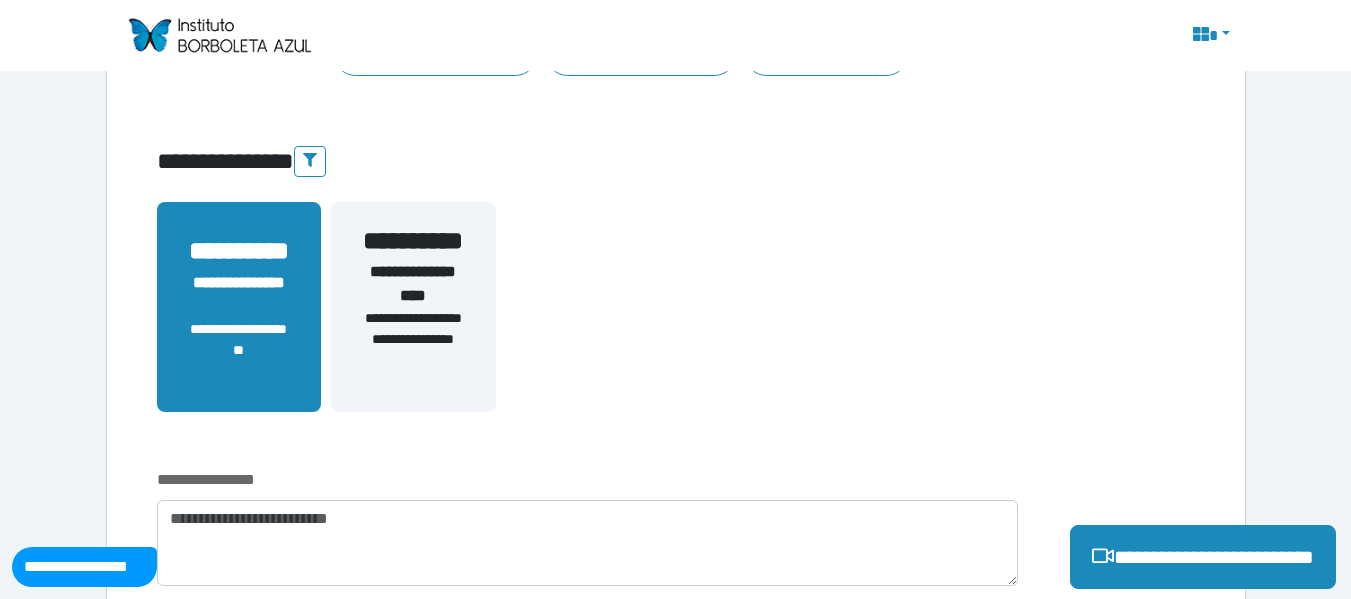 click on "**********" at bounding box center (413, 284) 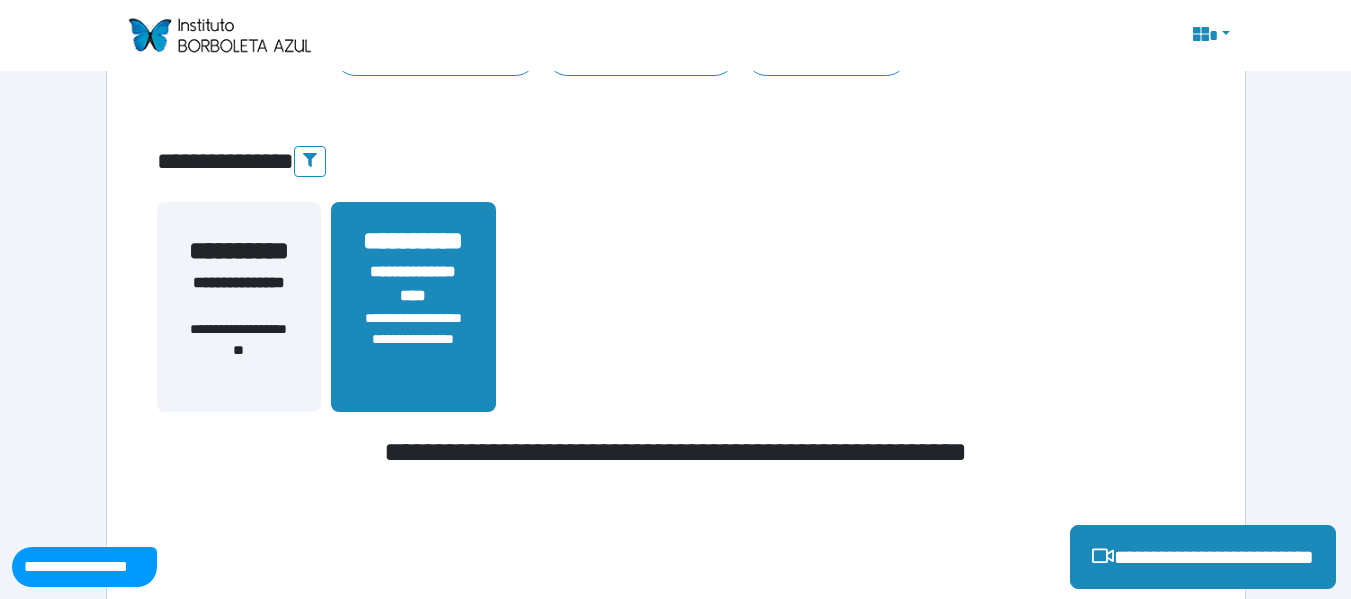 click on "**********" at bounding box center [239, 251] 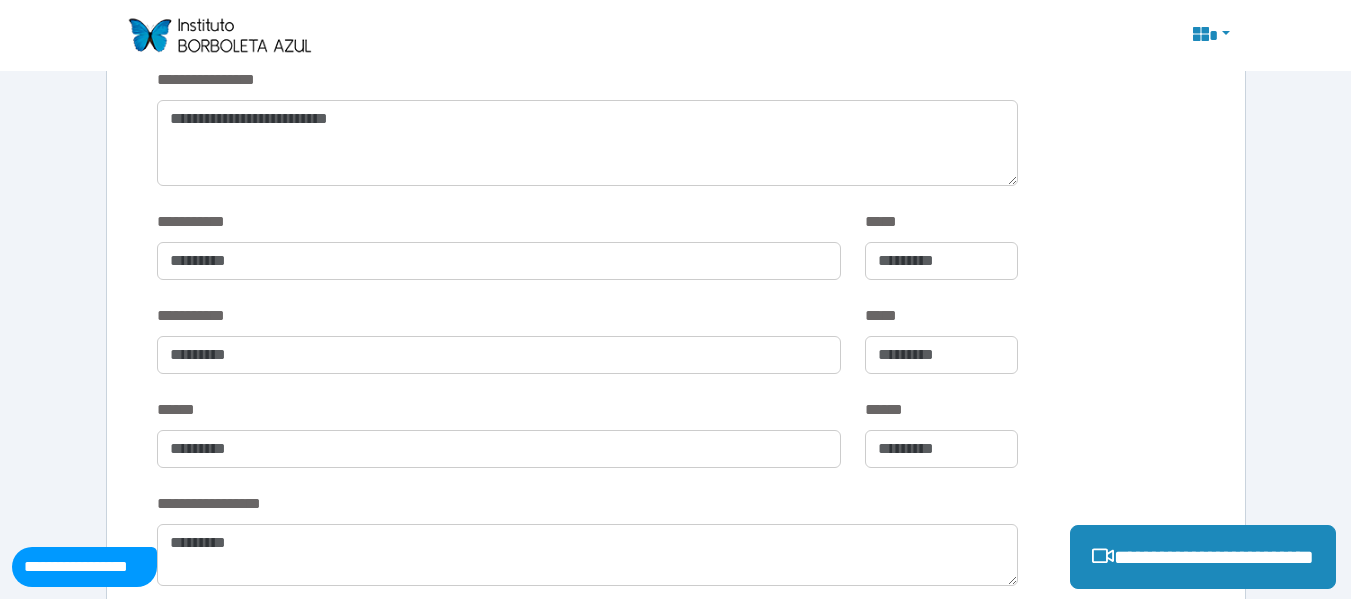 scroll, scrollTop: 560, scrollLeft: 0, axis: vertical 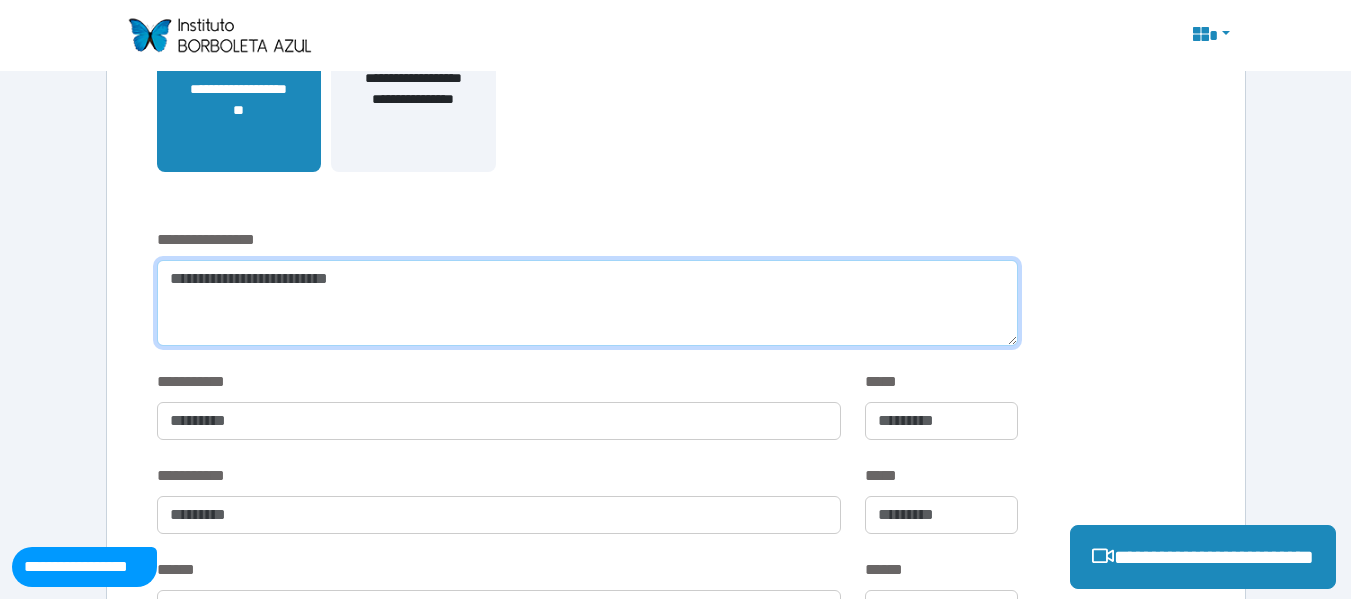 click at bounding box center (587, 303) 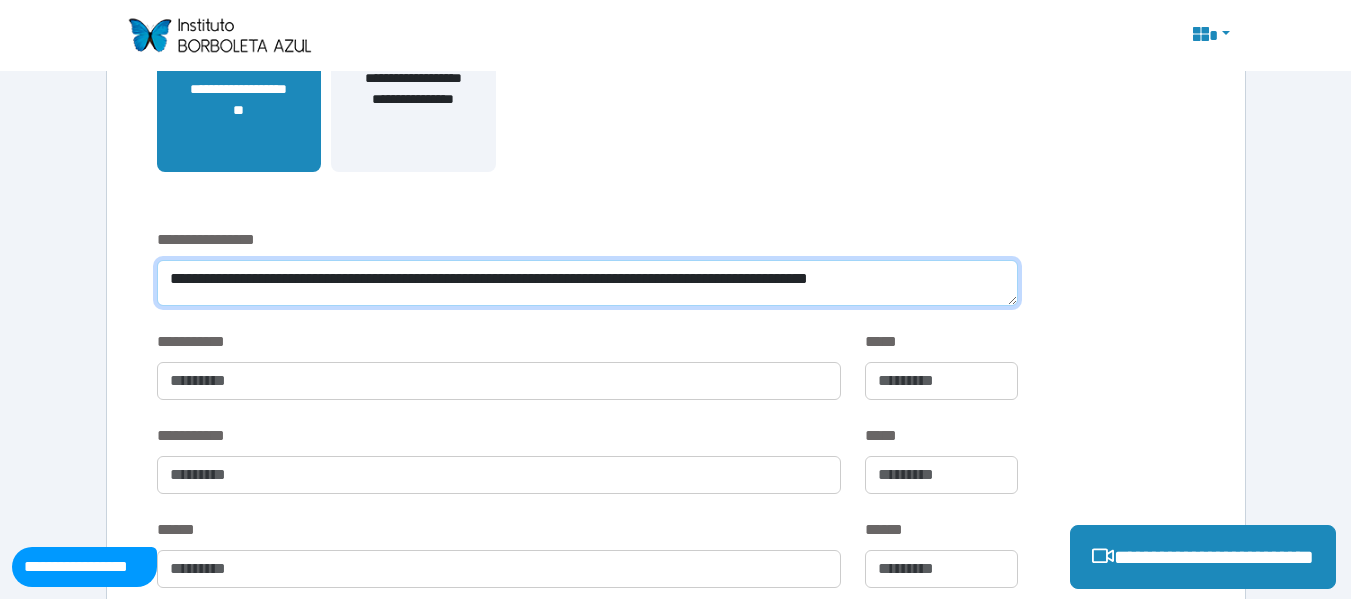 scroll, scrollTop: 0, scrollLeft: 0, axis: both 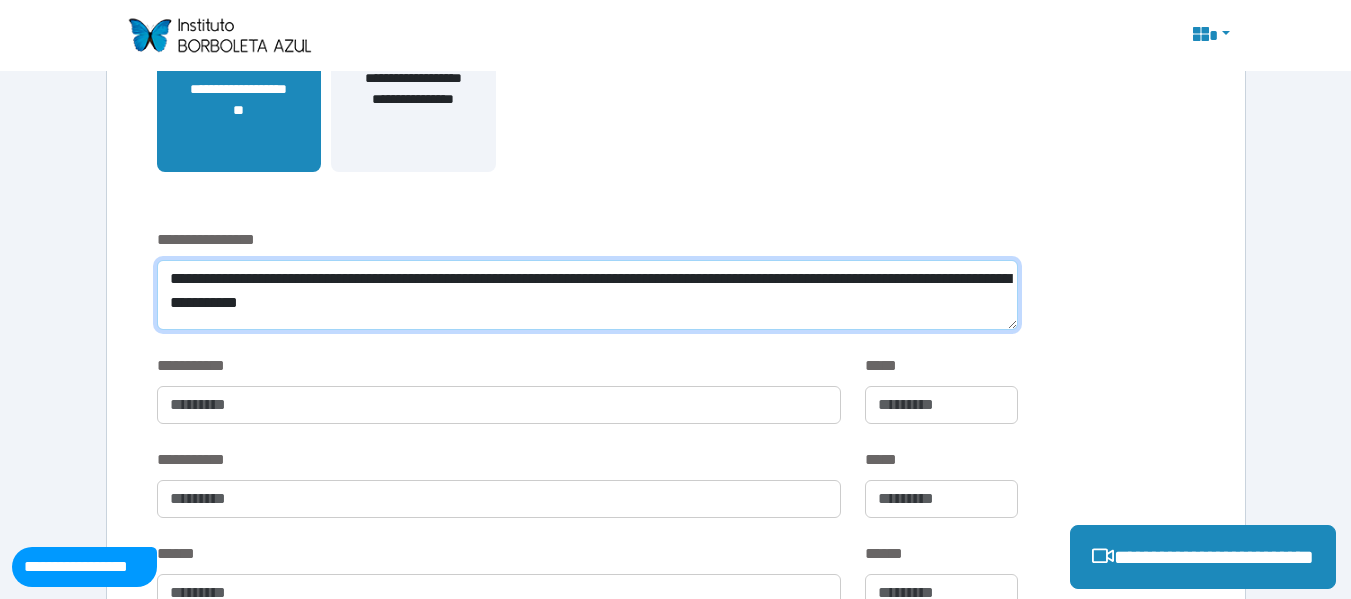 click on "**********" at bounding box center (587, 295) 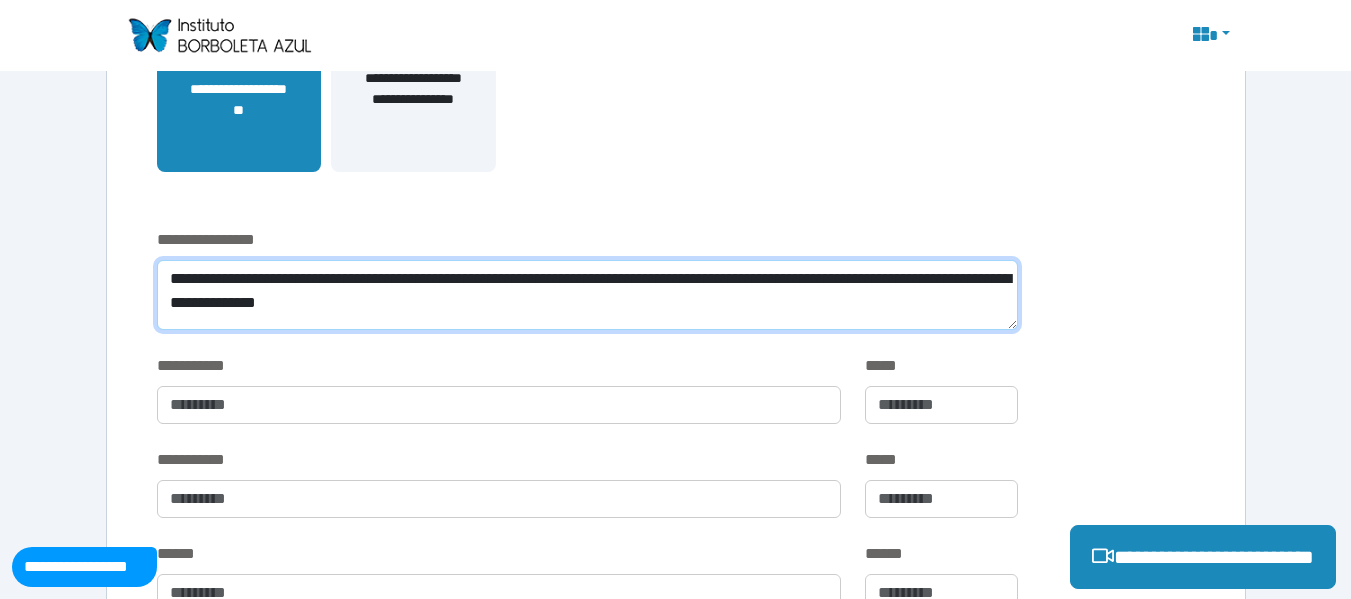 click on "**********" at bounding box center (587, 295) 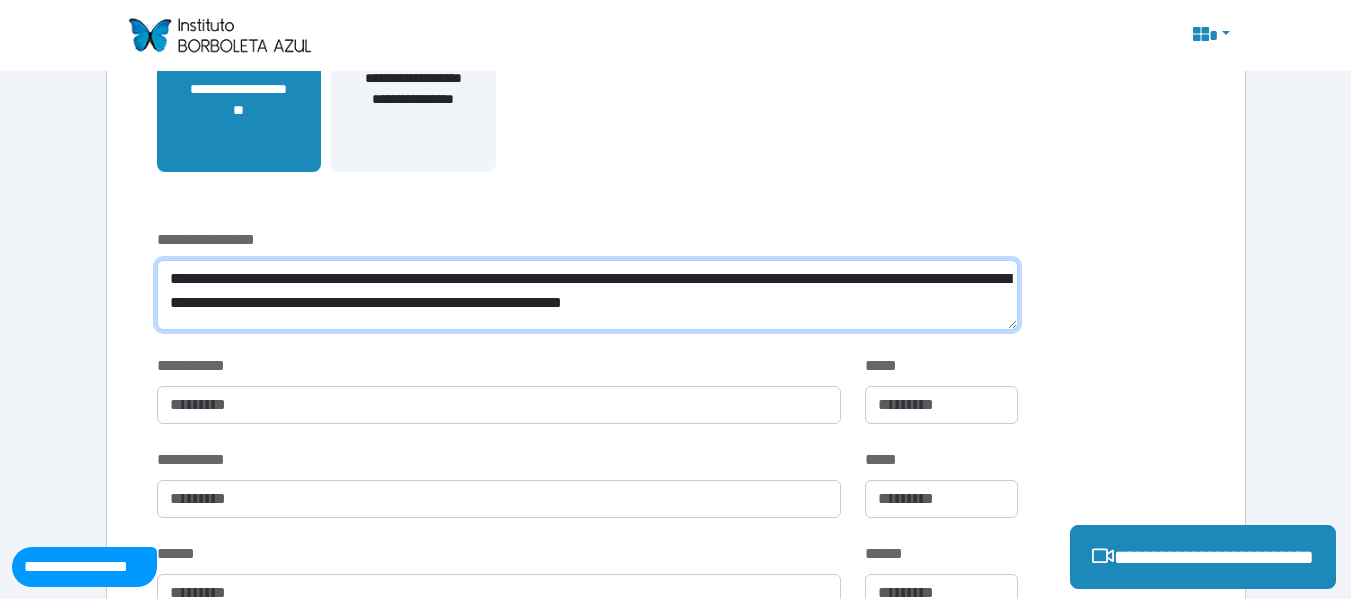 scroll, scrollTop: 0, scrollLeft: 0, axis: both 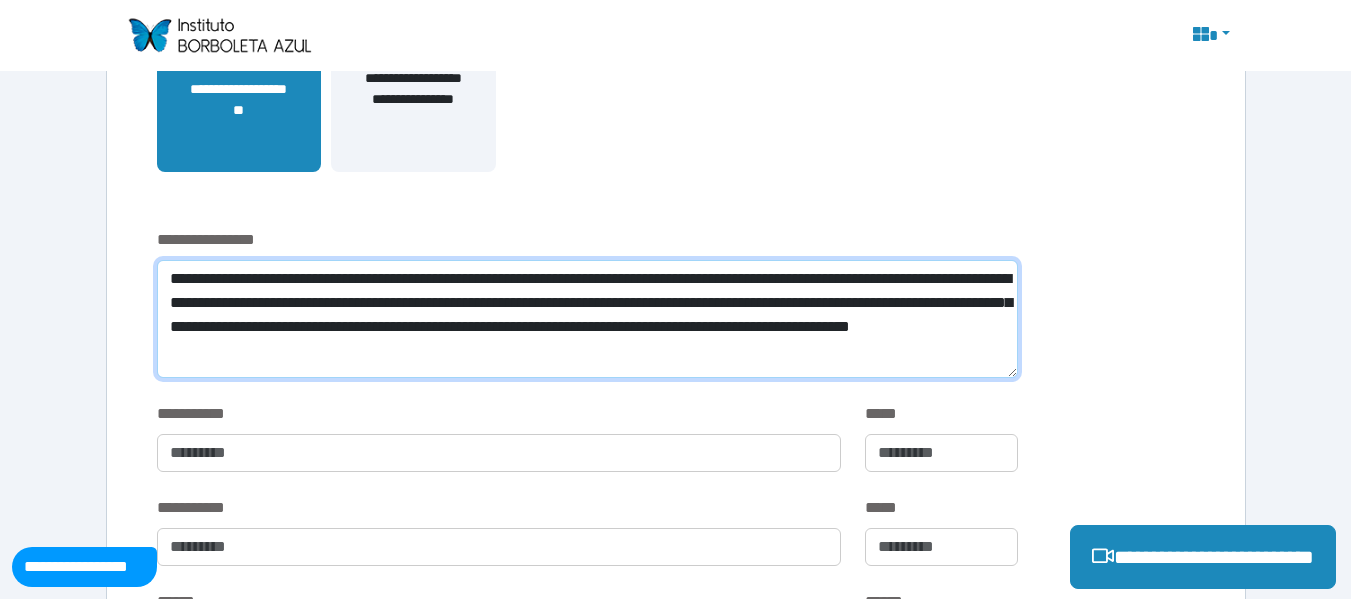 click on "**********" at bounding box center (587, 319) 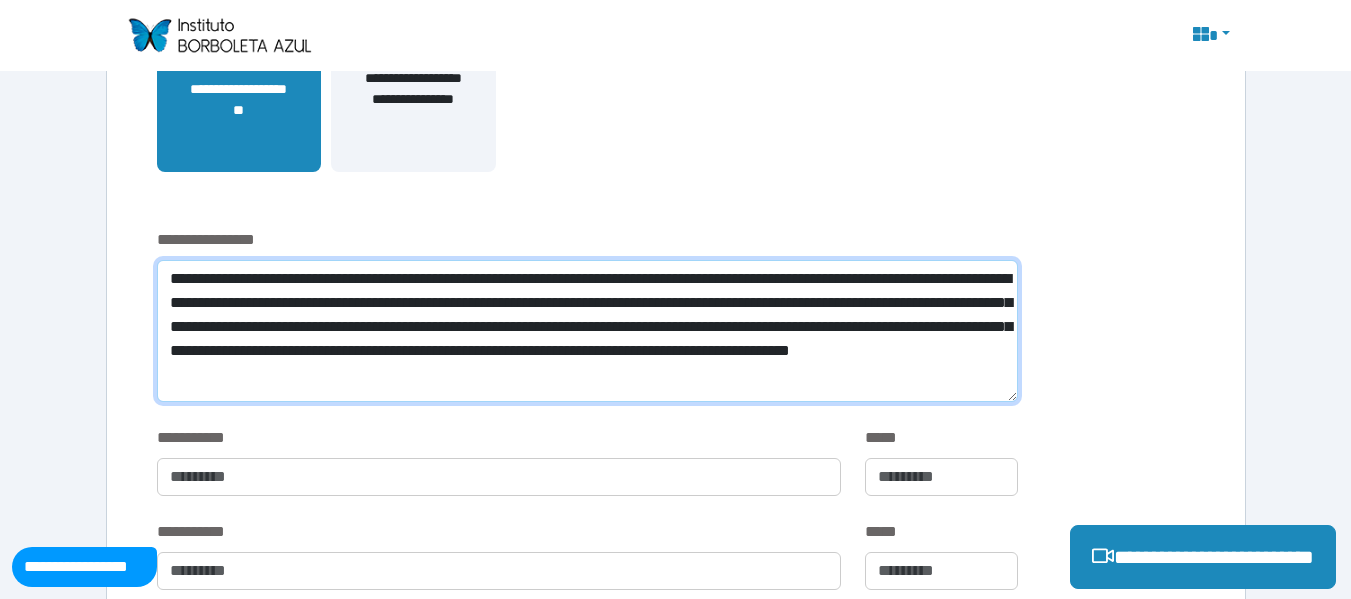 type on "**********" 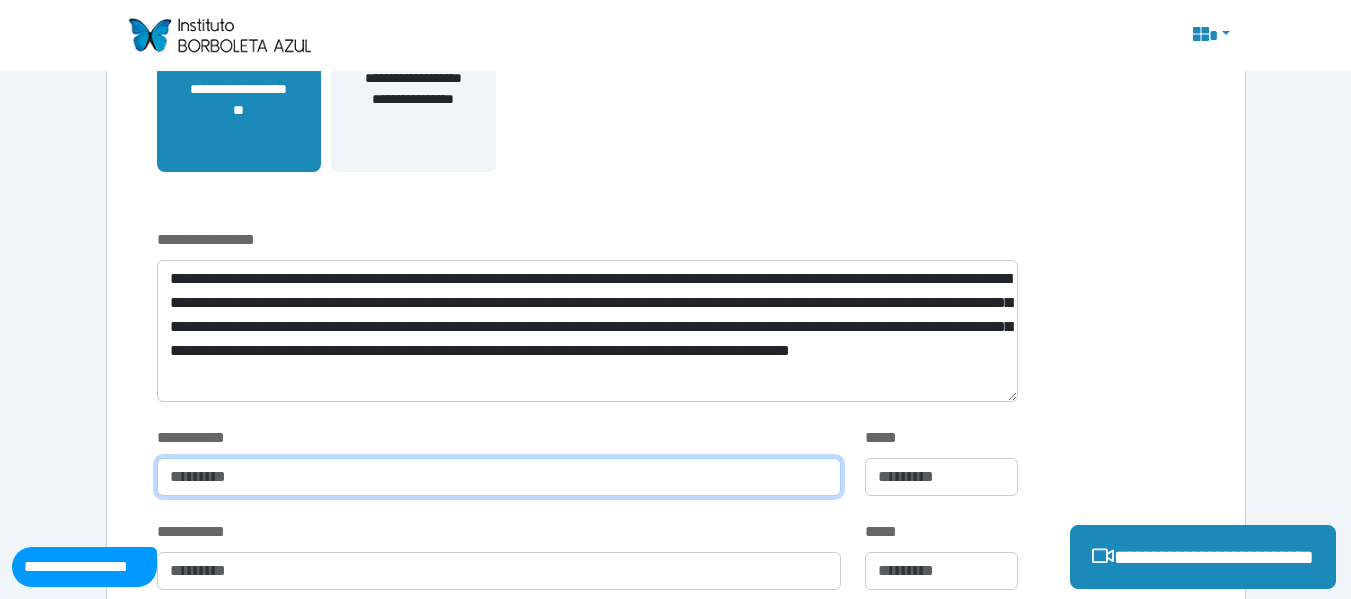 click at bounding box center [499, 477] 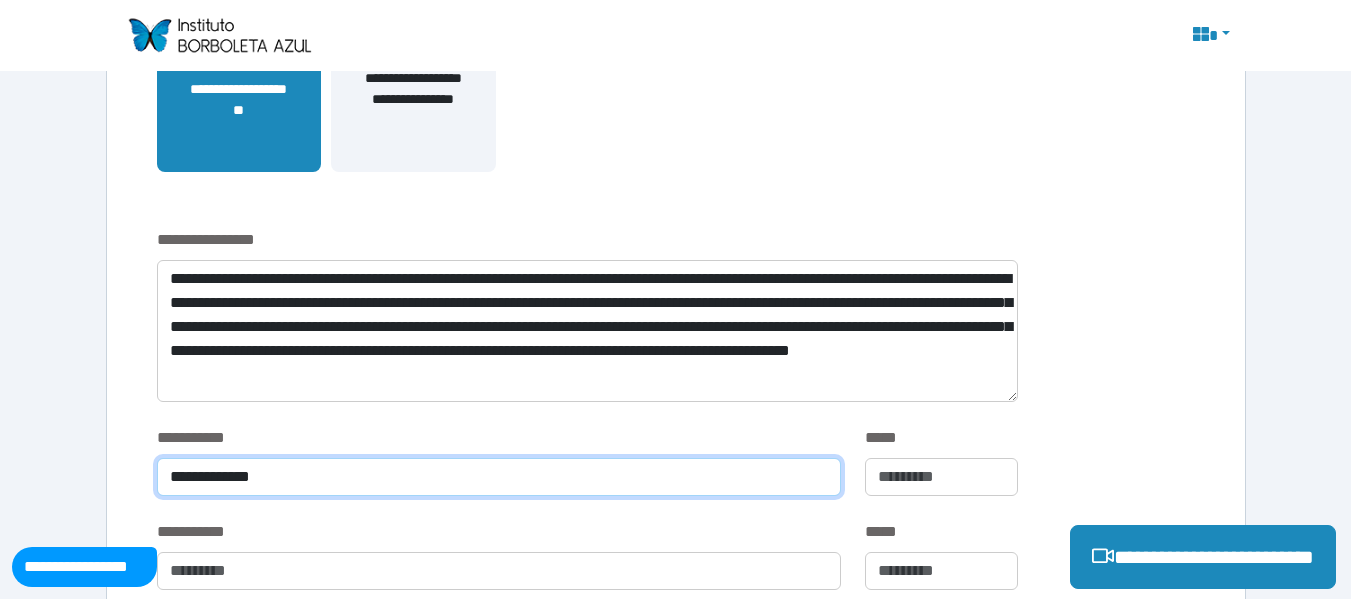 type on "**********" 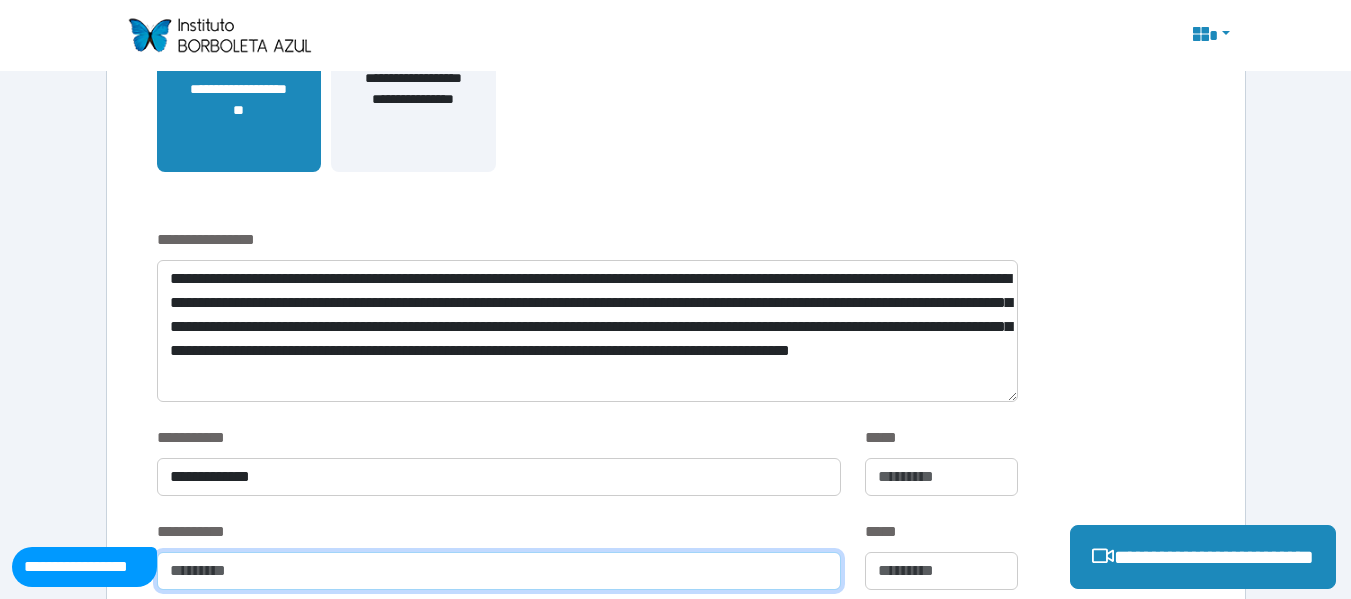 click at bounding box center (499, 571) 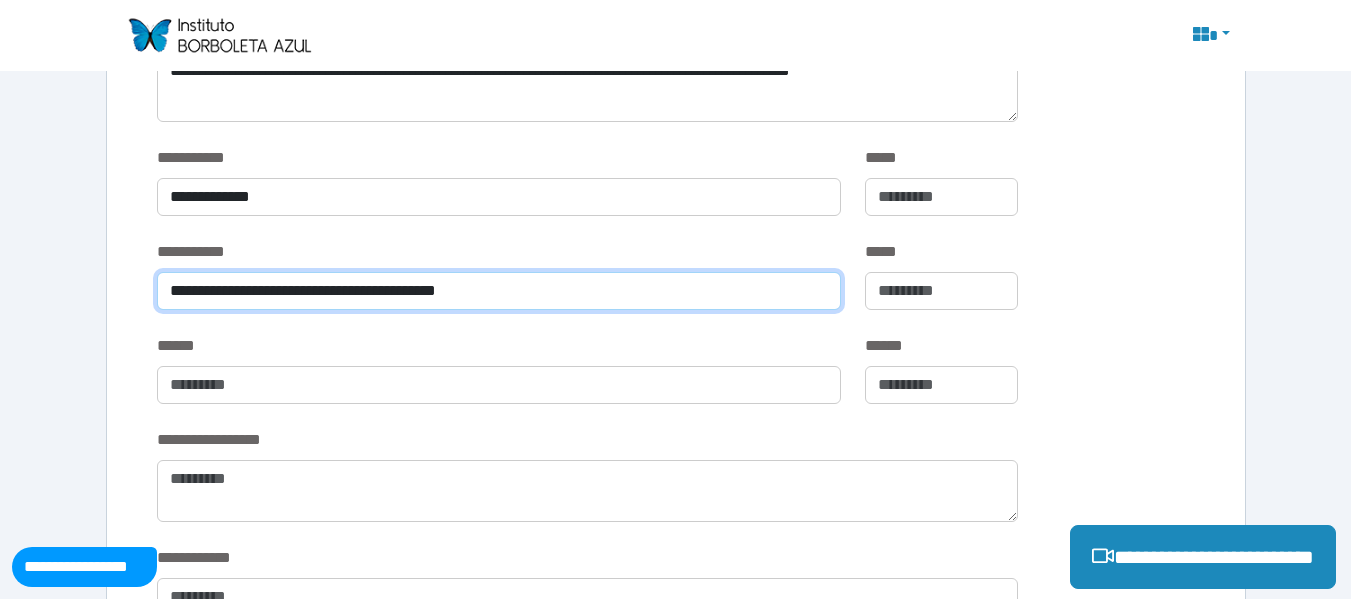 scroll, scrollTop: 853, scrollLeft: 0, axis: vertical 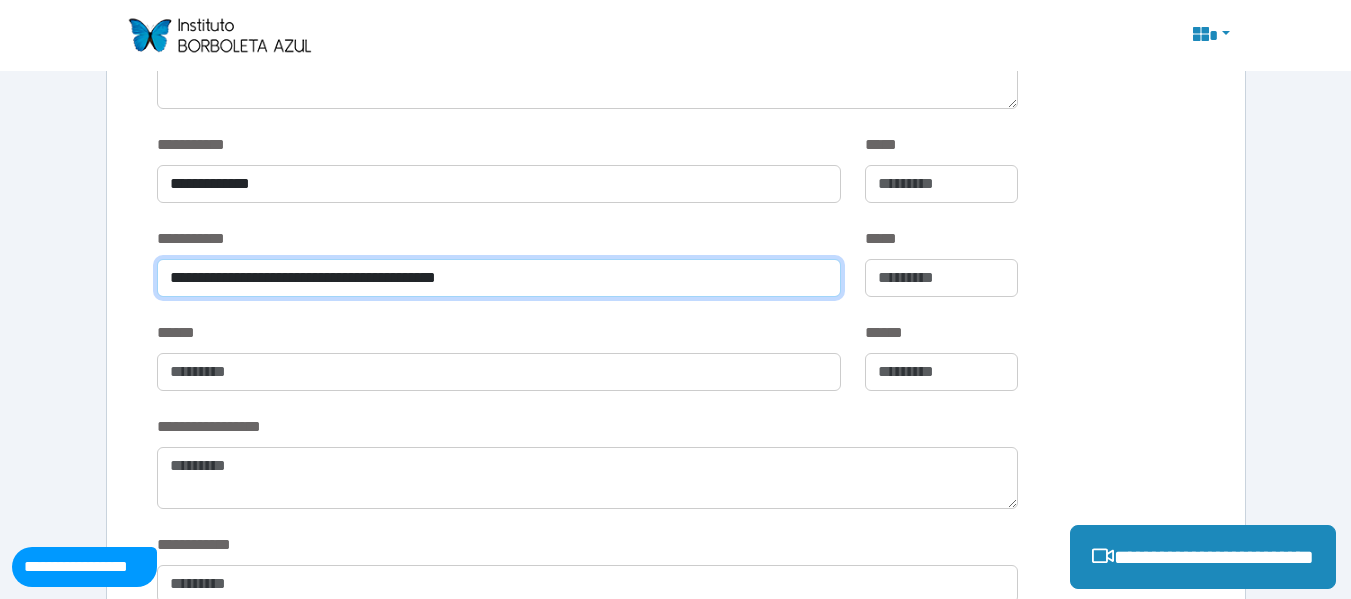 type on "**********" 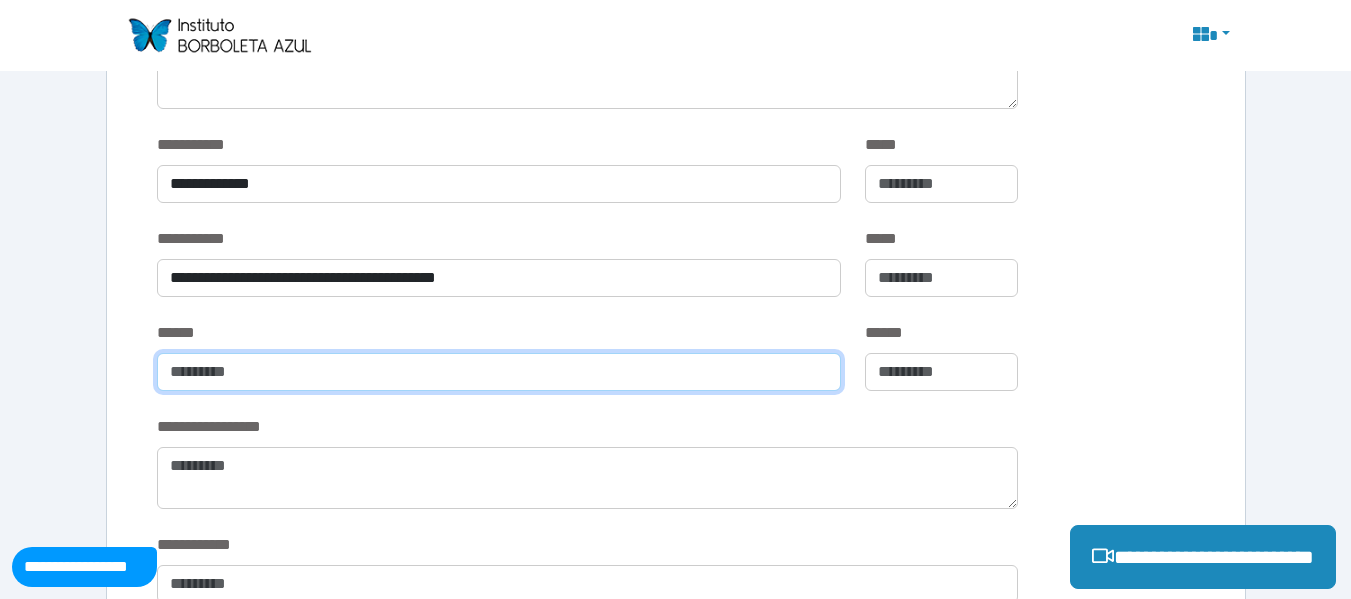 click at bounding box center (499, 372) 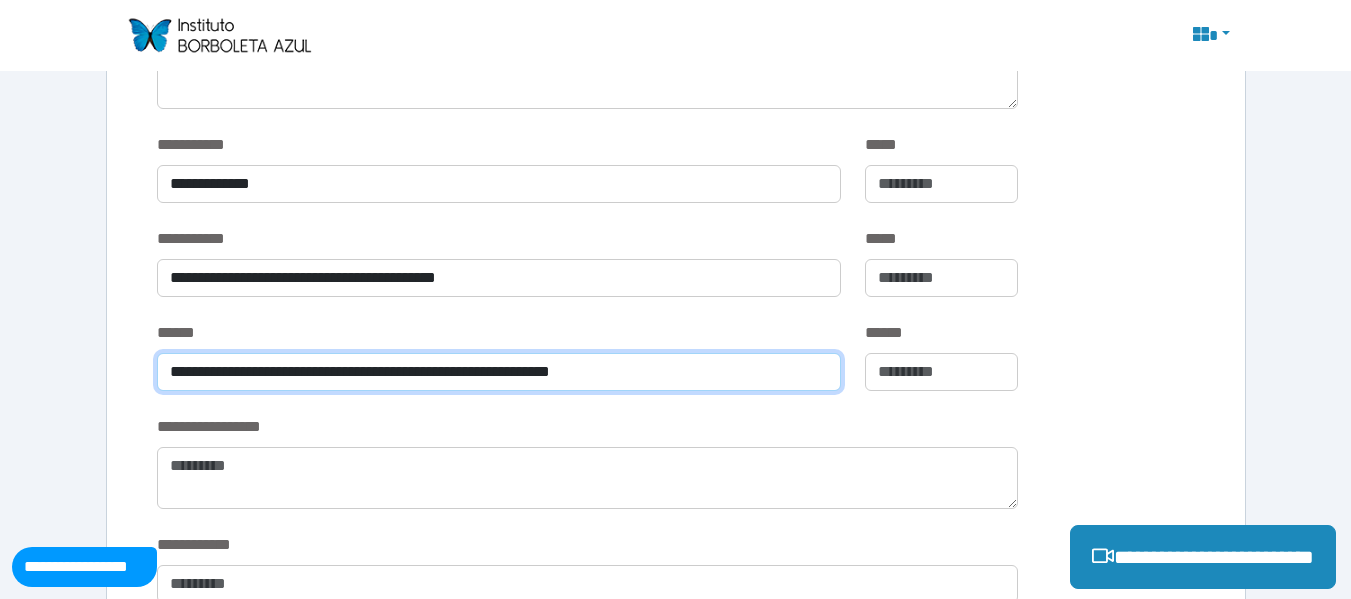 type on "**********" 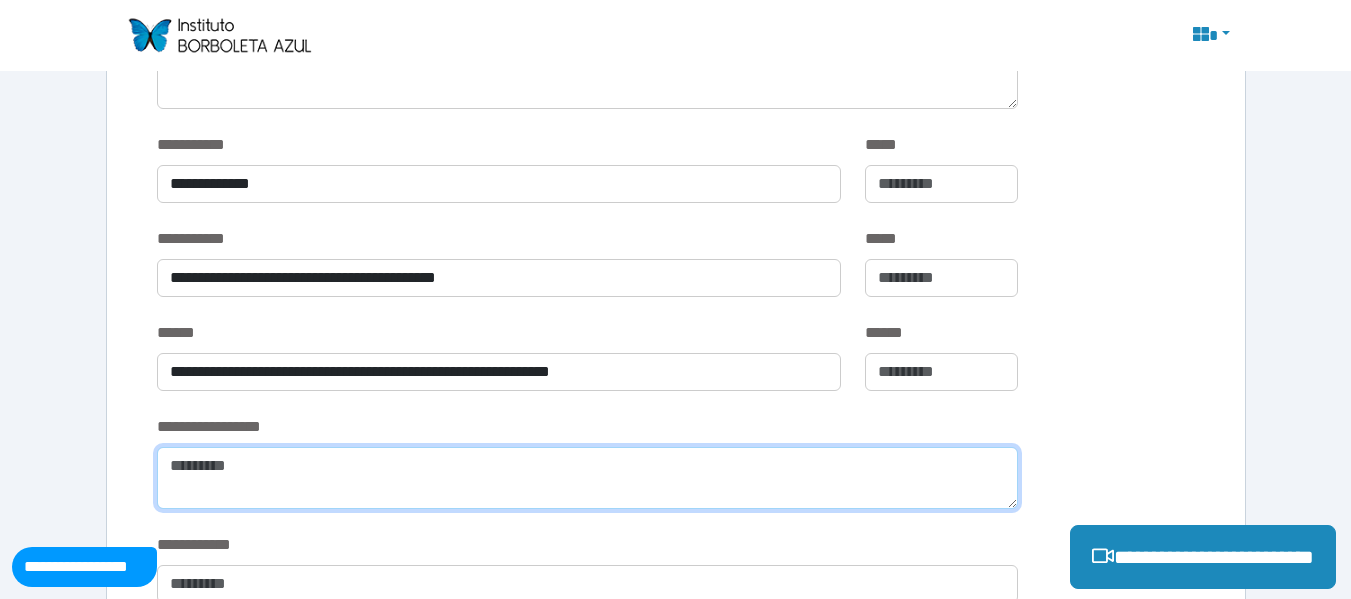 click at bounding box center (587, 478) 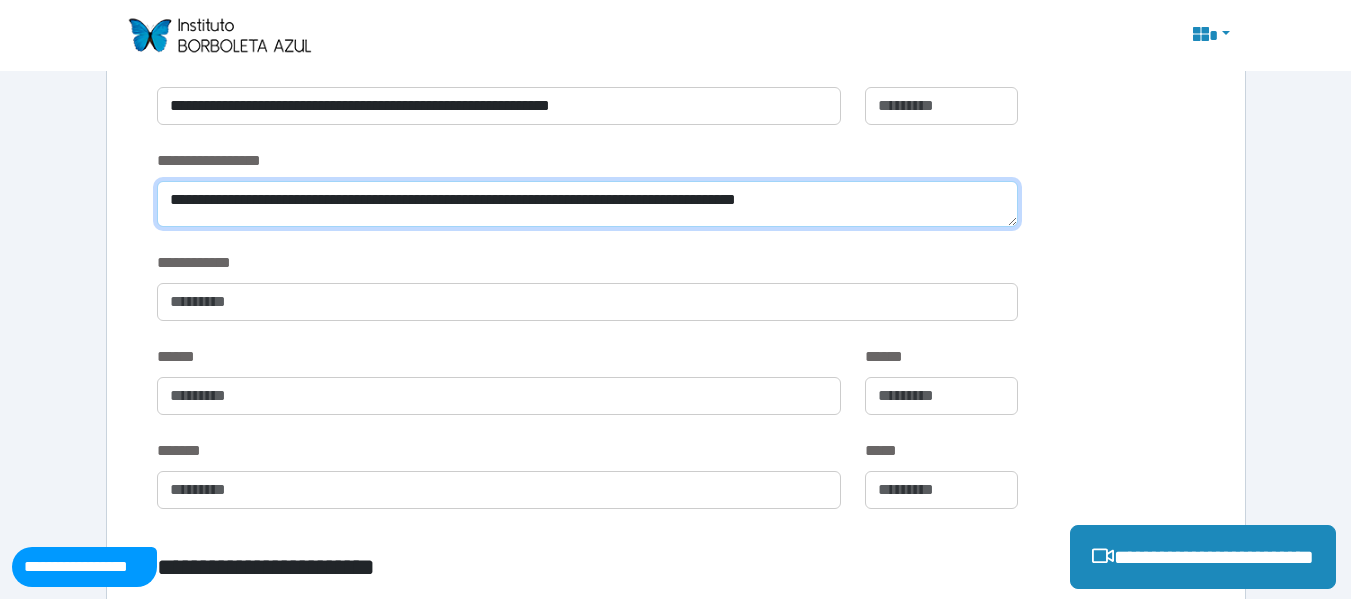 scroll, scrollTop: 1133, scrollLeft: 0, axis: vertical 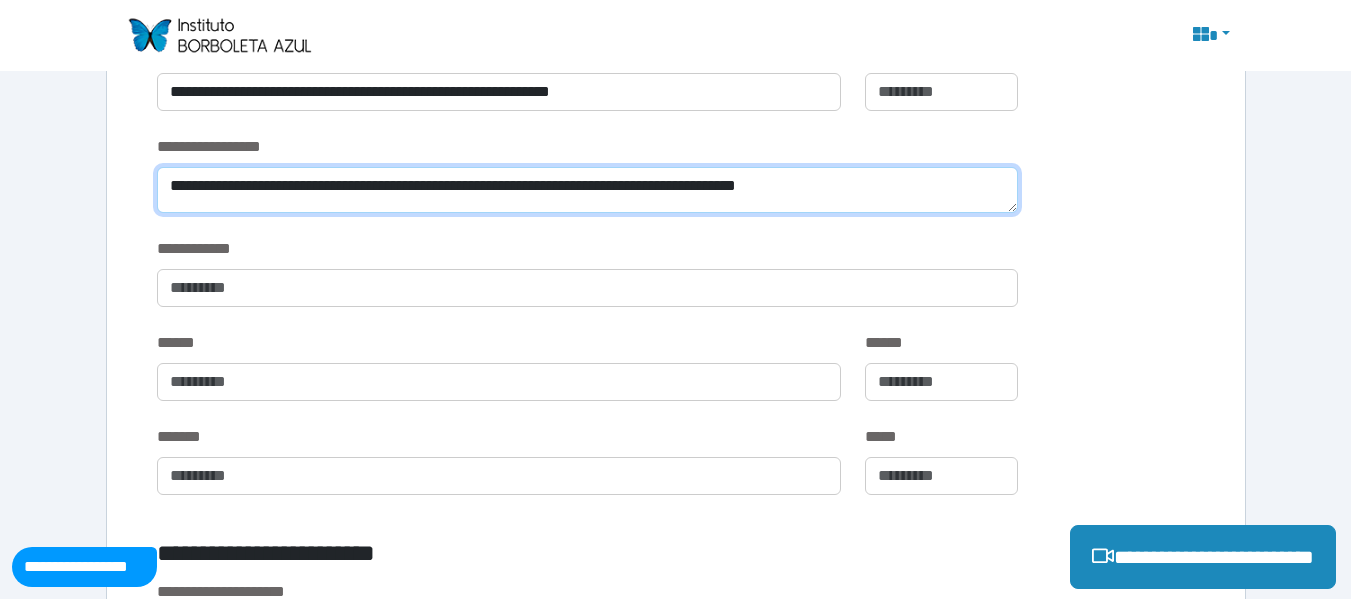 type on "**********" 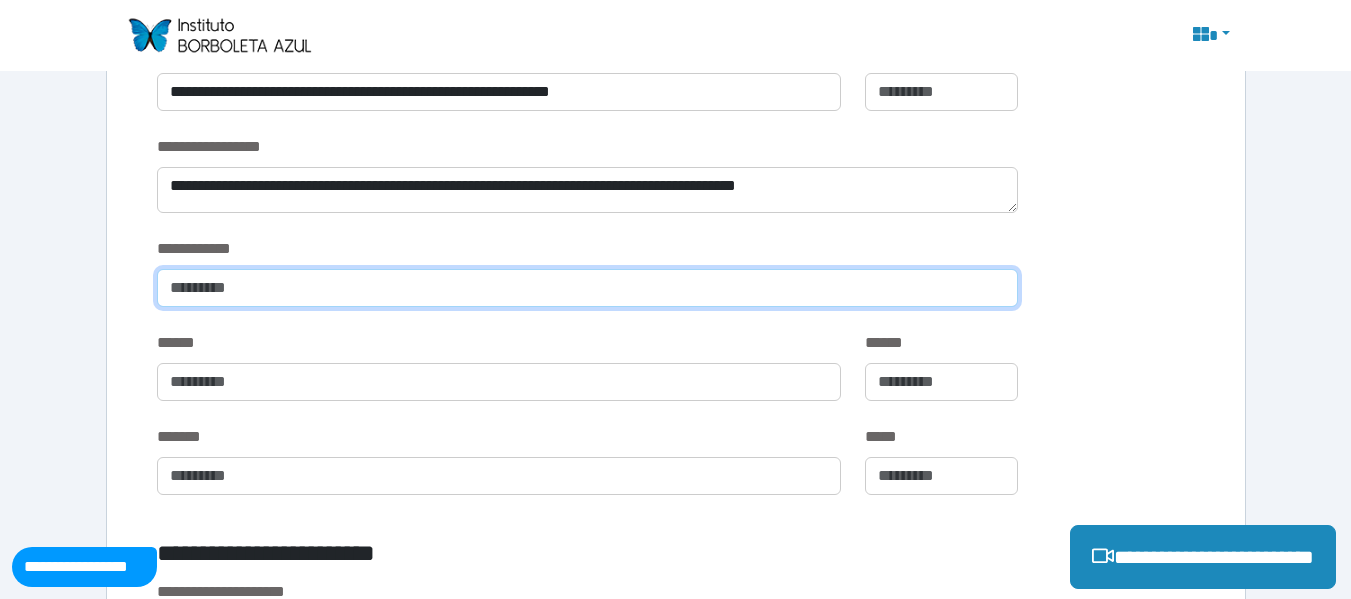 click at bounding box center [587, 288] 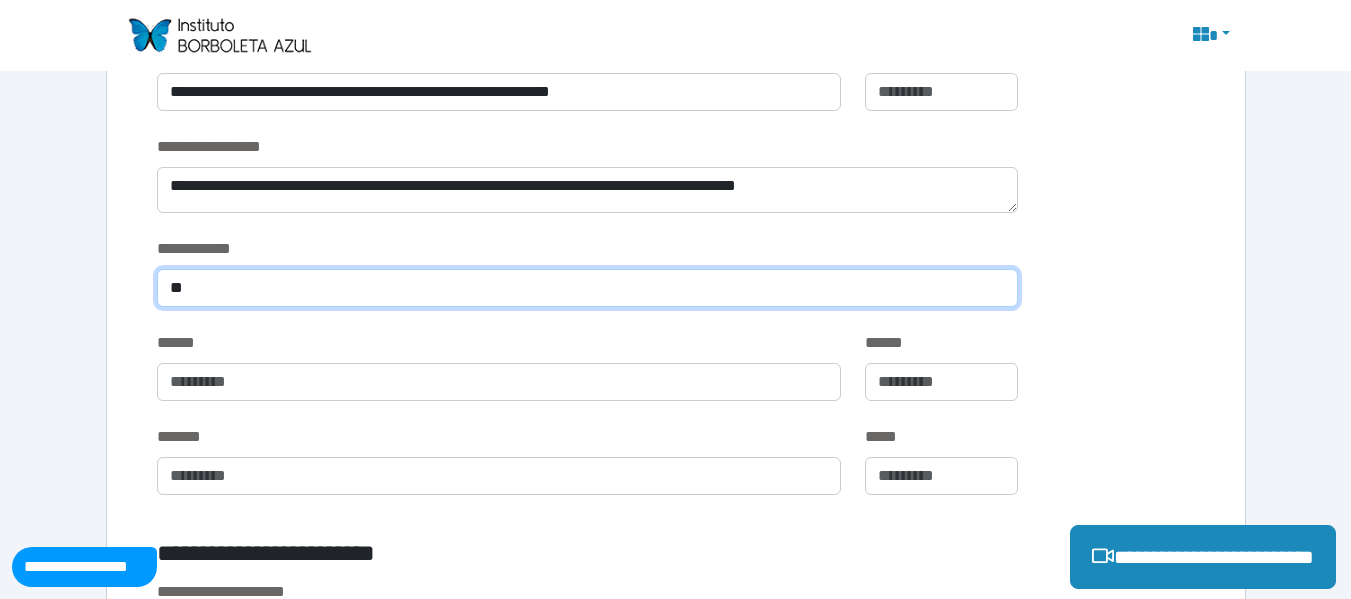 type on "*" 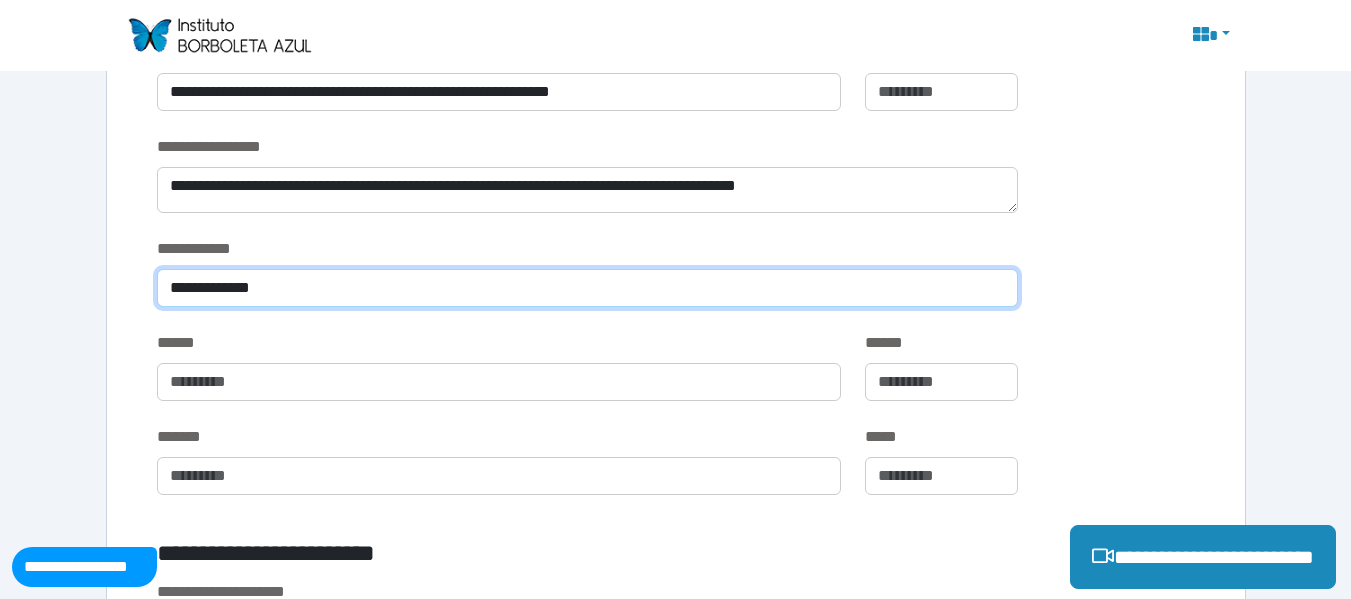 type on "**********" 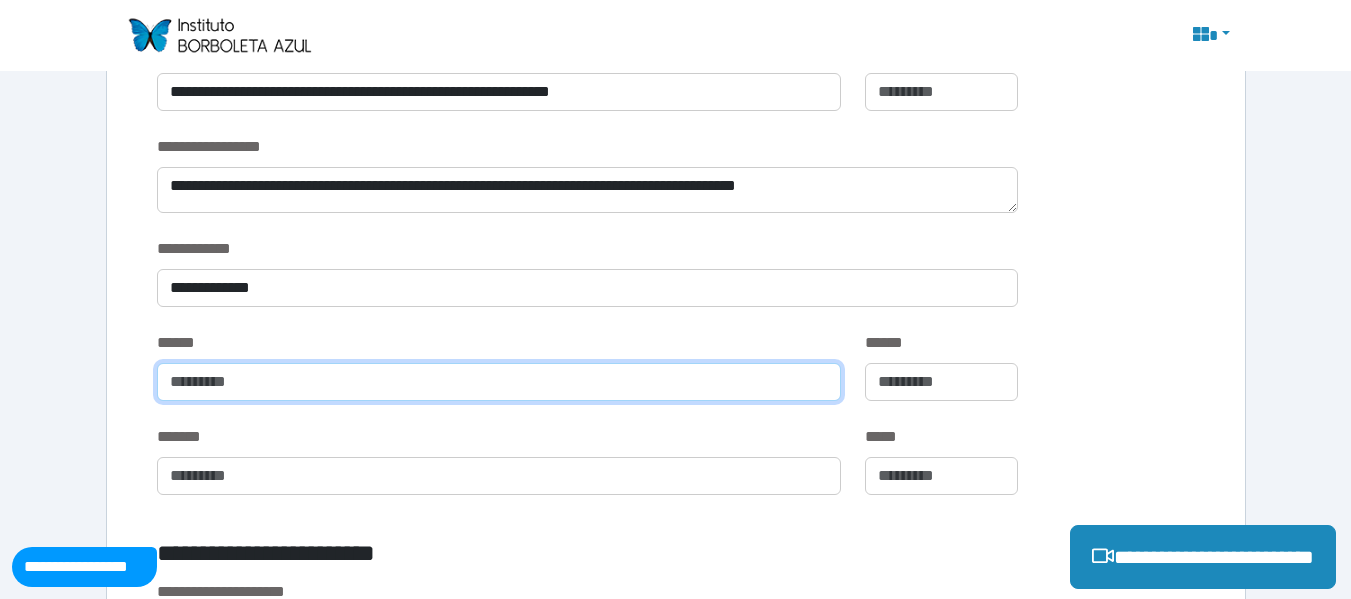 click at bounding box center [499, 382] 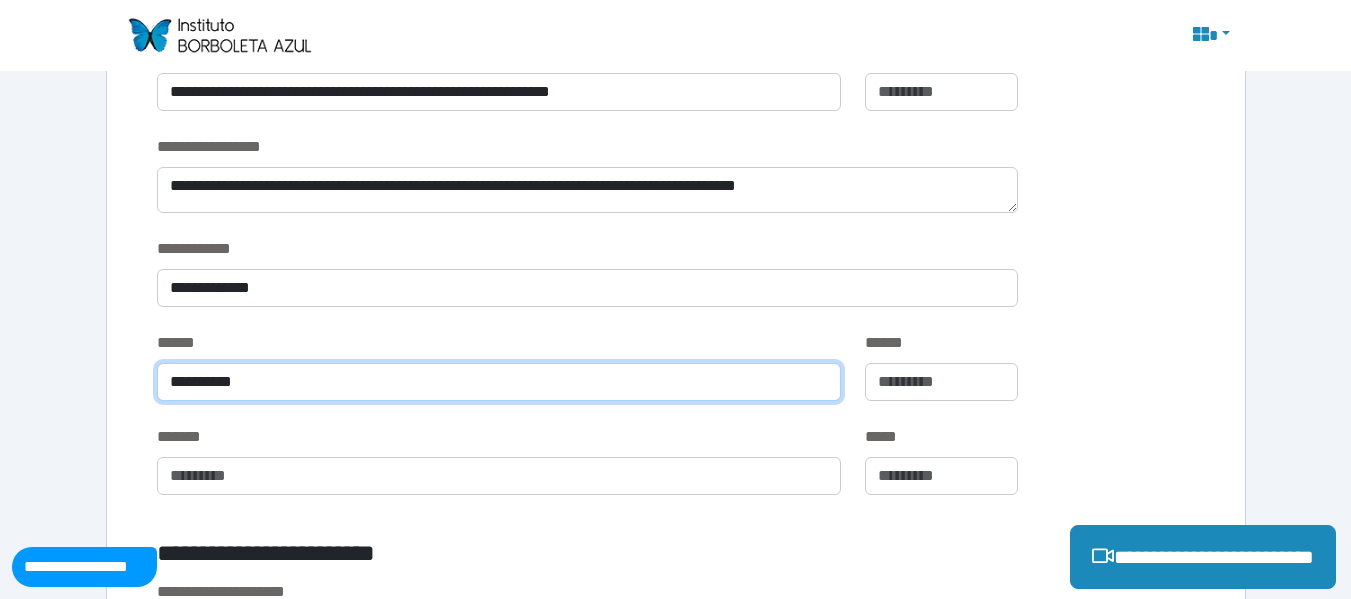 type on "**********" 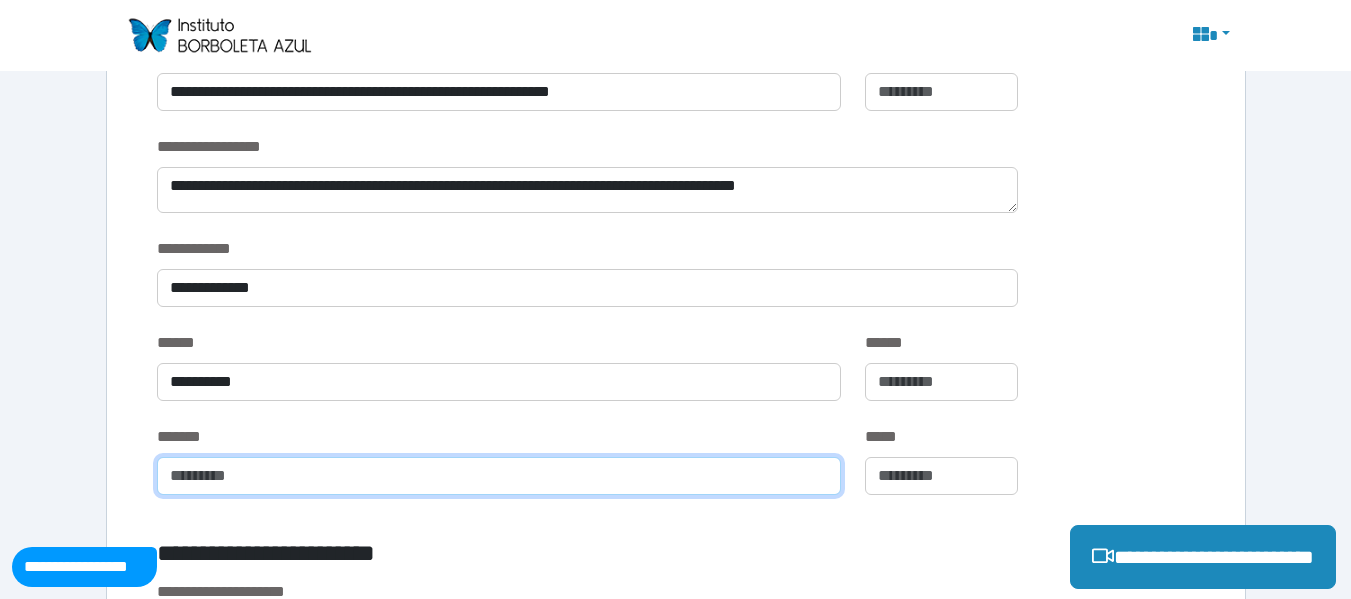 click at bounding box center (499, 476) 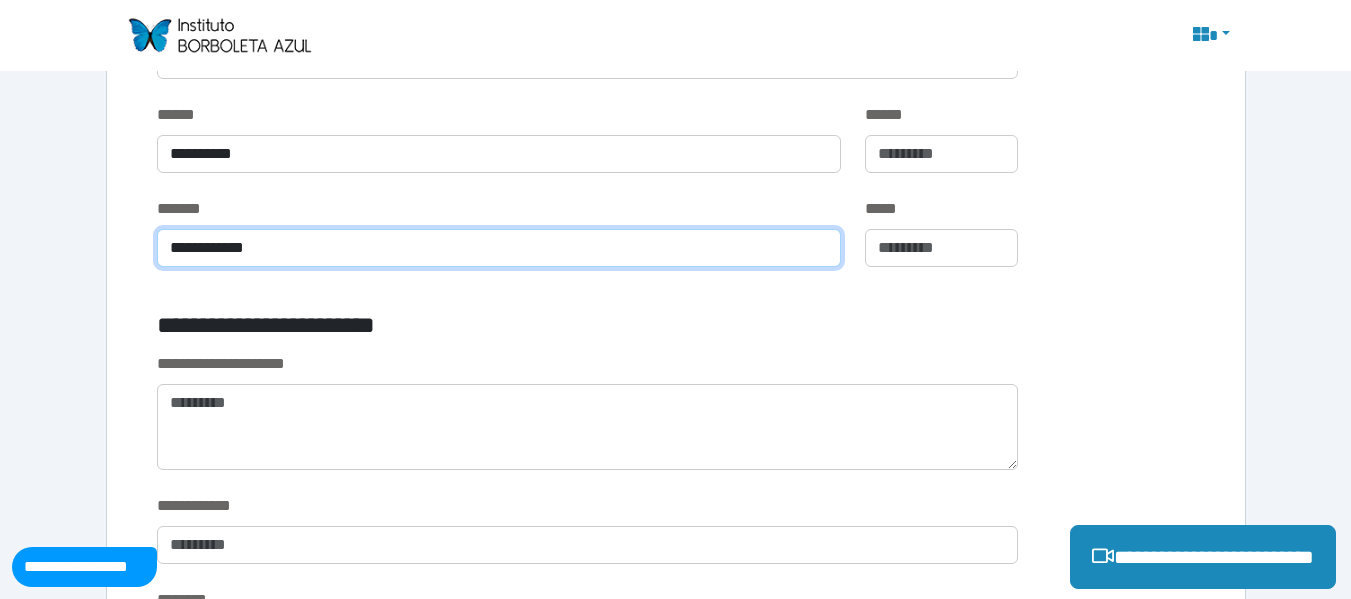 scroll, scrollTop: 1373, scrollLeft: 0, axis: vertical 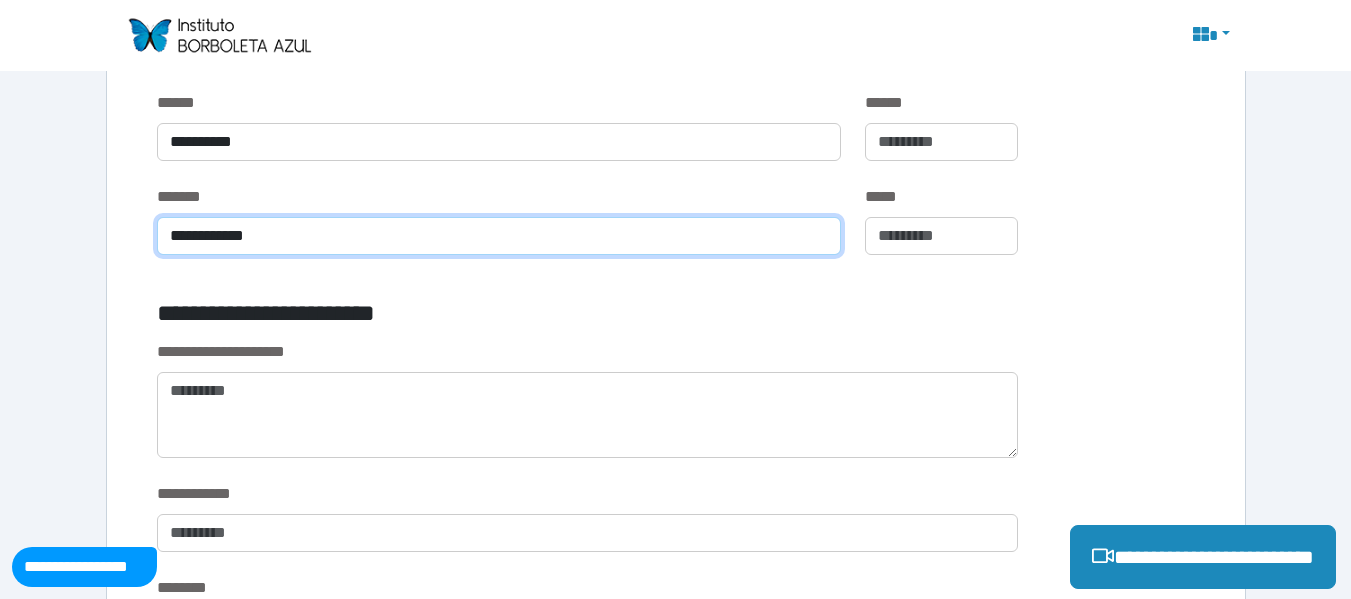 type on "**********" 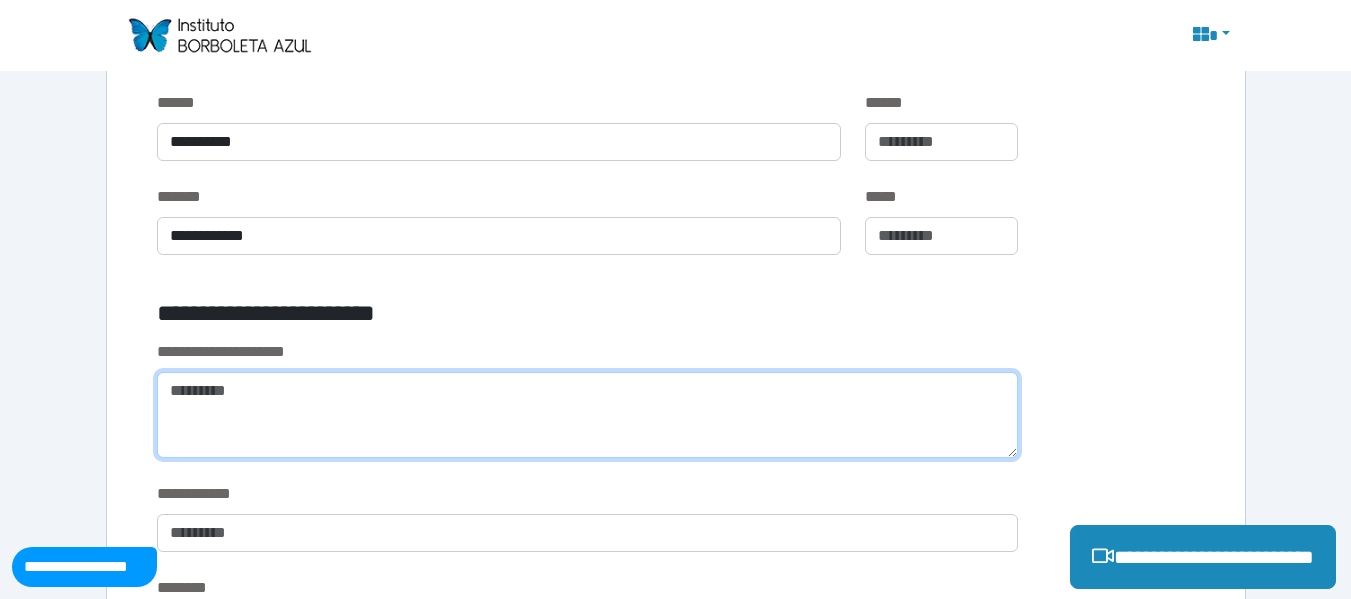 click at bounding box center [587, 415] 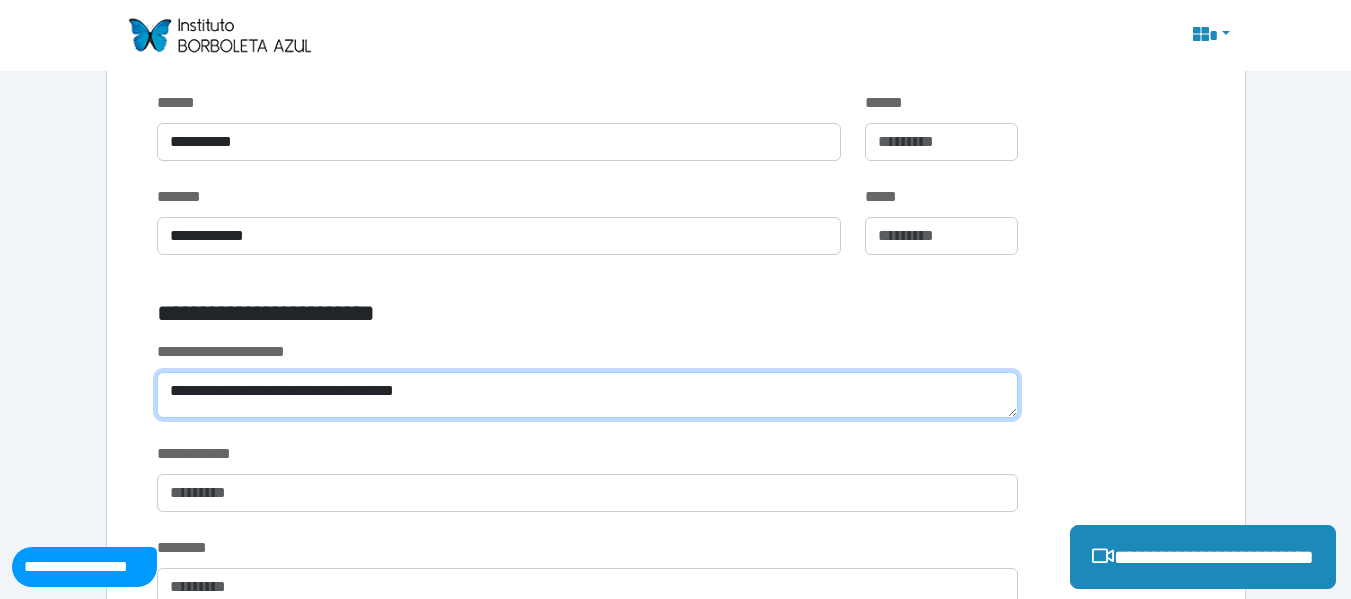 type on "**********" 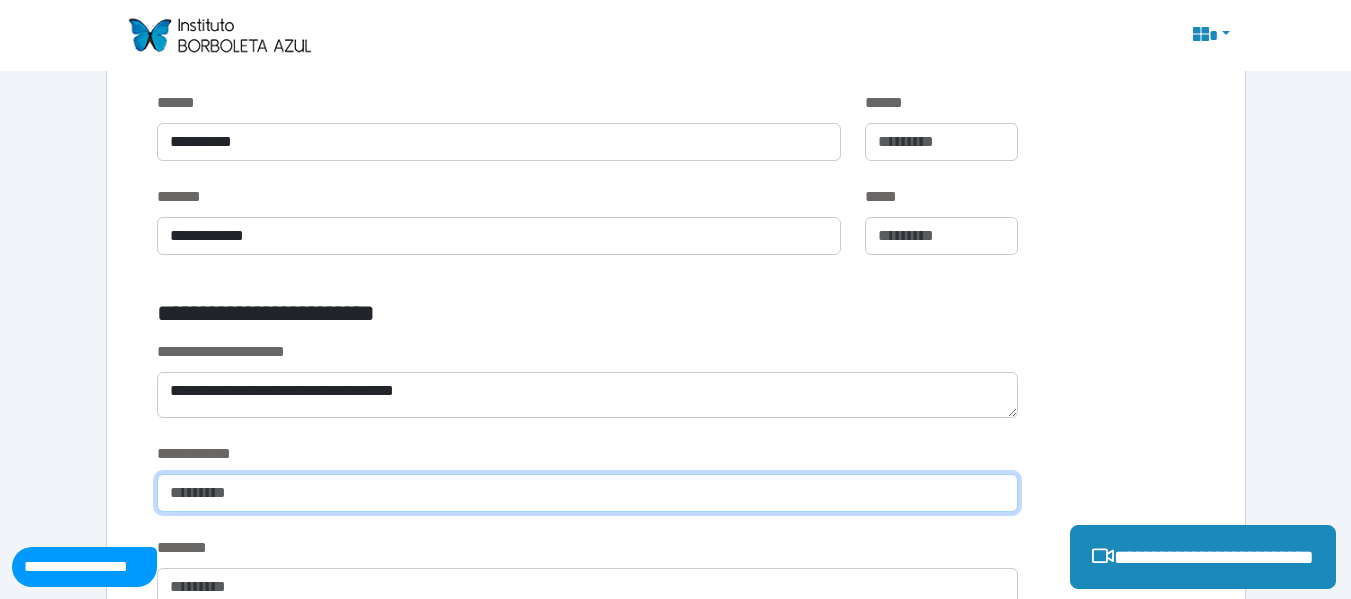 click at bounding box center (587, 493) 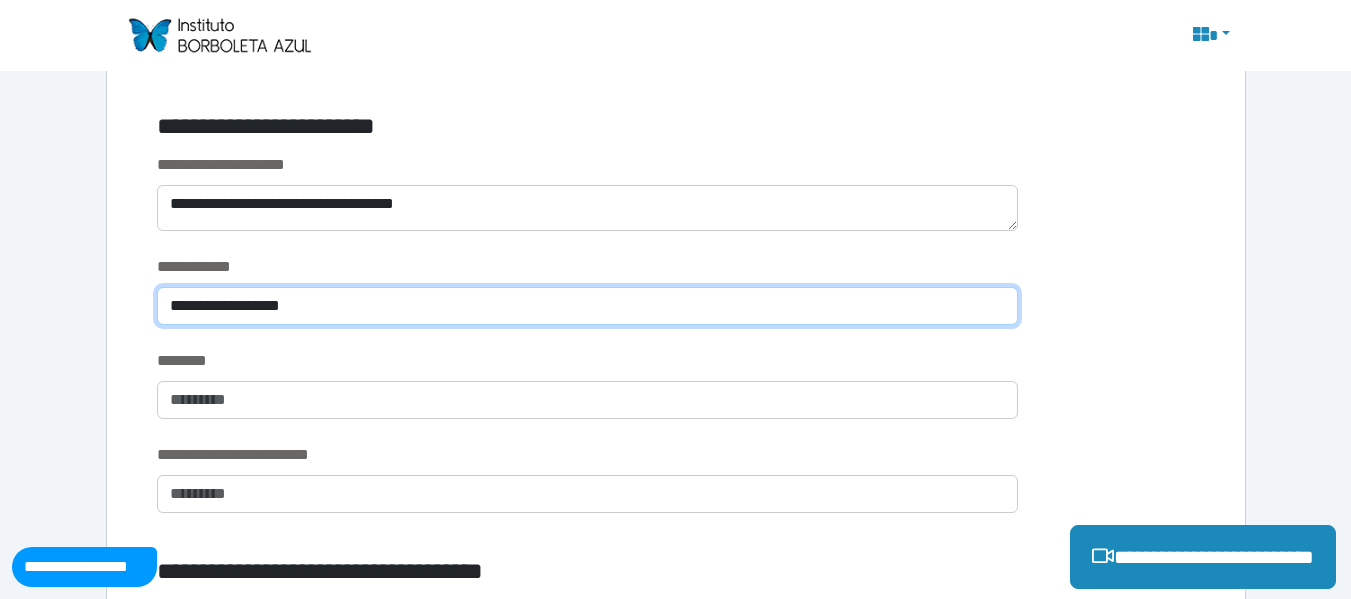 scroll, scrollTop: 1573, scrollLeft: 0, axis: vertical 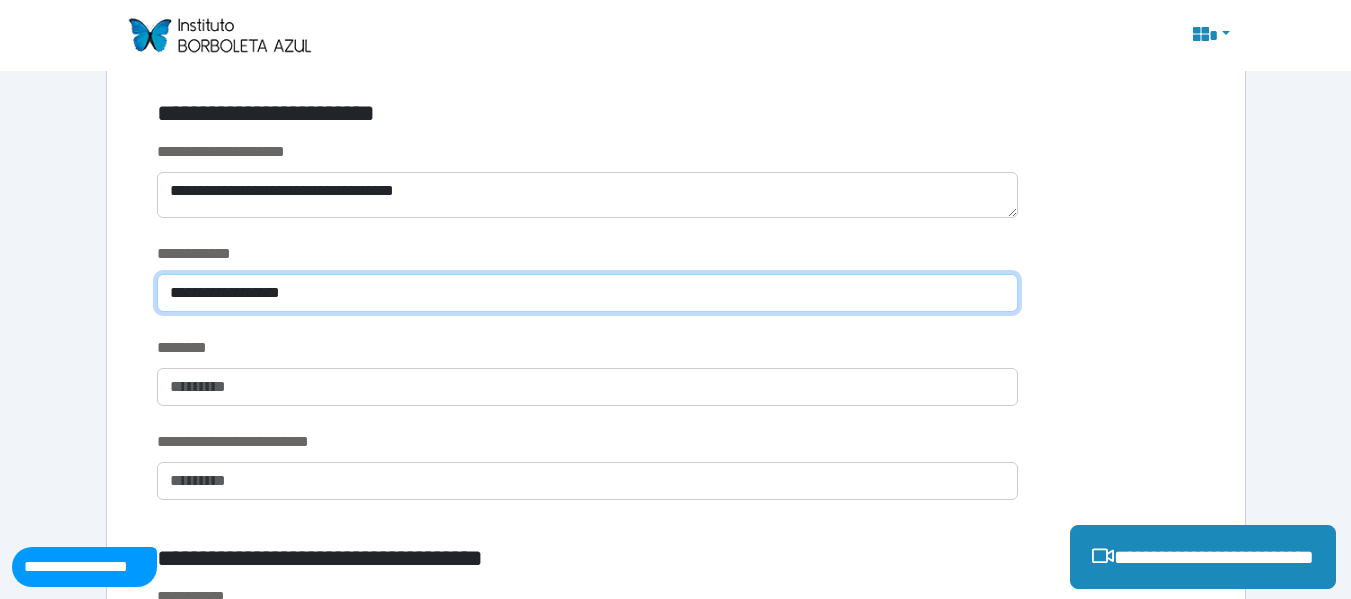 type on "**********" 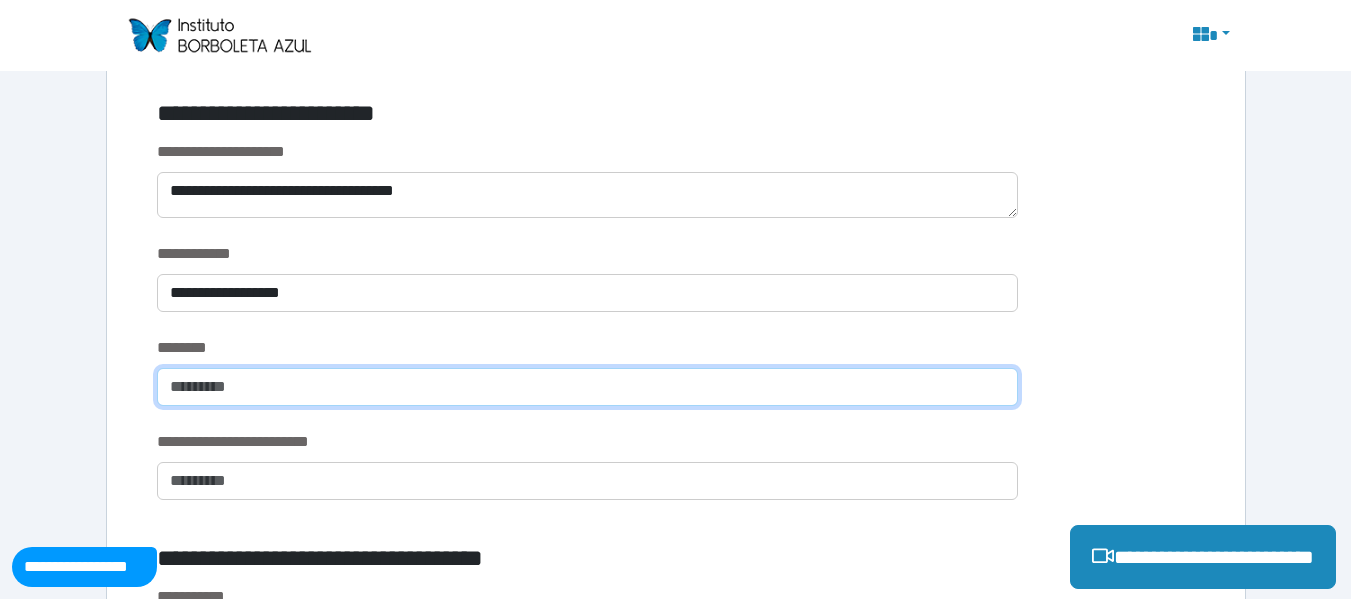 click at bounding box center [587, 387] 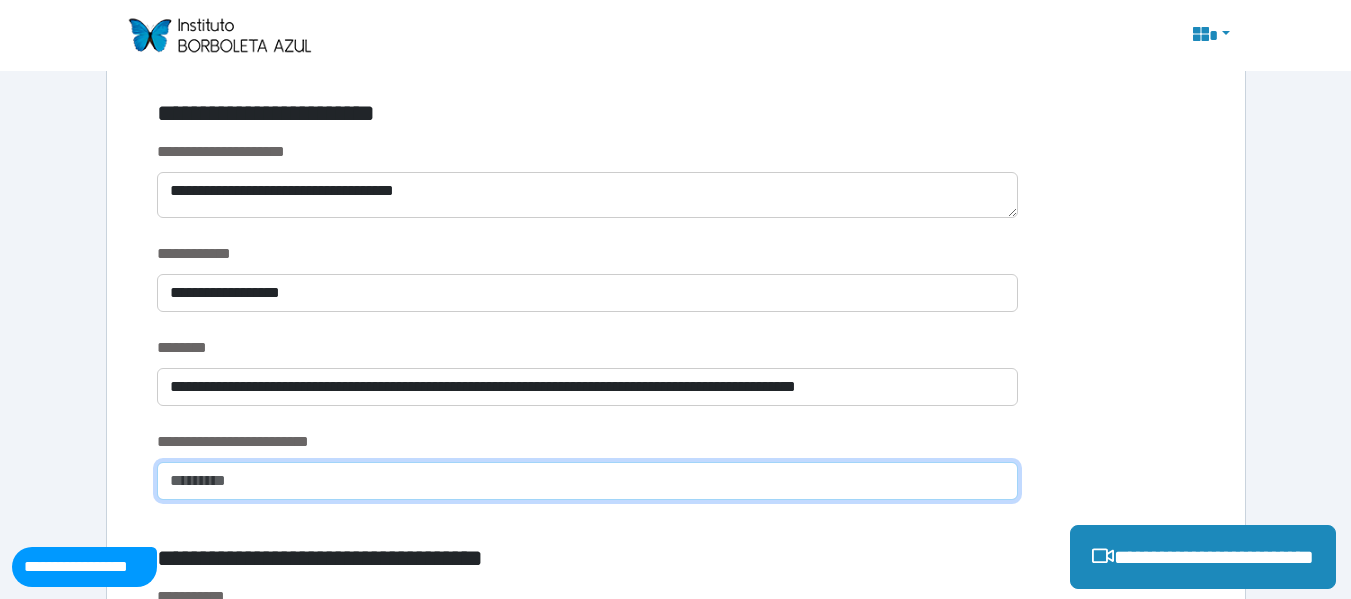click at bounding box center (587, 481) 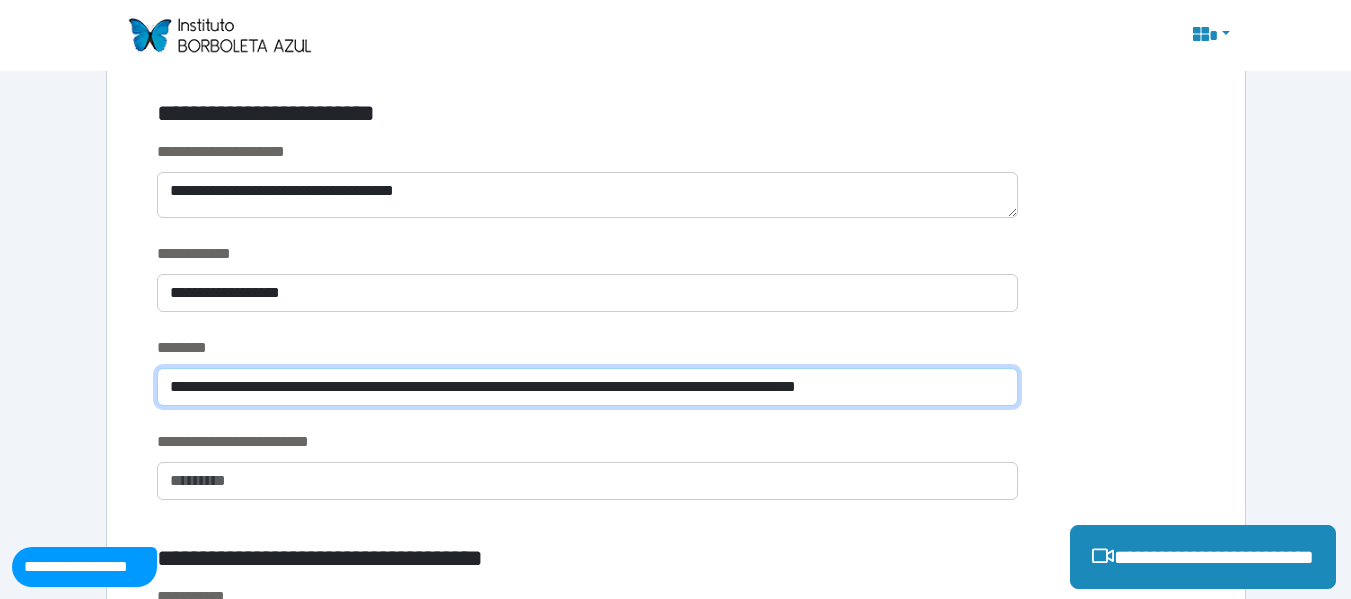 click on "**********" at bounding box center (587, 387) 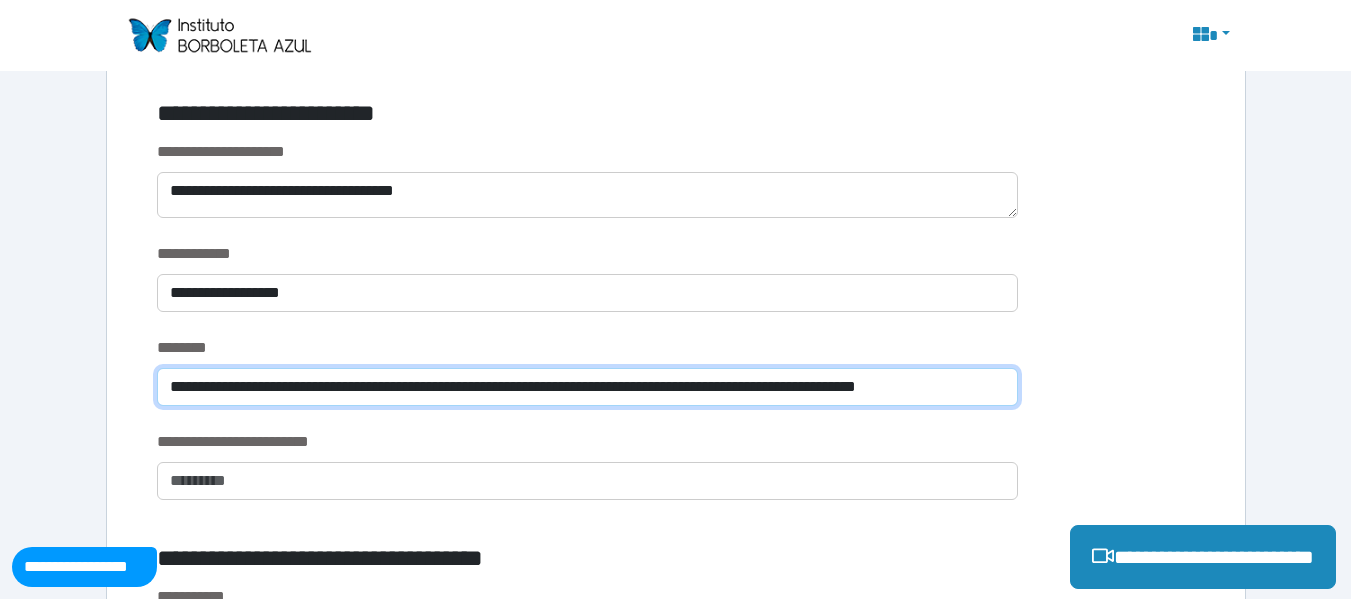 type on "**********" 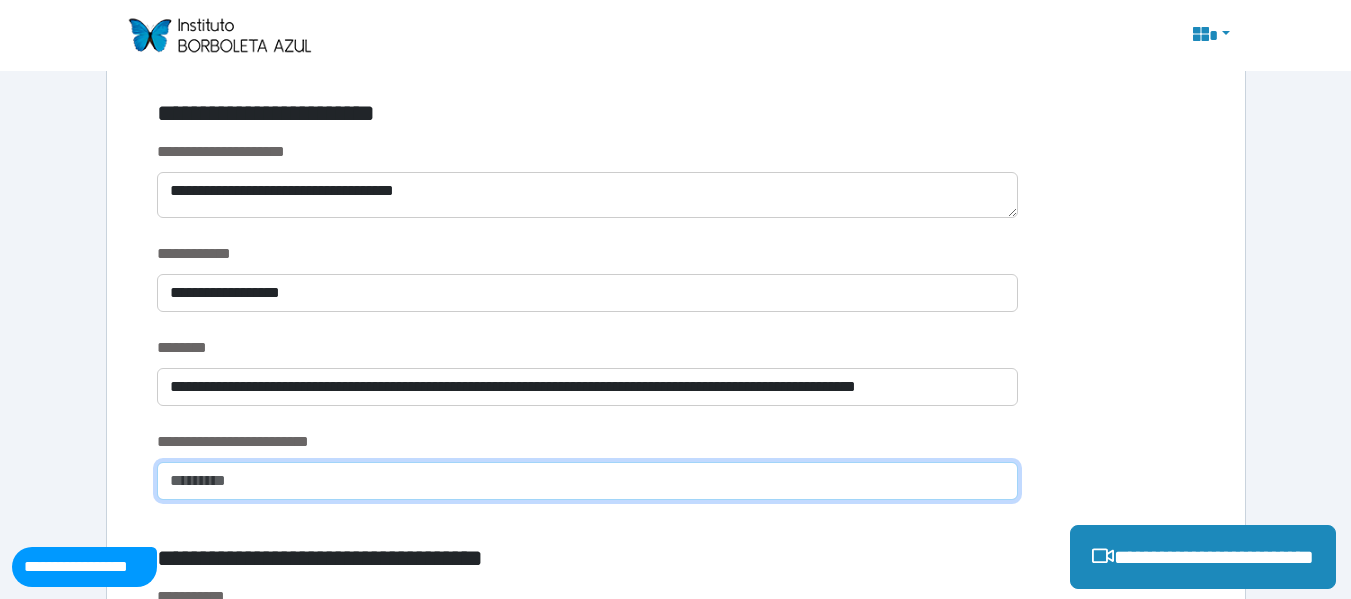 click at bounding box center (587, 481) 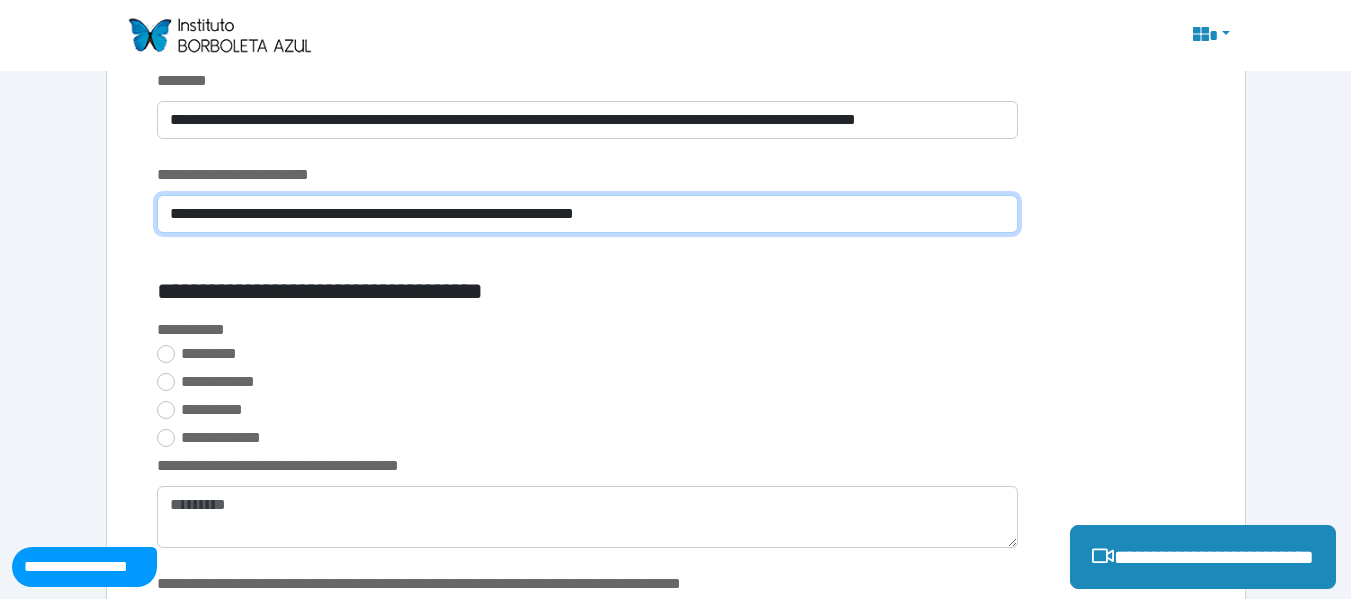 scroll, scrollTop: 1853, scrollLeft: 0, axis: vertical 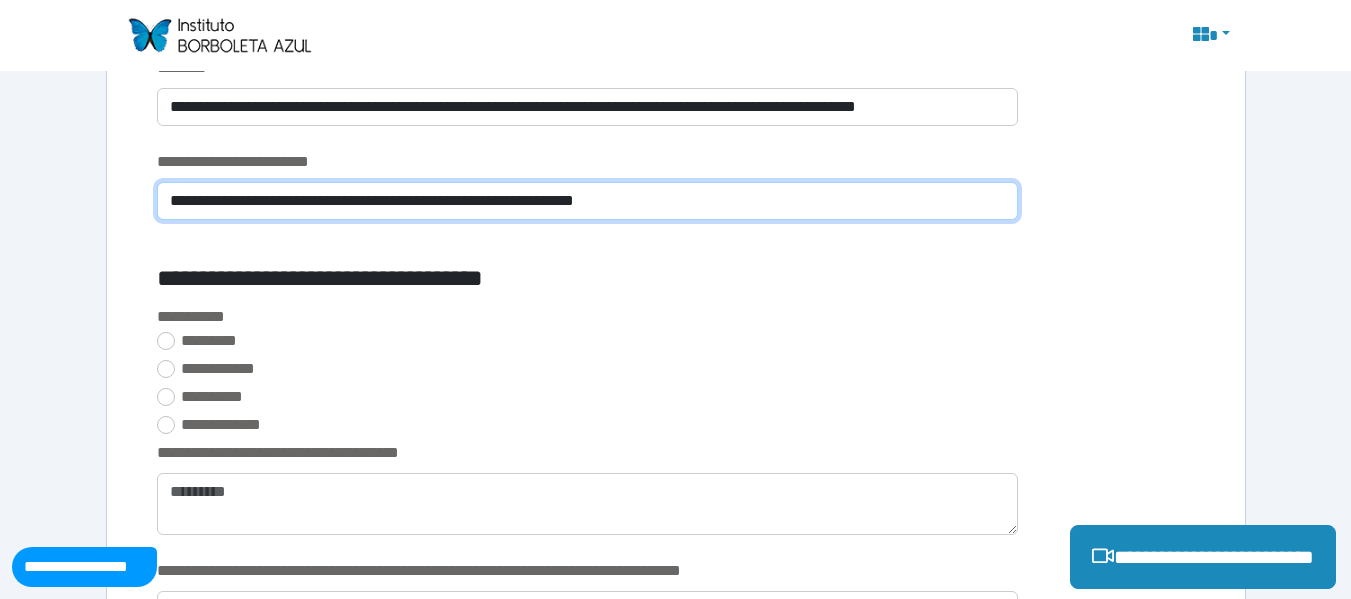 type on "**********" 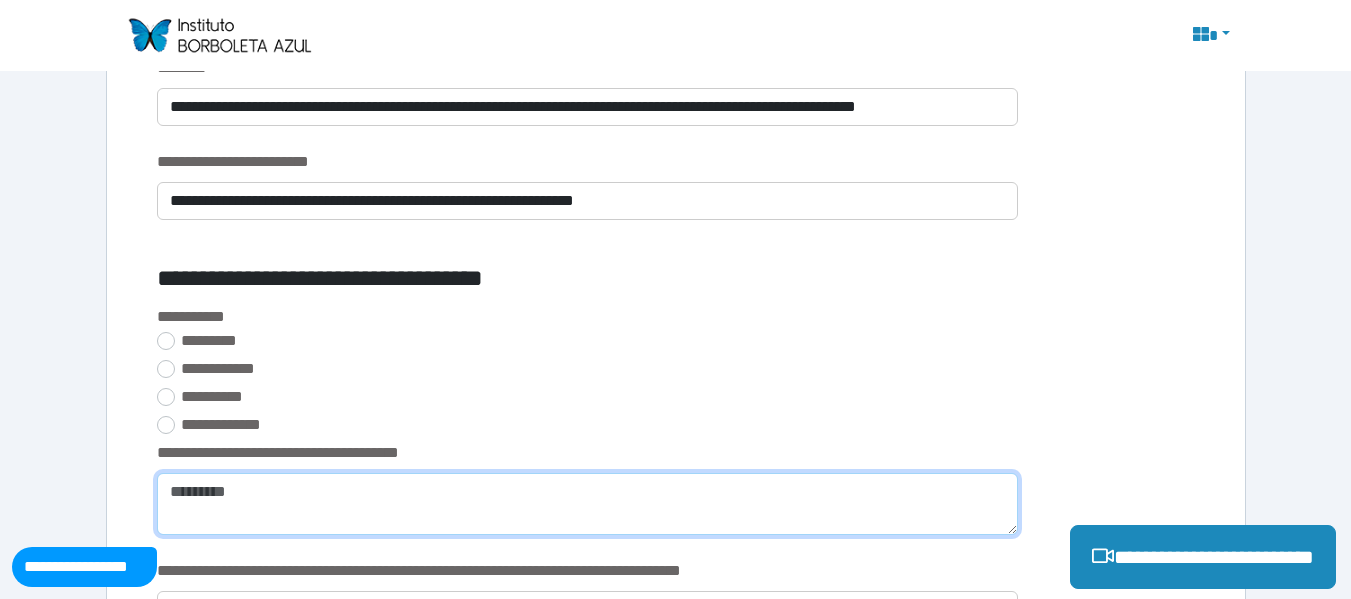 click at bounding box center (587, 504) 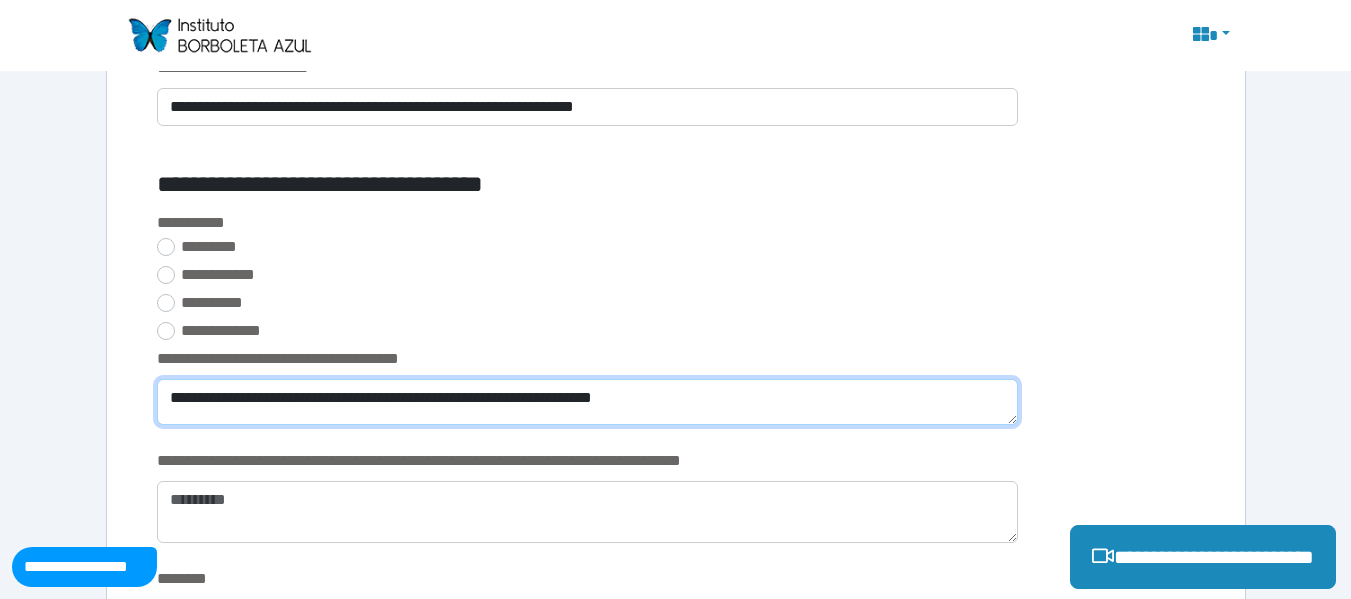 scroll, scrollTop: 2000, scrollLeft: 0, axis: vertical 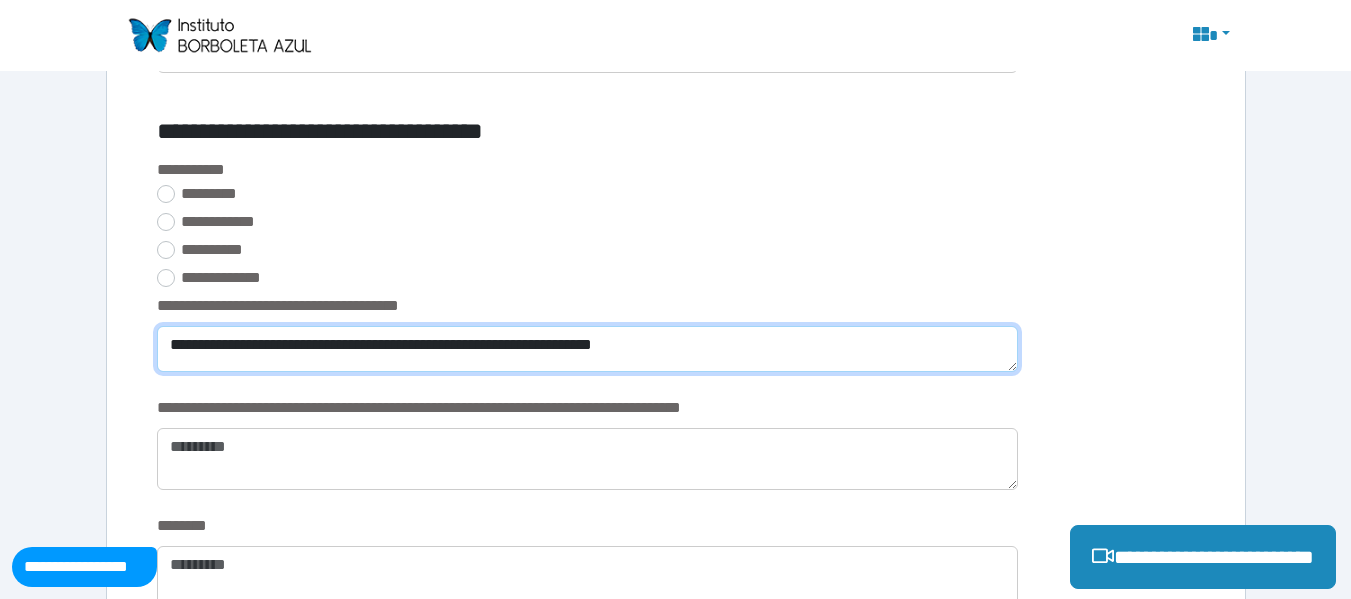 type on "**********" 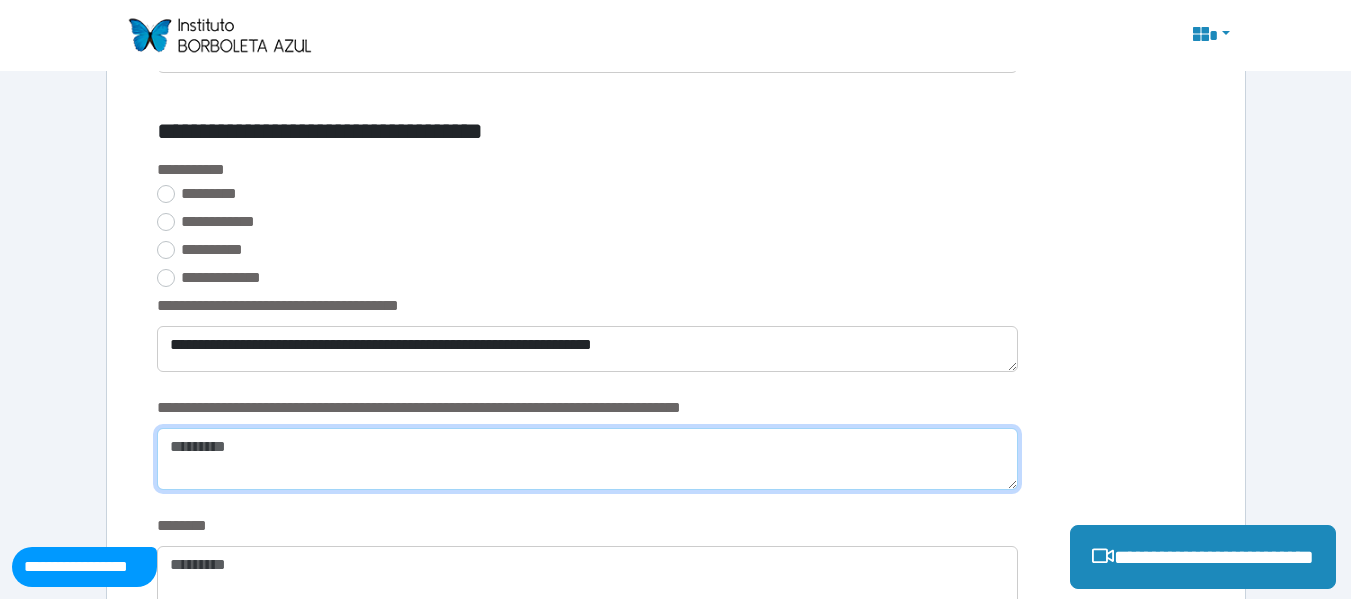 click at bounding box center (587, 459) 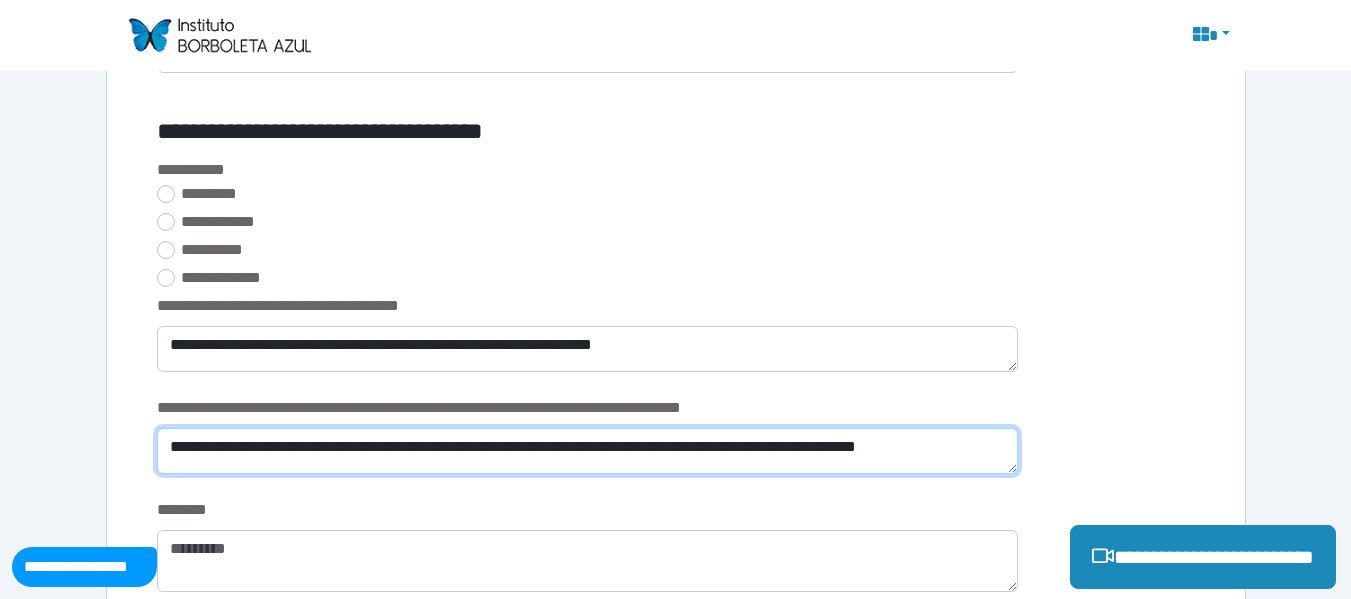 scroll, scrollTop: 0, scrollLeft: 0, axis: both 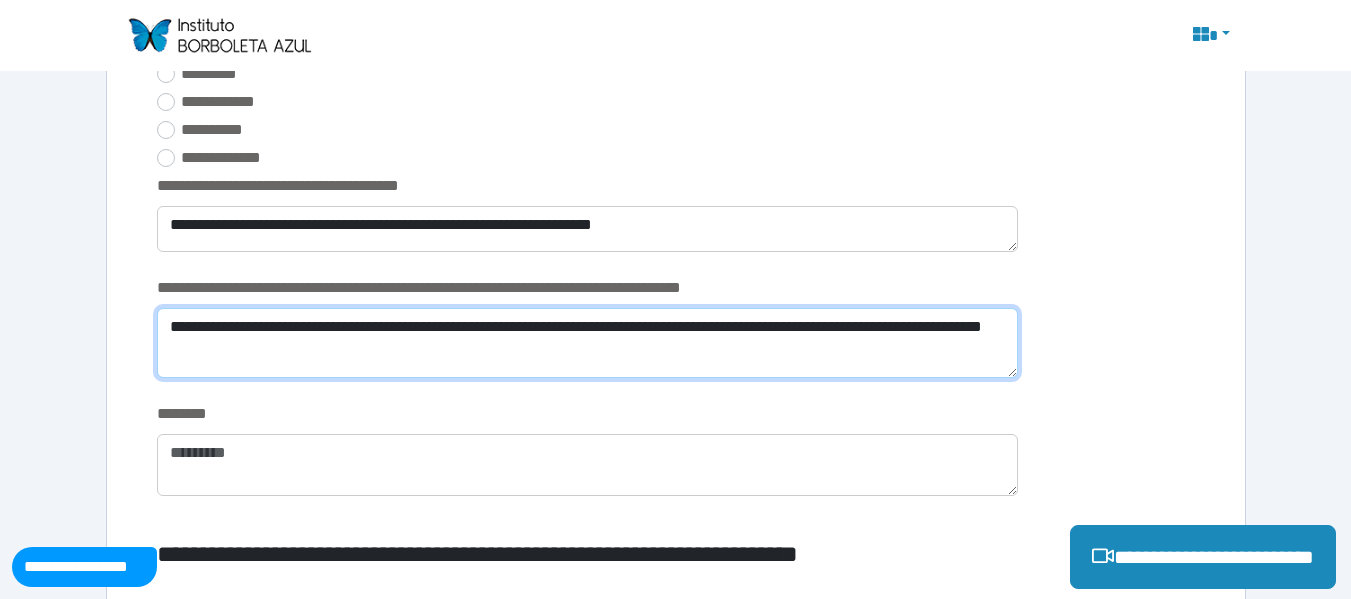 type on "**********" 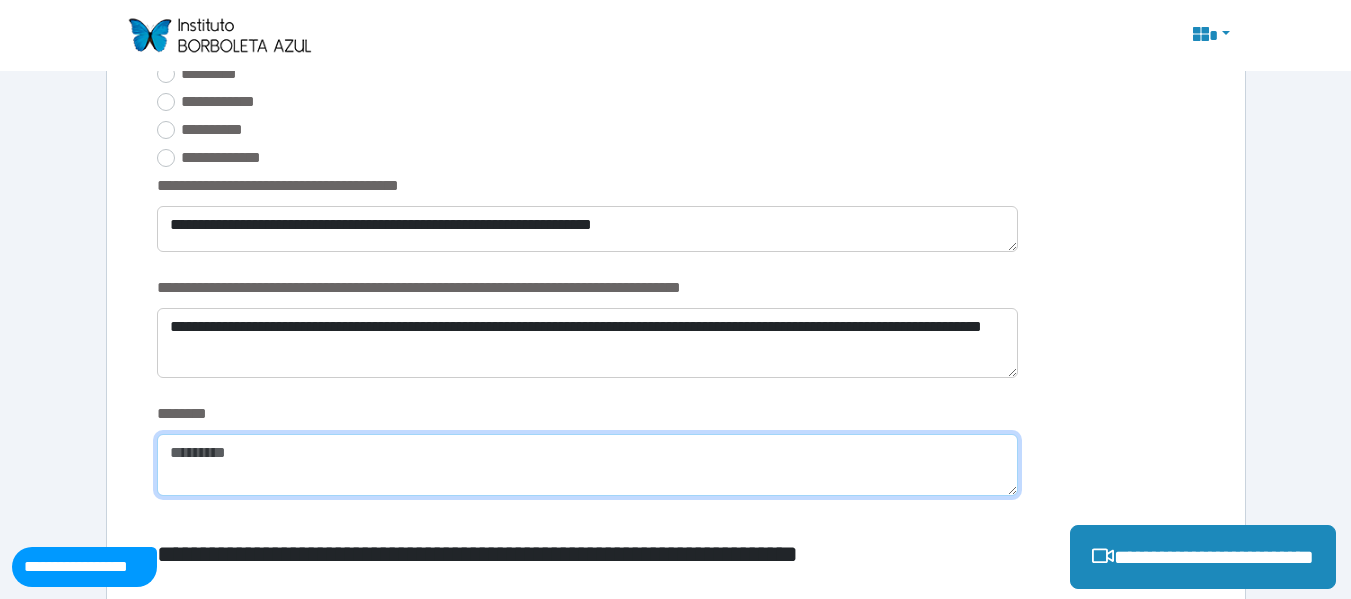 click at bounding box center (587, 465) 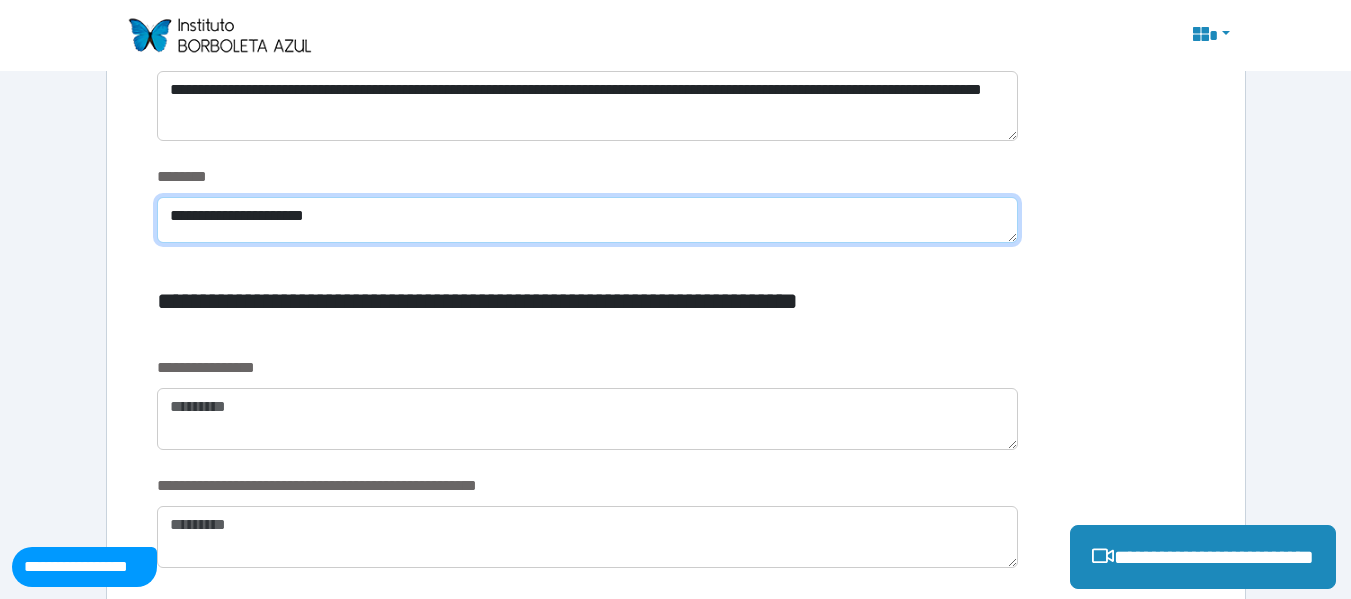 scroll, scrollTop: 2360, scrollLeft: 0, axis: vertical 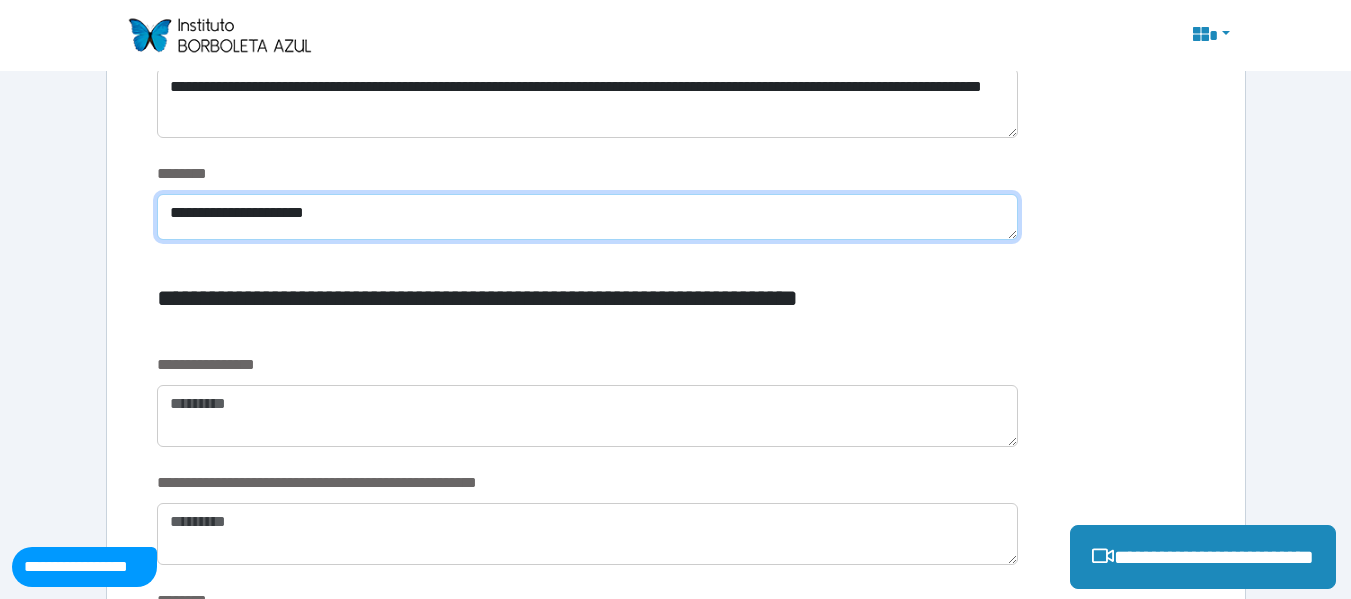 type on "**********" 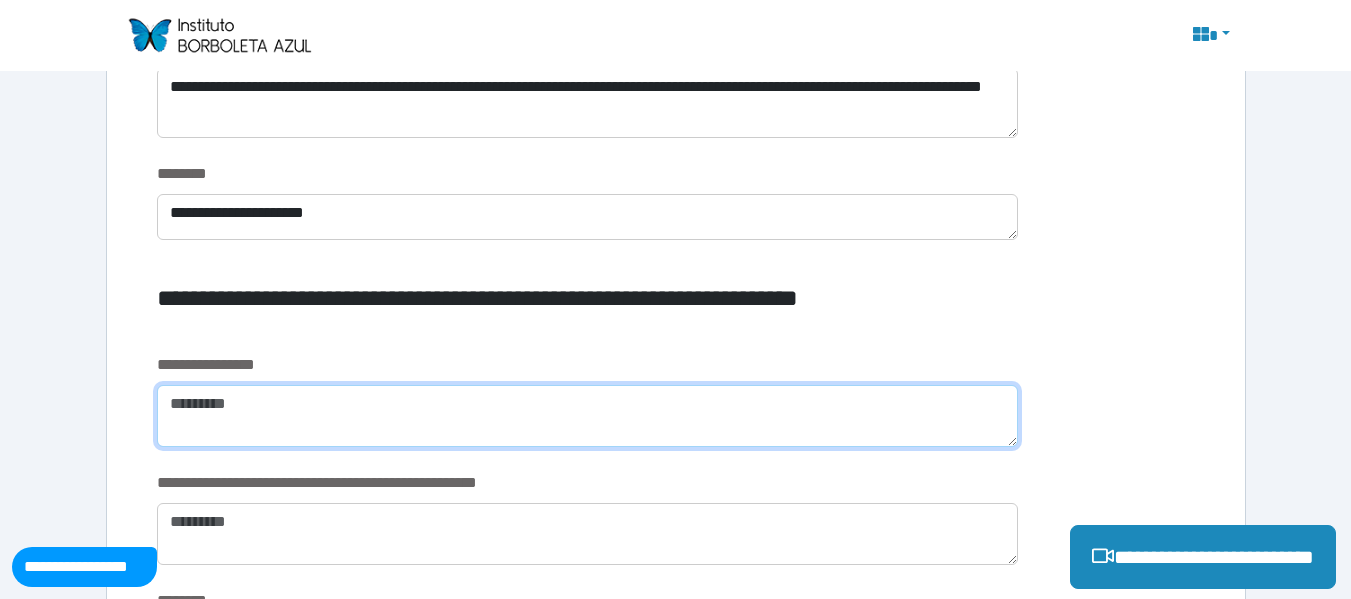 click at bounding box center (587, 416) 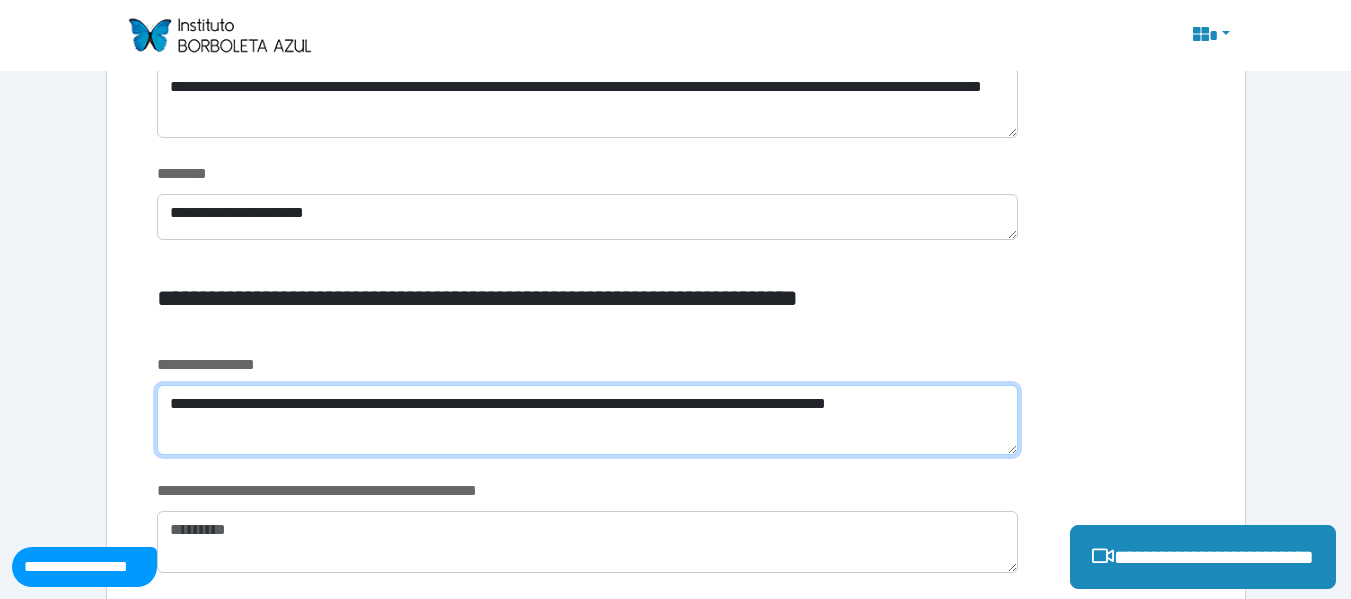 scroll, scrollTop: 0, scrollLeft: 0, axis: both 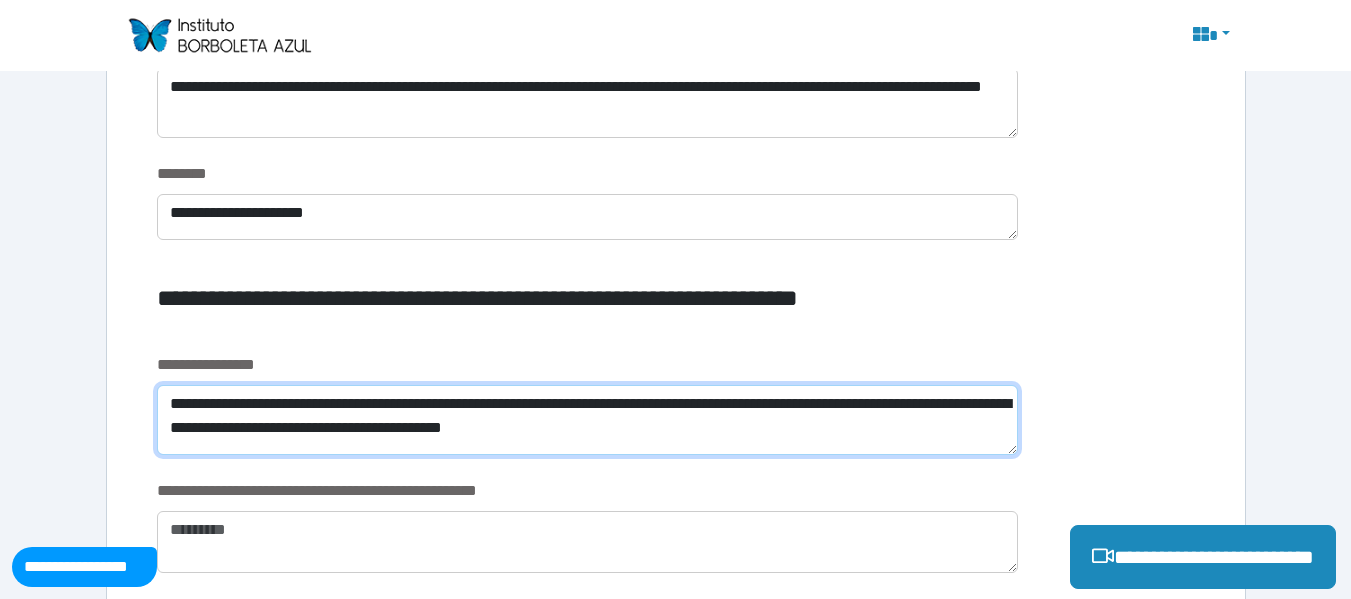 click on "**********" at bounding box center (587, 420) 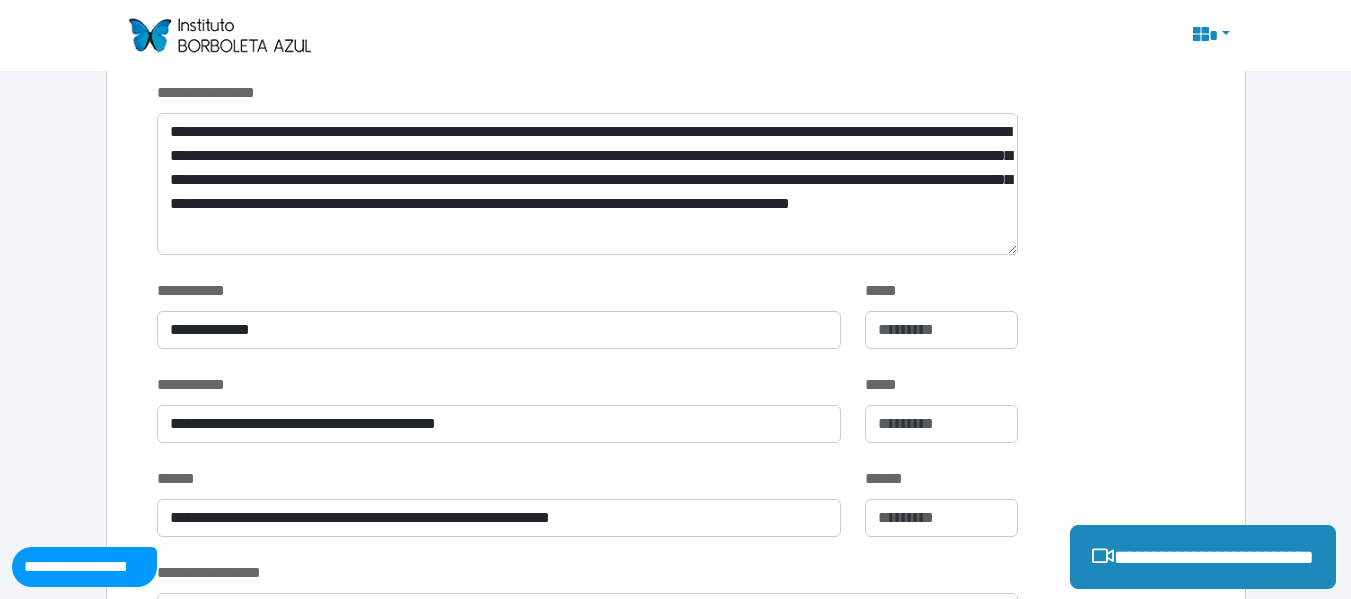 scroll, scrollTop: 627, scrollLeft: 0, axis: vertical 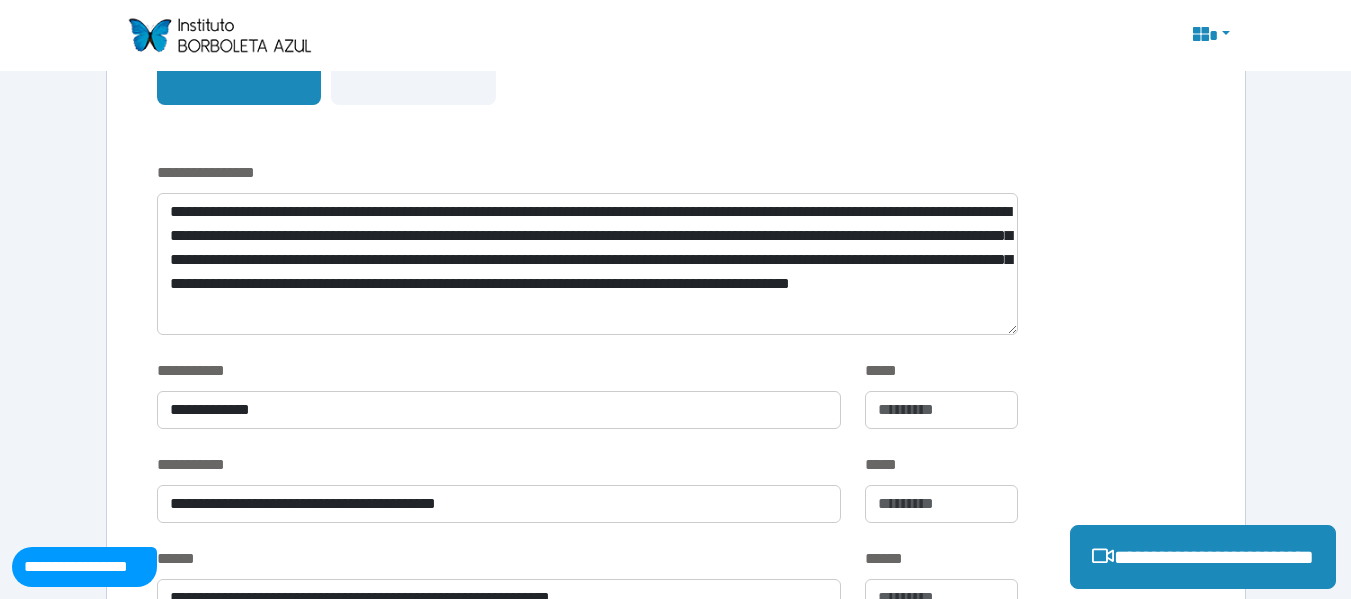 type on "**********" 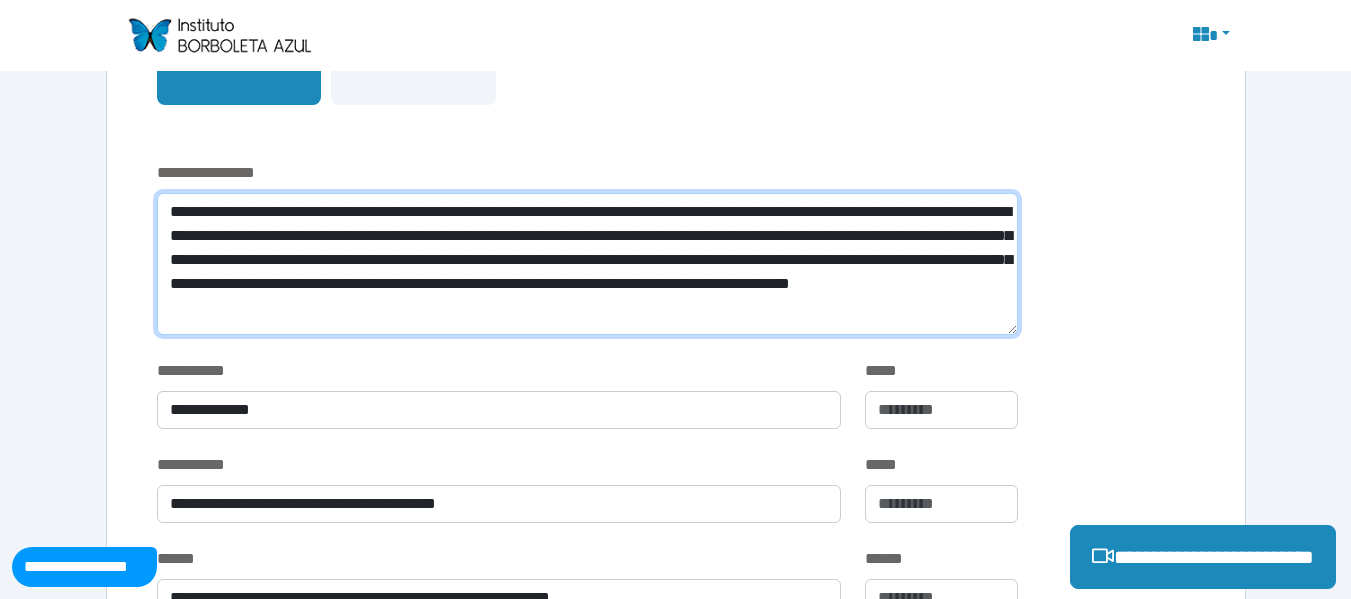 click on "**********" at bounding box center [587, 264] 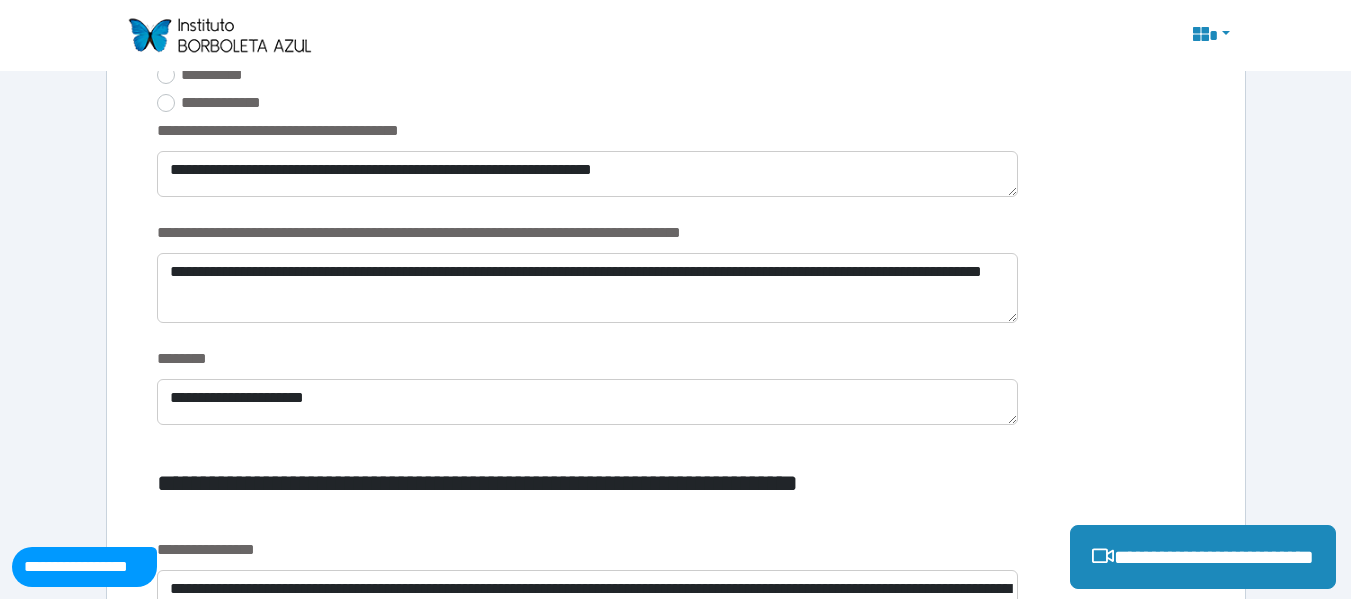 scroll, scrollTop: 2723, scrollLeft: 0, axis: vertical 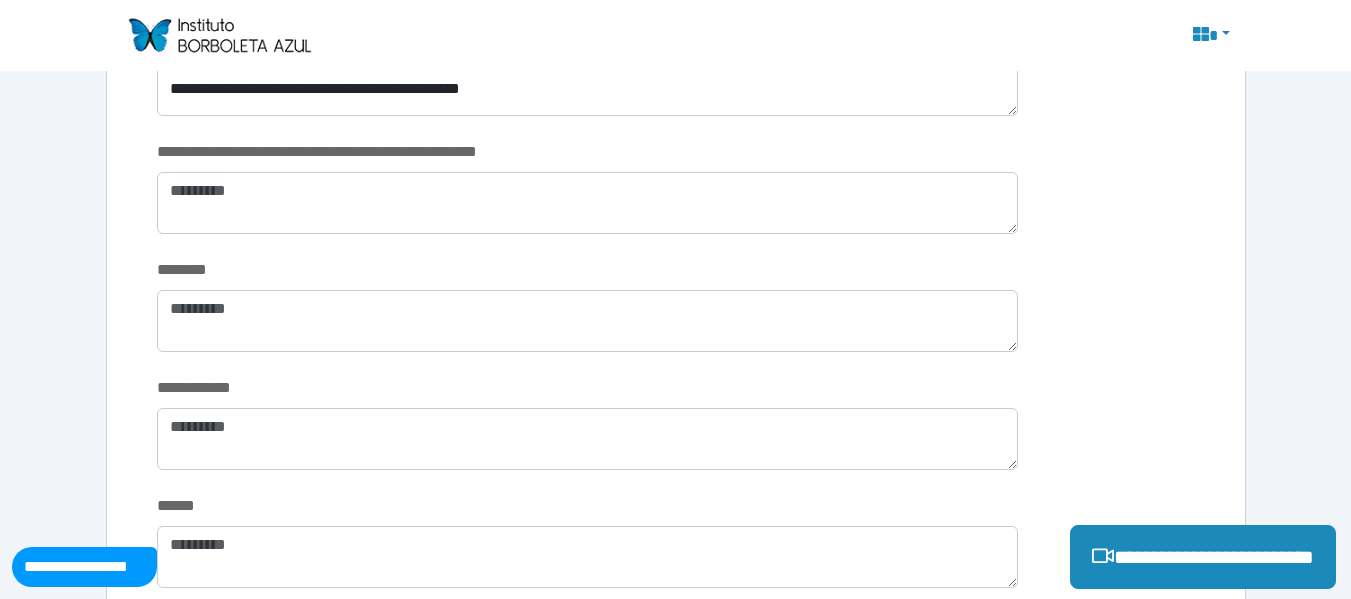 type on "**********" 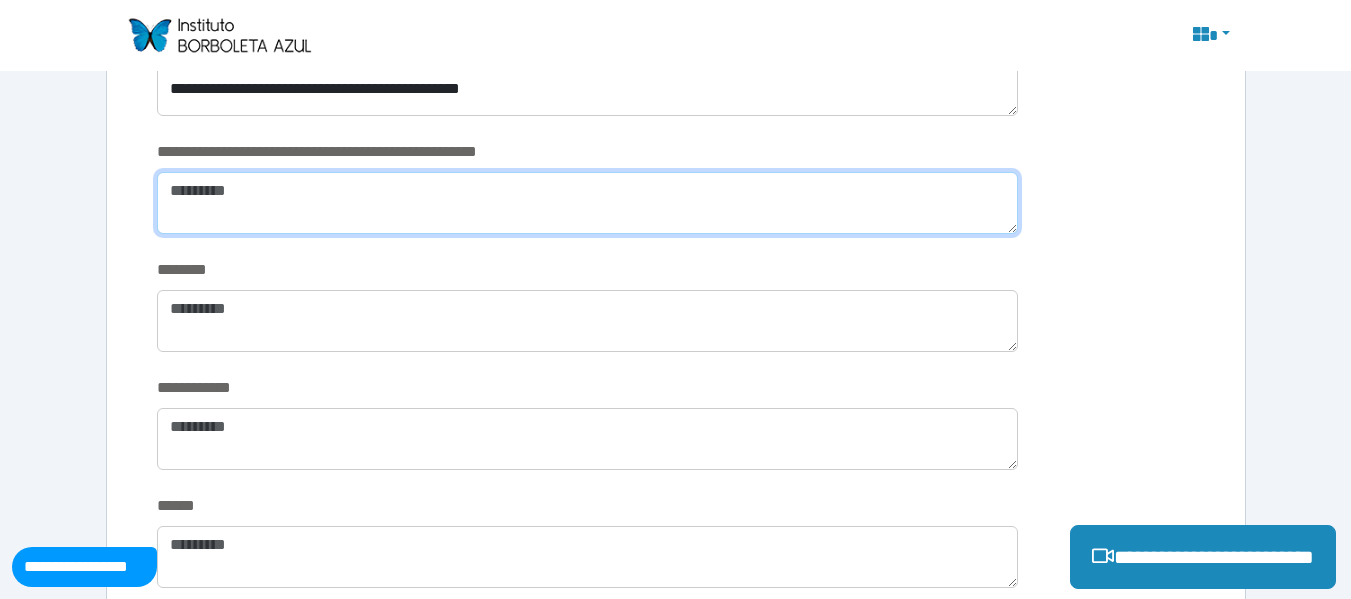 click at bounding box center (587, 203) 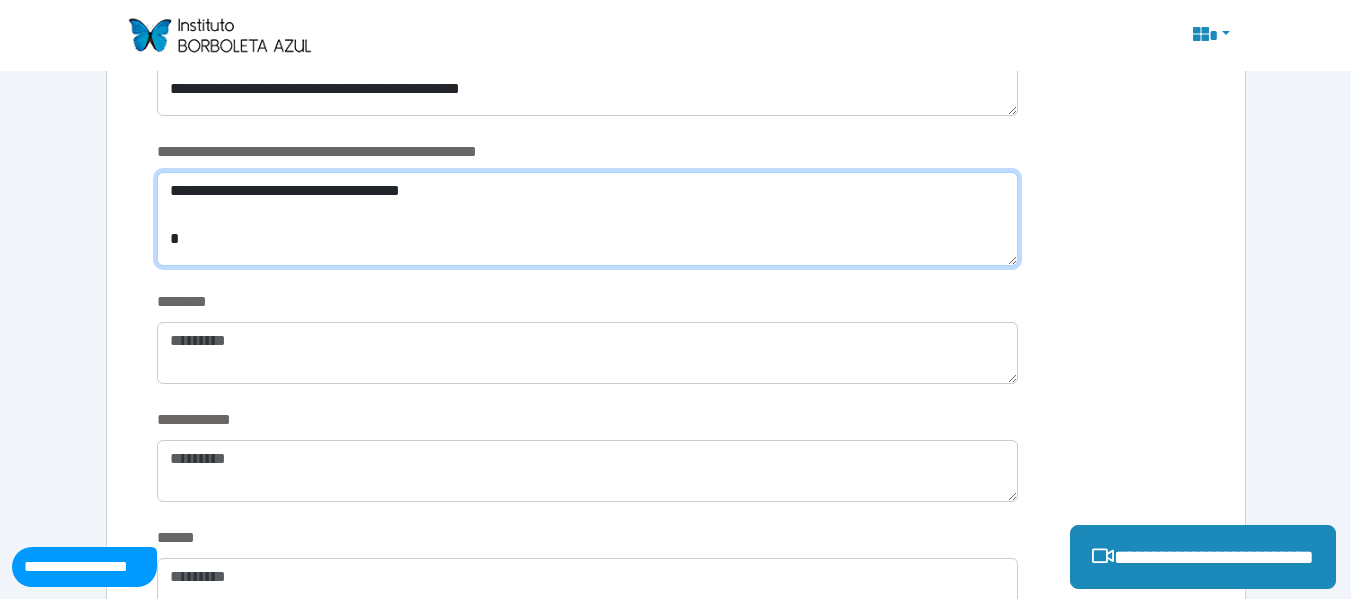 scroll, scrollTop: 0, scrollLeft: 0, axis: both 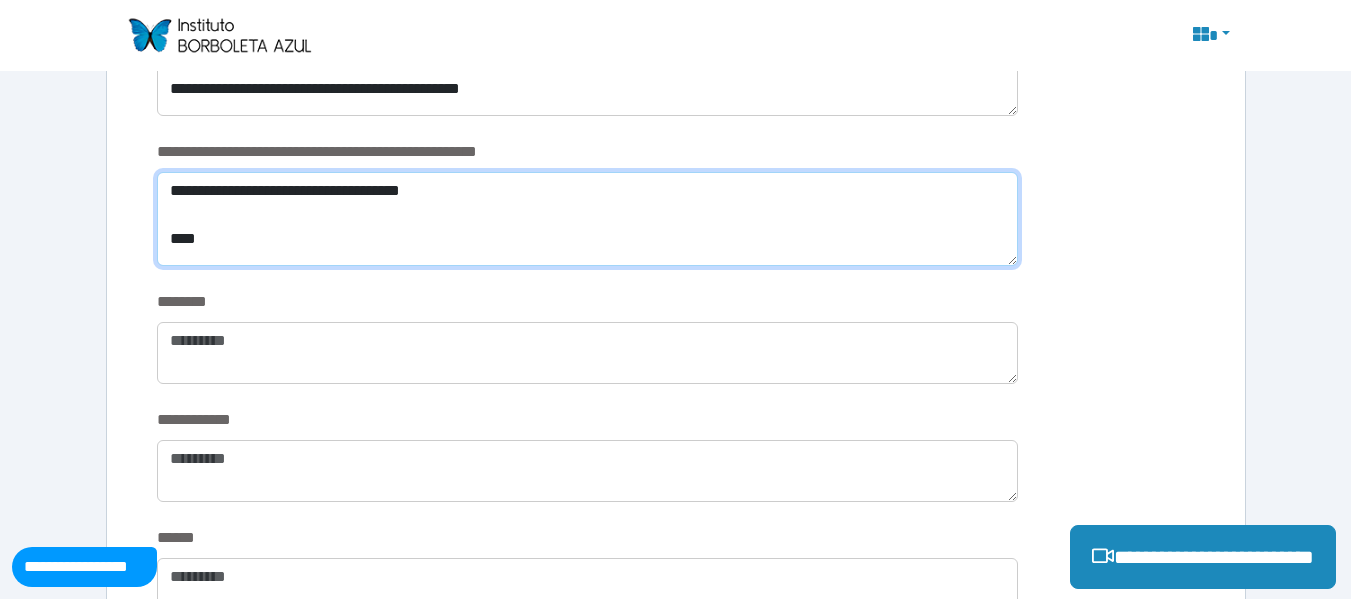 click on "**********" at bounding box center (587, 219) 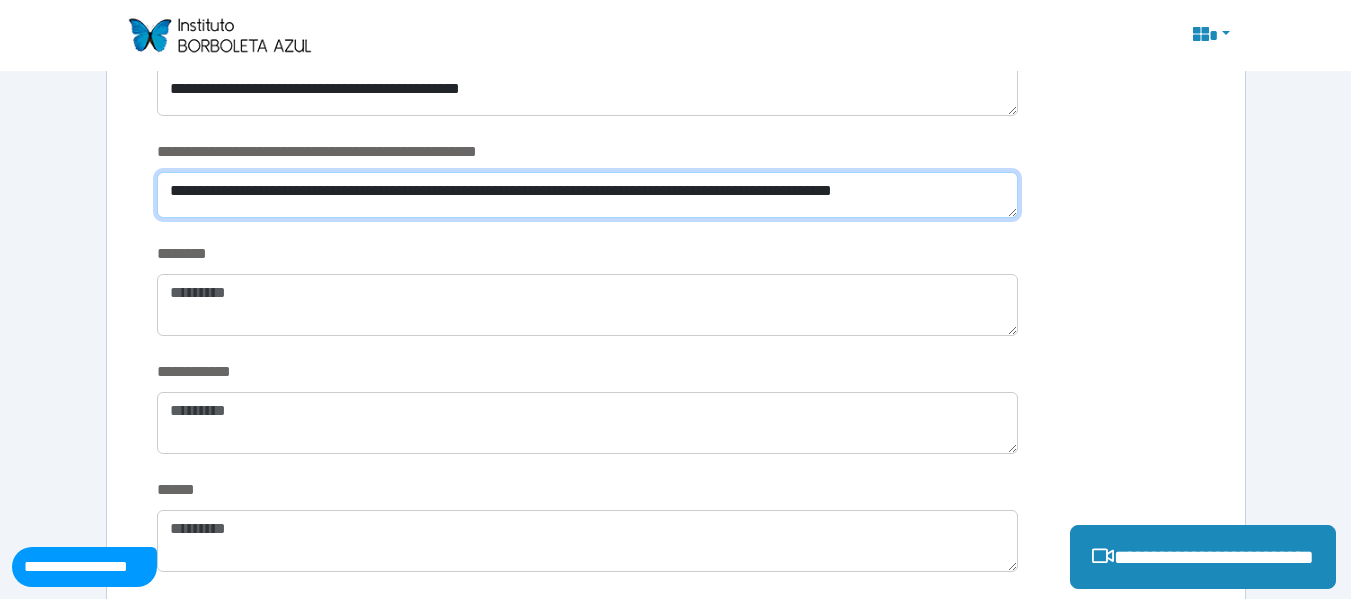 scroll, scrollTop: 0, scrollLeft: 0, axis: both 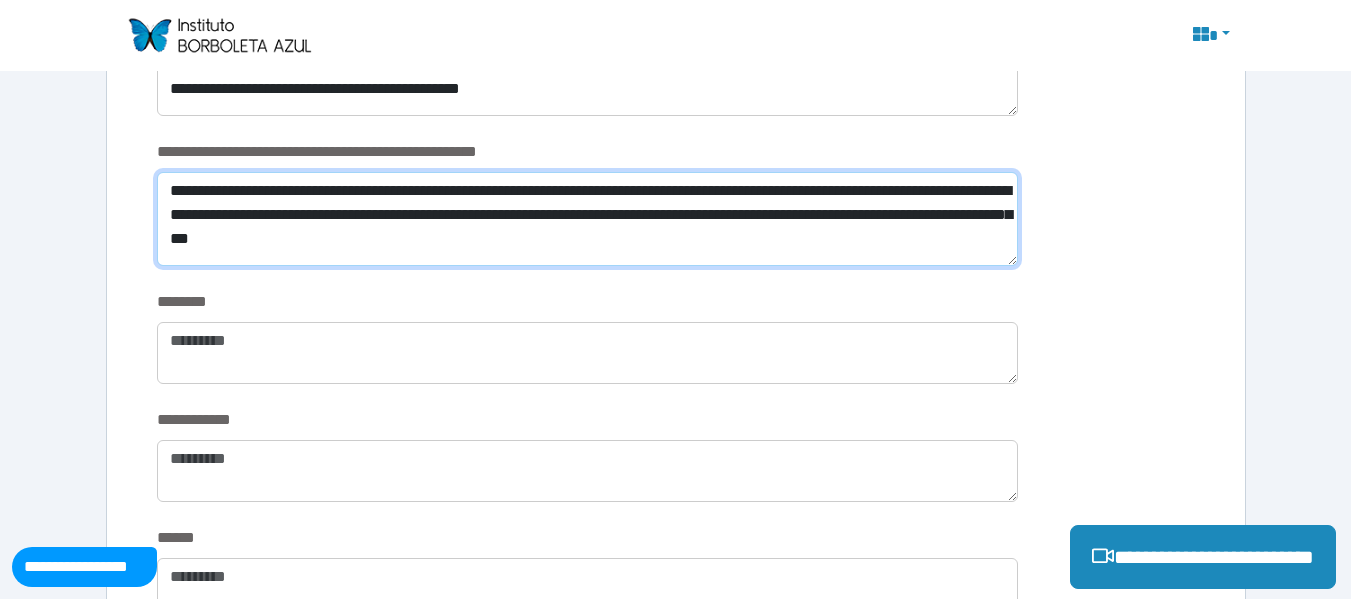 type on "**********" 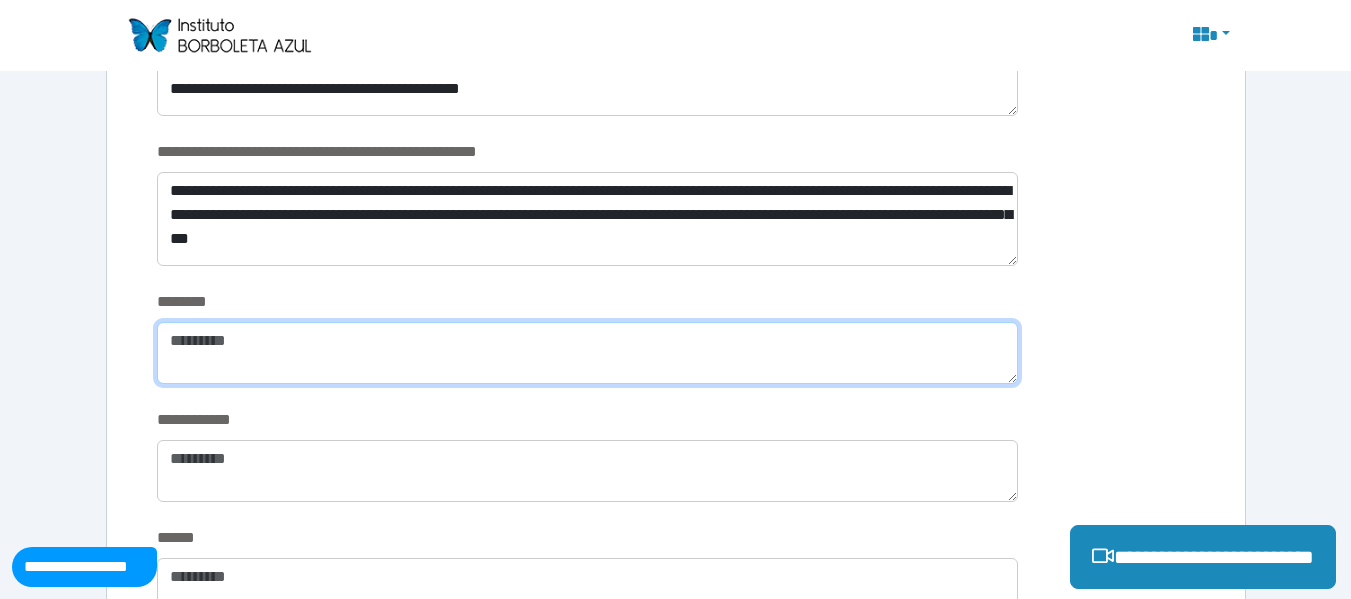 click at bounding box center [587, 353] 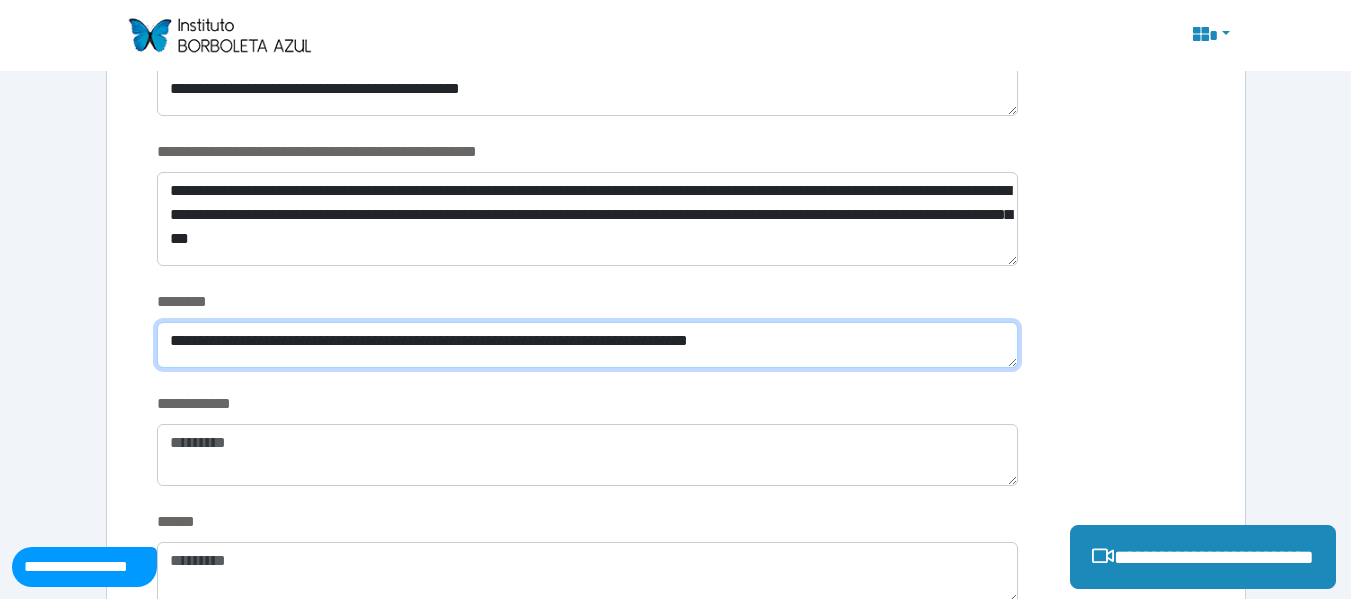type on "**********" 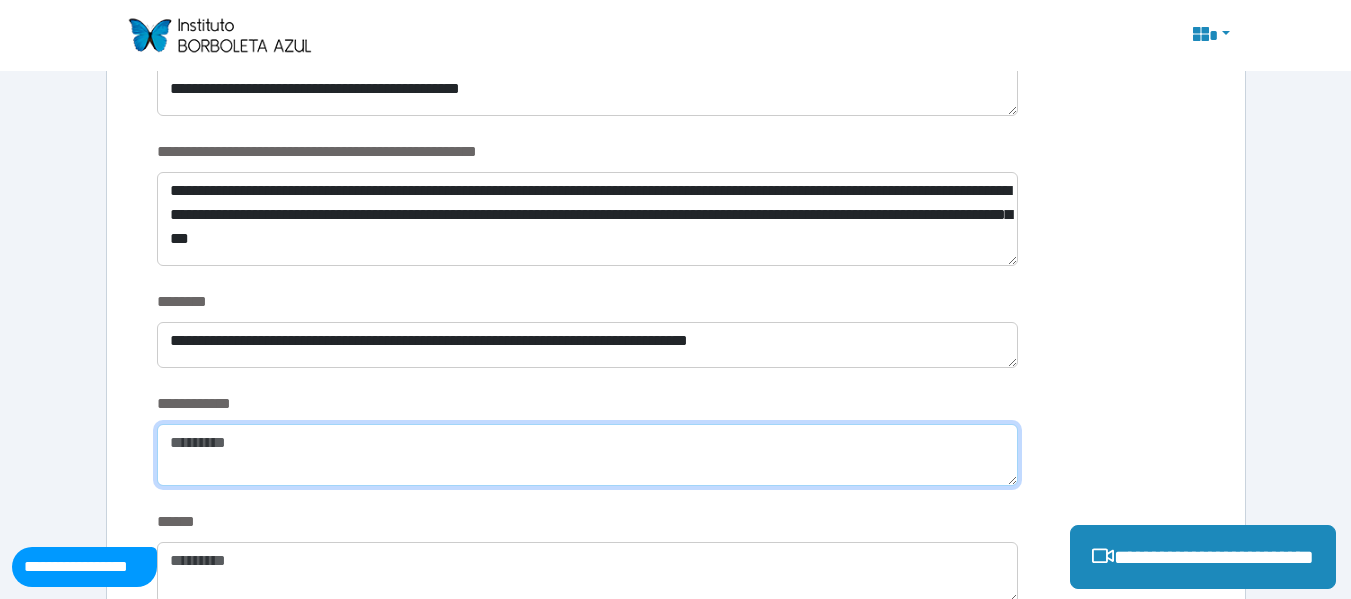 click at bounding box center (587, 455) 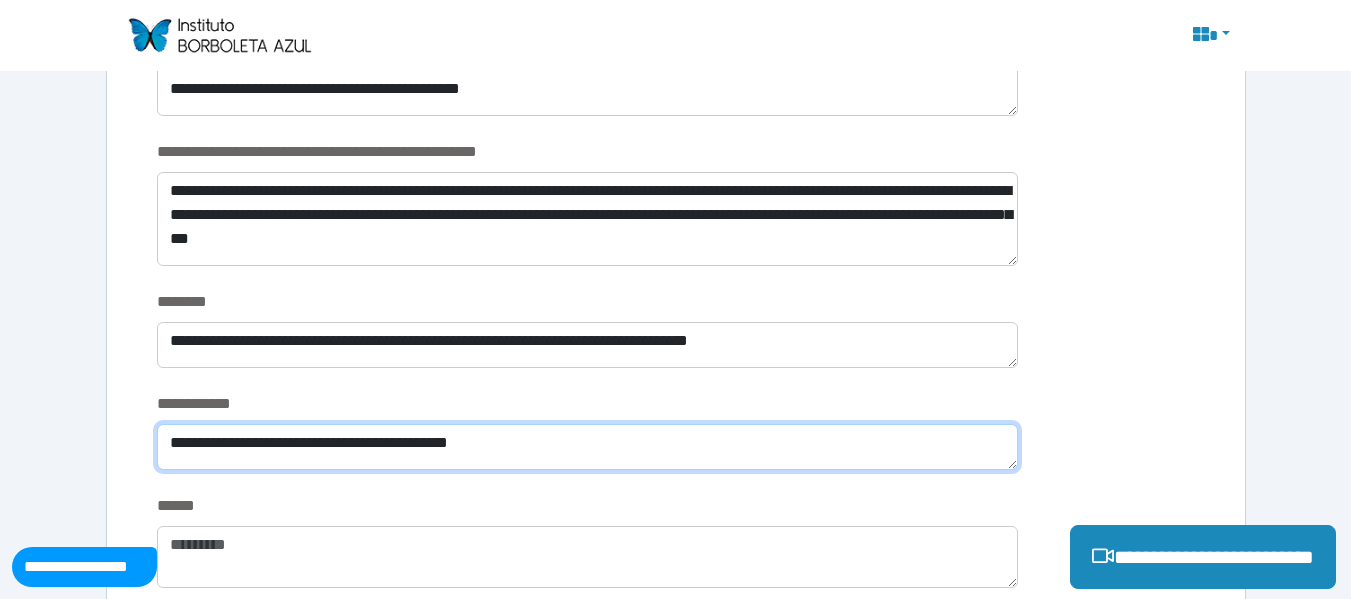 type on "**********" 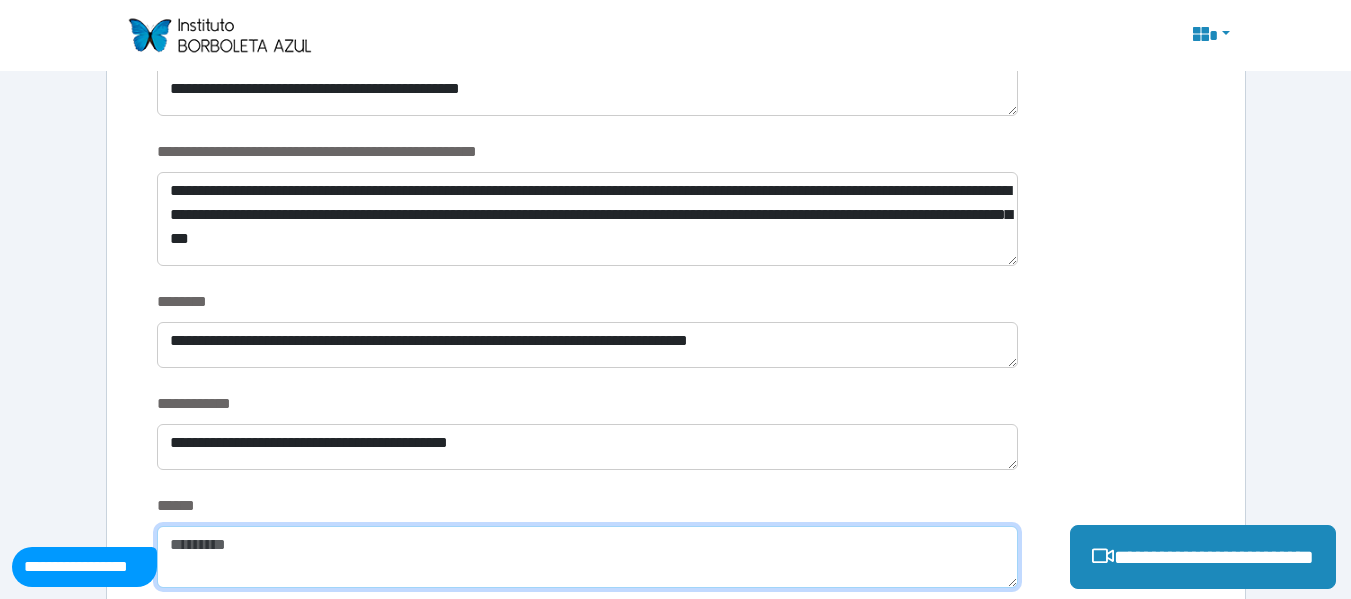 click at bounding box center (587, 557) 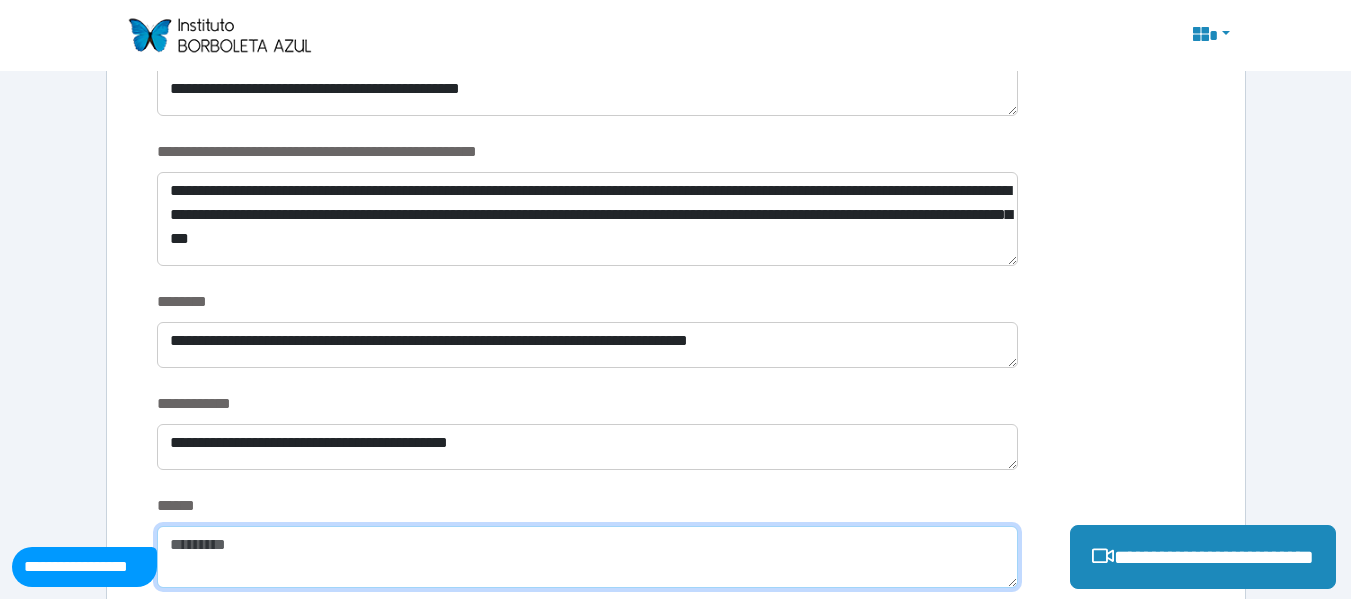 type on "*" 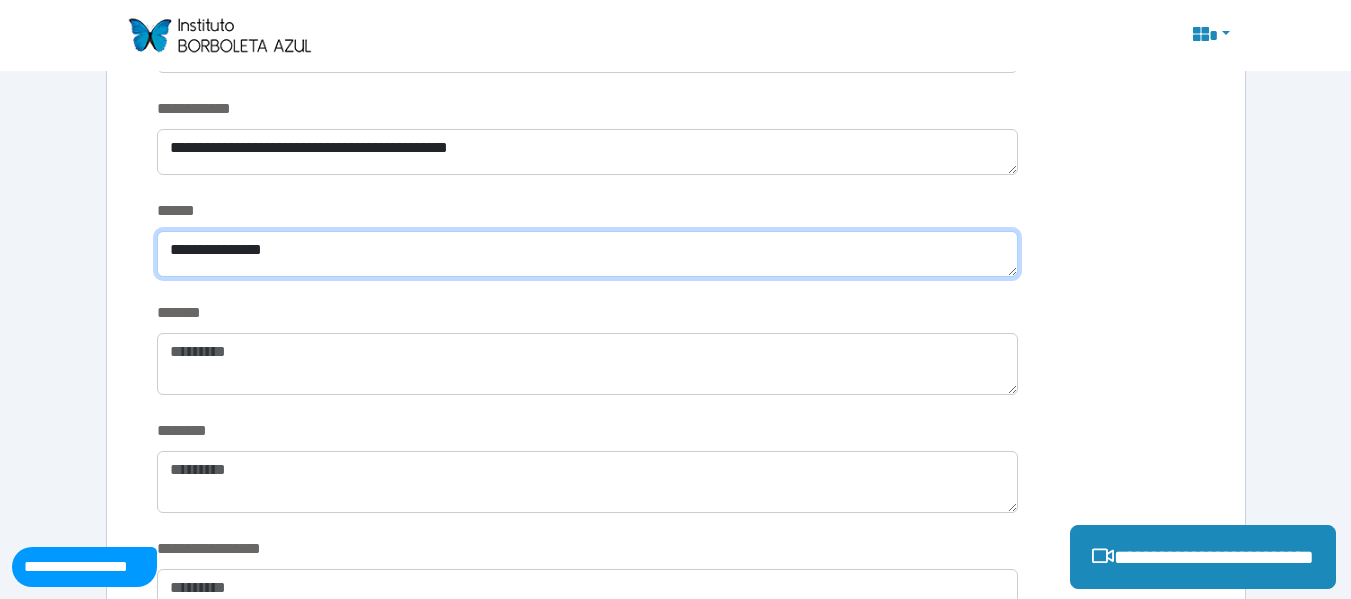 scroll, scrollTop: 3043, scrollLeft: 0, axis: vertical 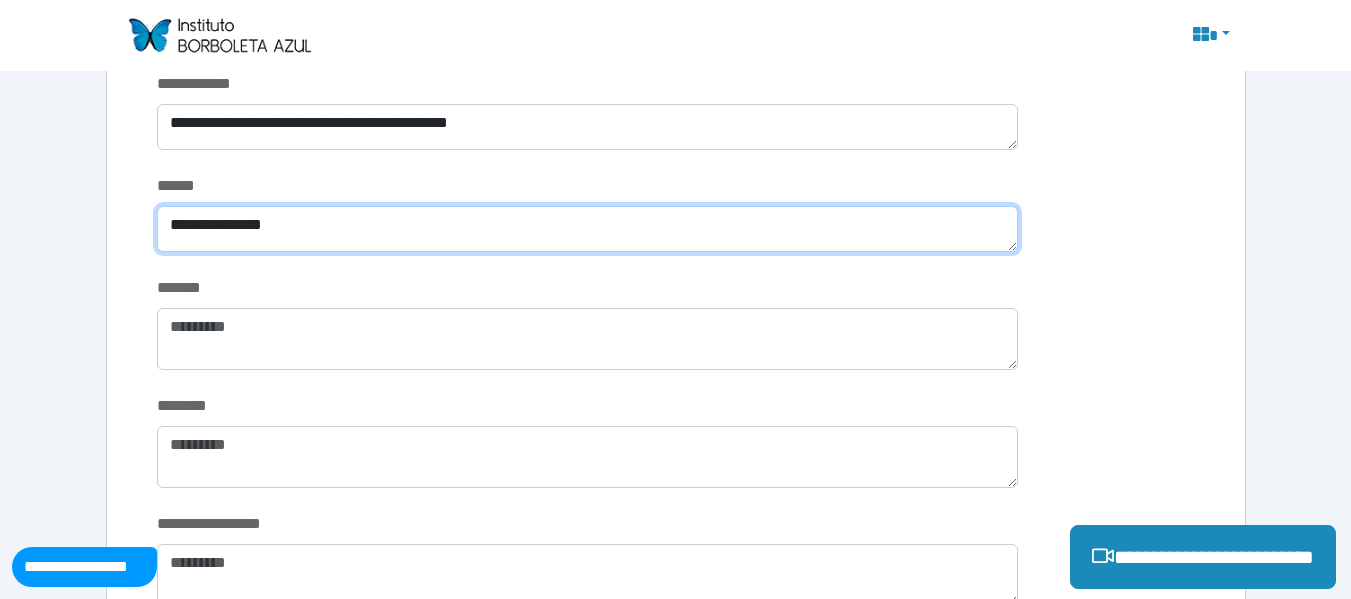 type on "**********" 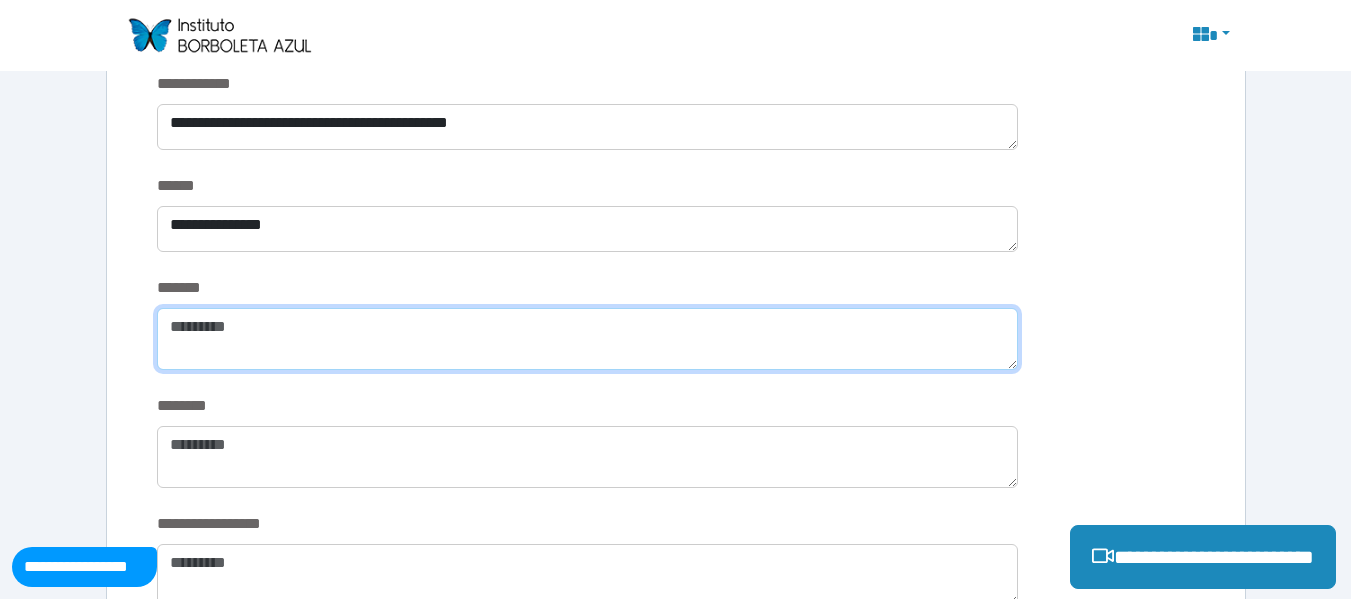 click at bounding box center (587, 339) 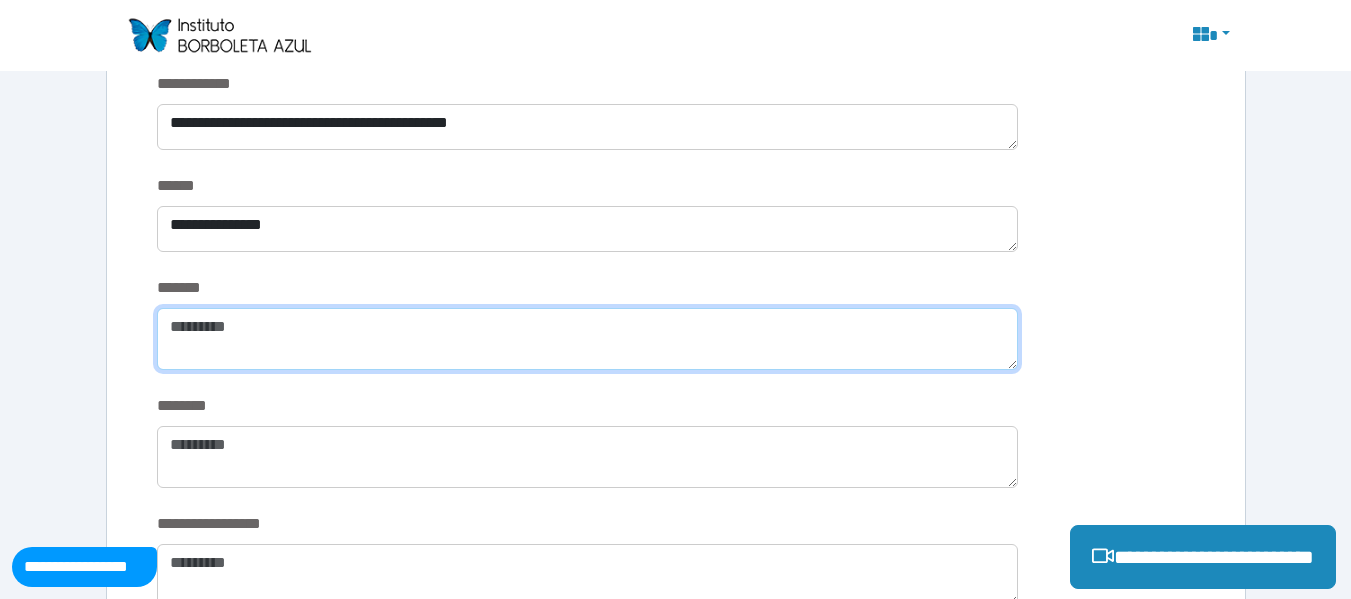 click at bounding box center [587, 339] 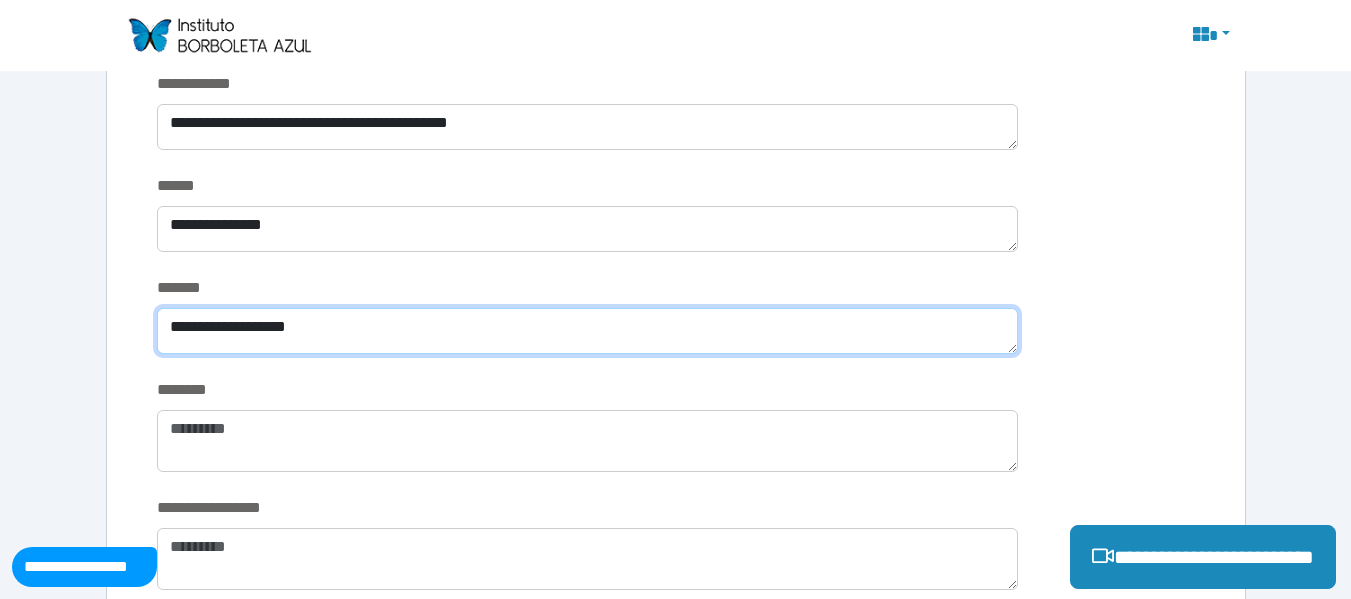 type on "**********" 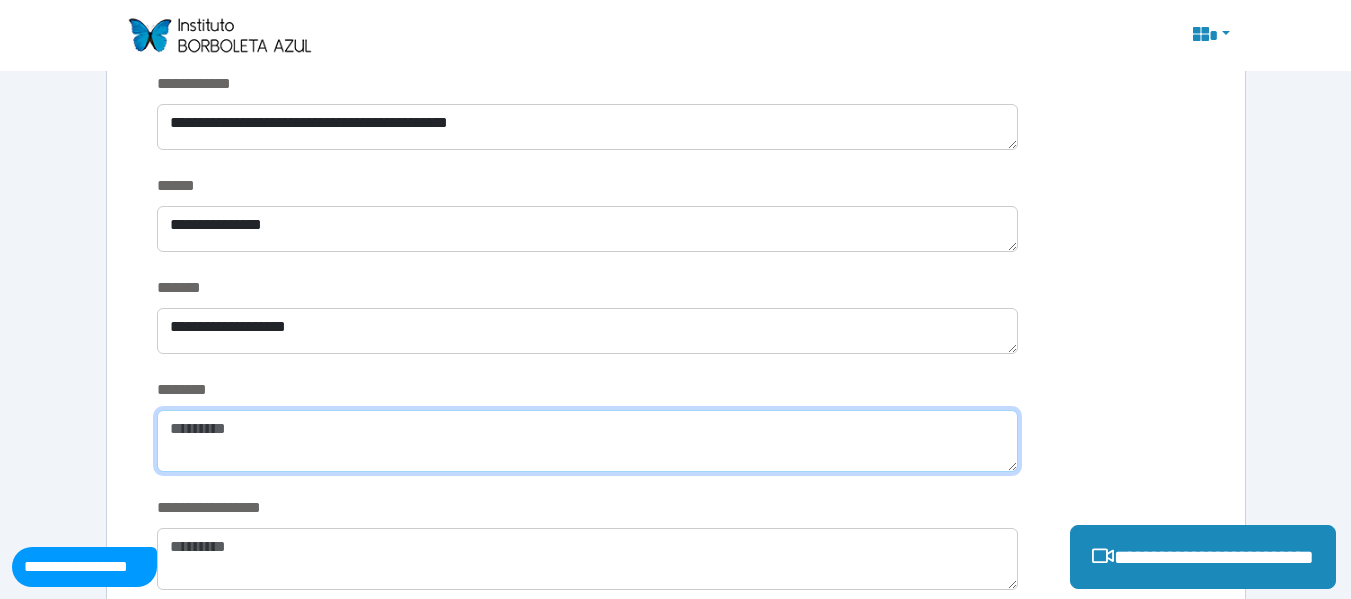 click at bounding box center (587, 441) 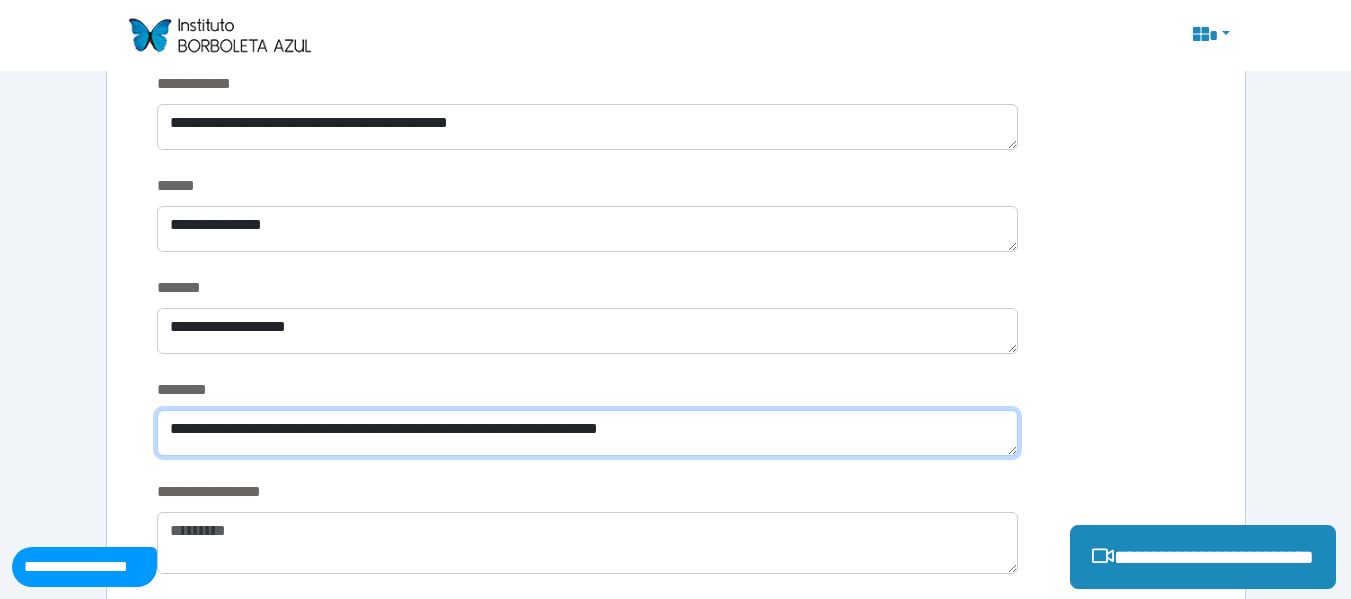 type on "**********" 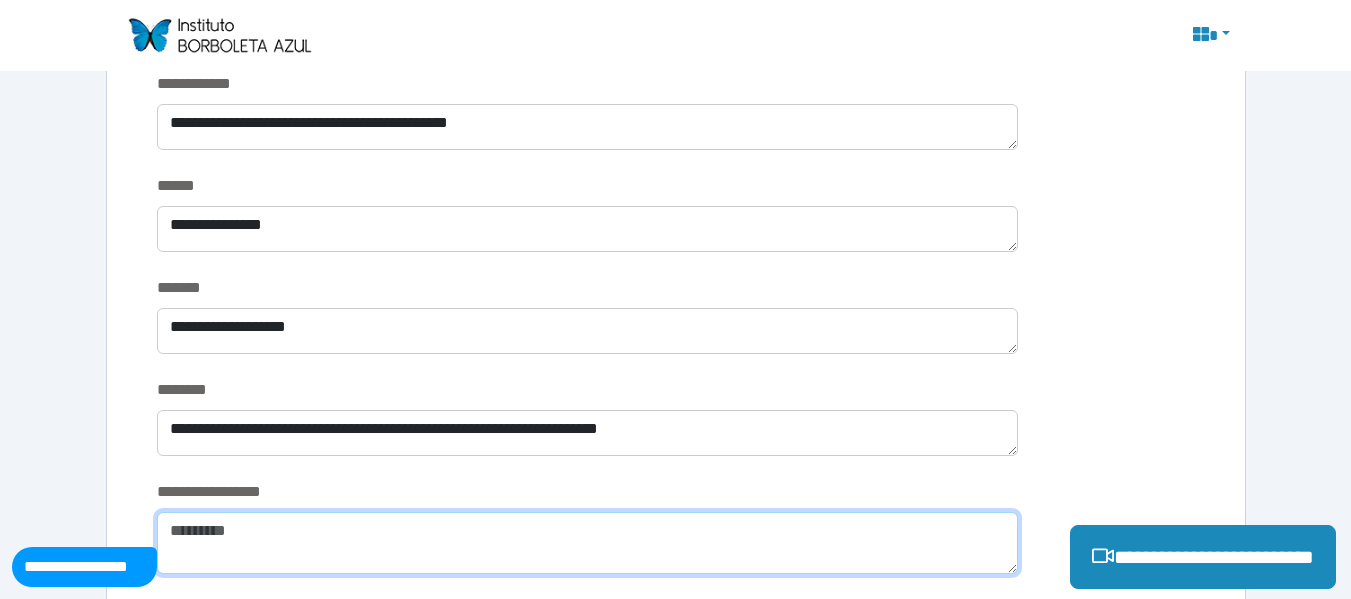 click at bounding box center [587, 543] 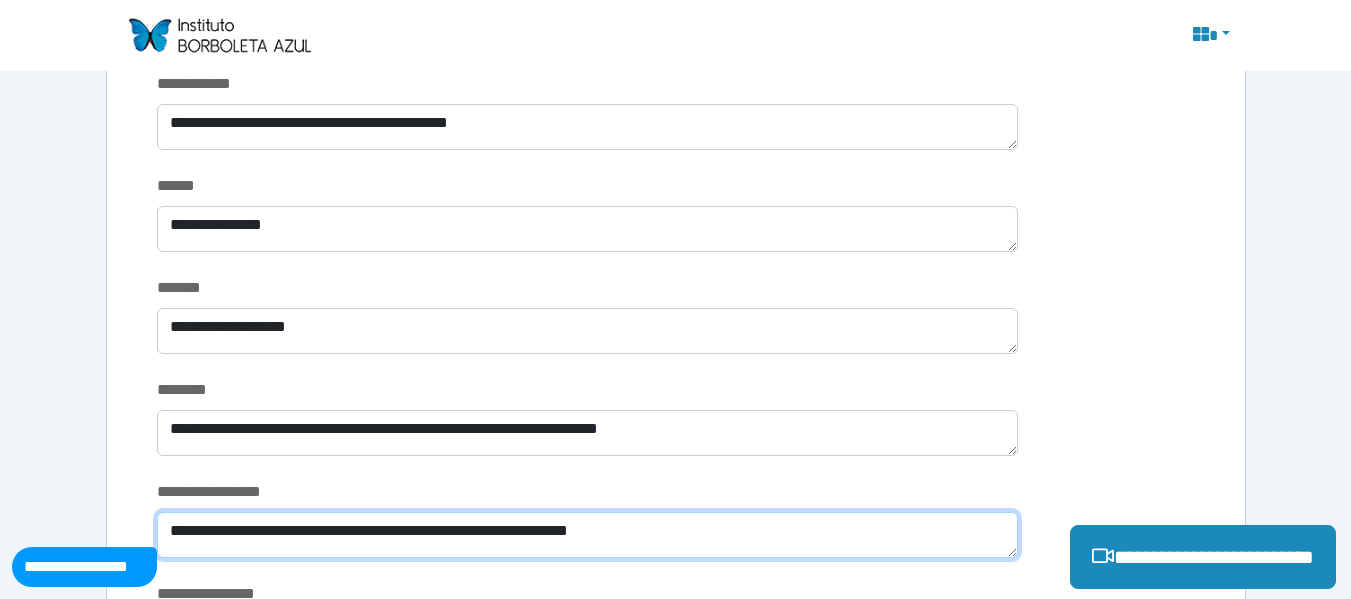 click on "**********" at bounding box center (587, 535) 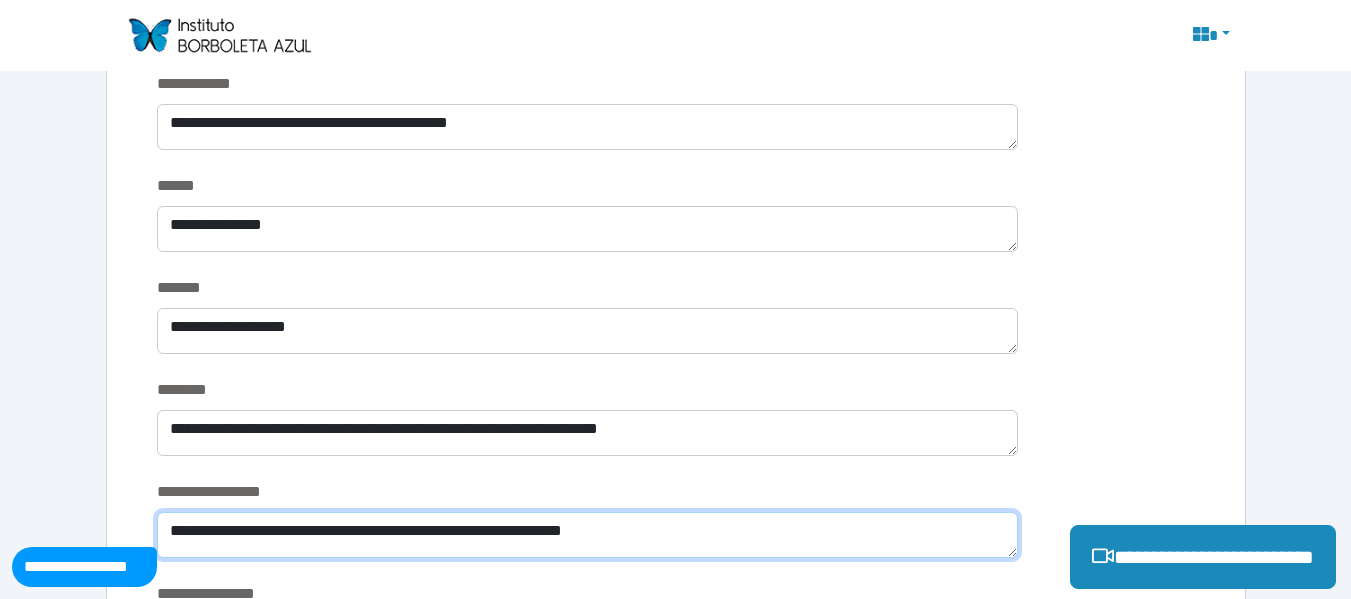 click on "**********" at bounding box center (587, 535) 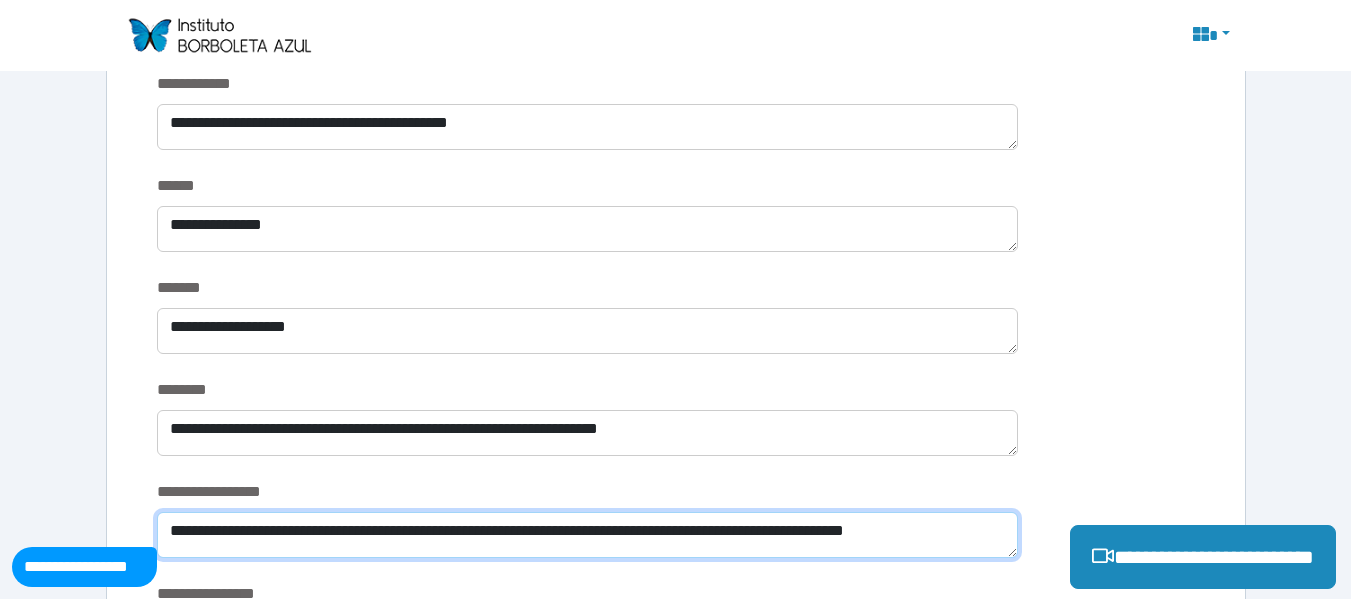 scroll, scrollTop: 0, scrollLeft: 0, axis: both 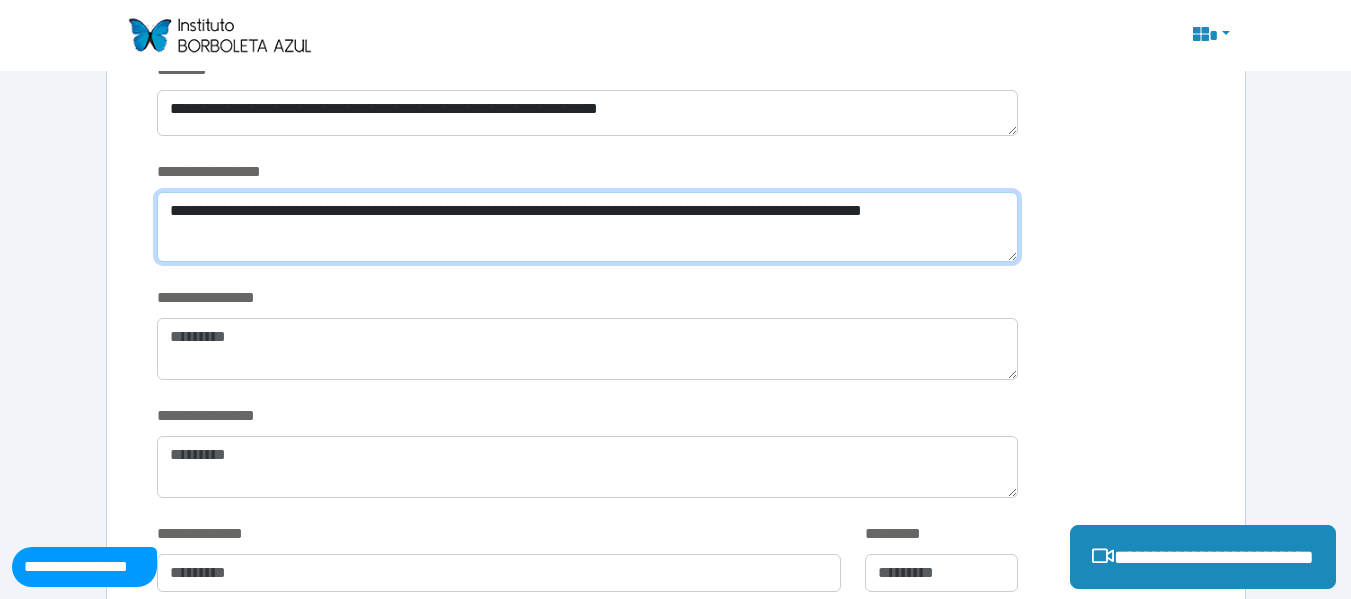 type on "**********" 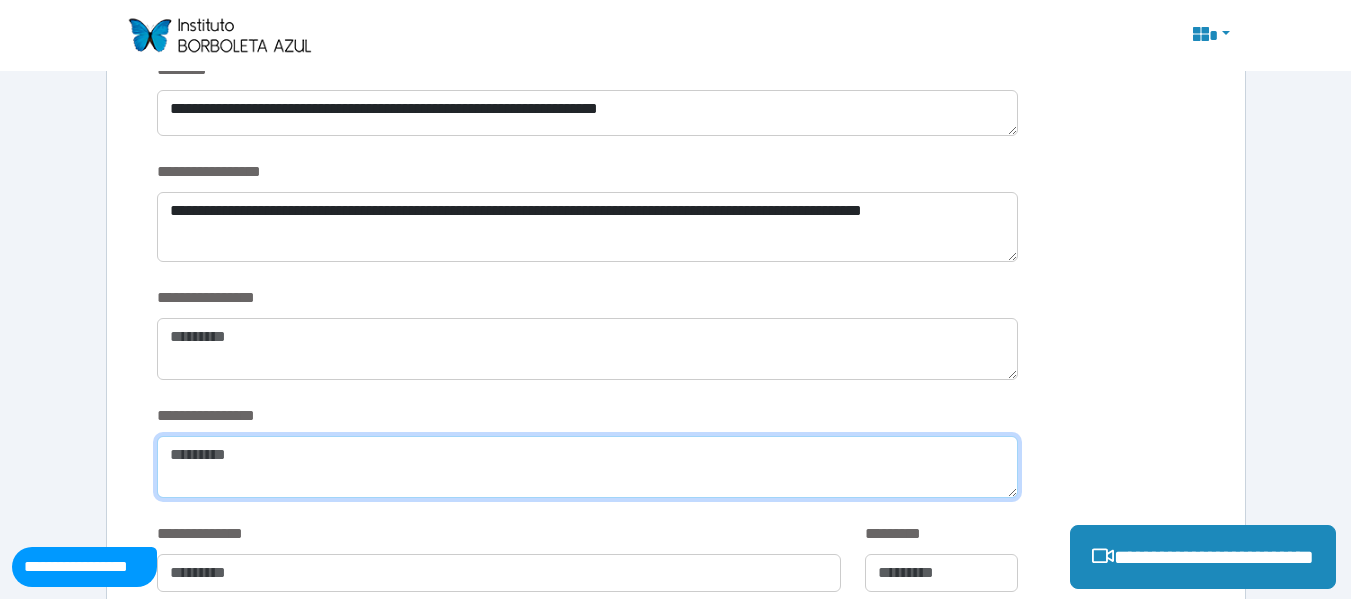 click at bounding box center [587, 467] 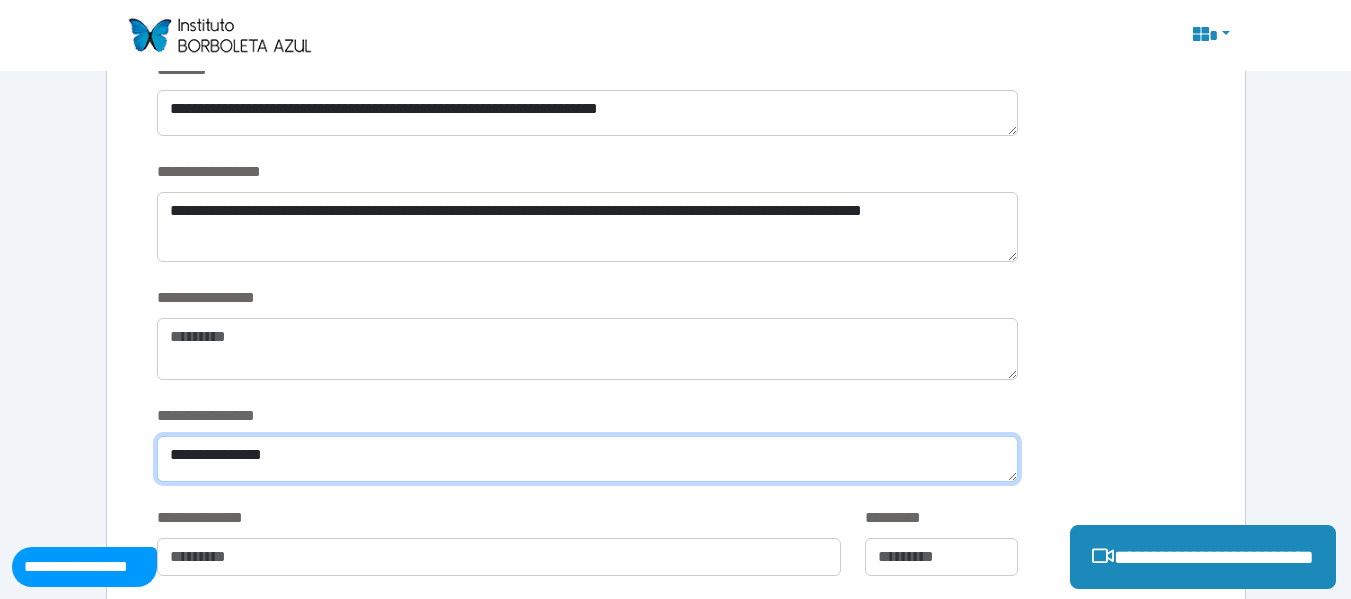 type on "**********" 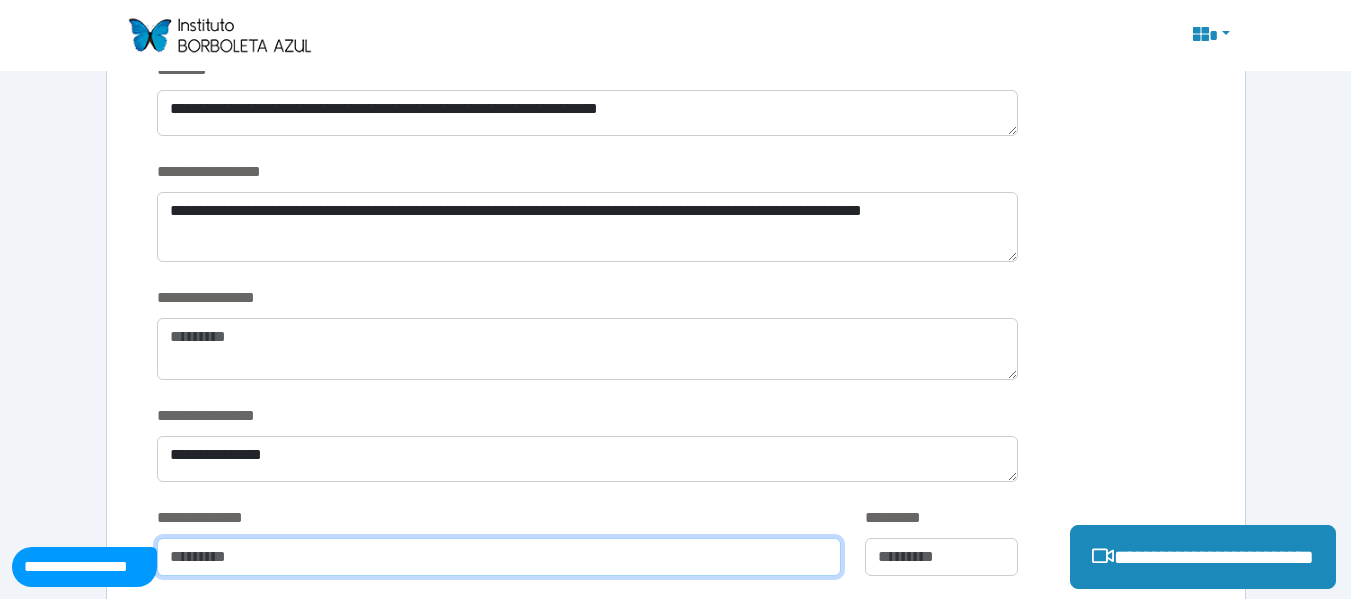 click at bounding box center [499, 557] 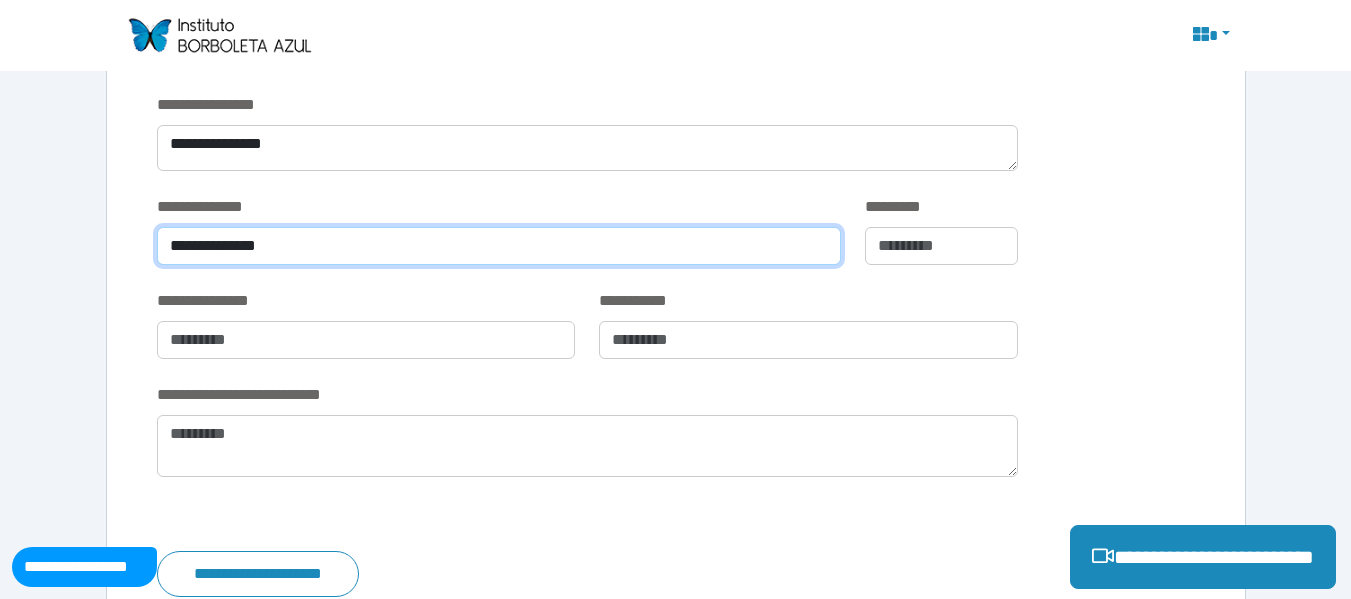 scroll, scrollTop: 3683, scrollLeft: 0, axis: vertical 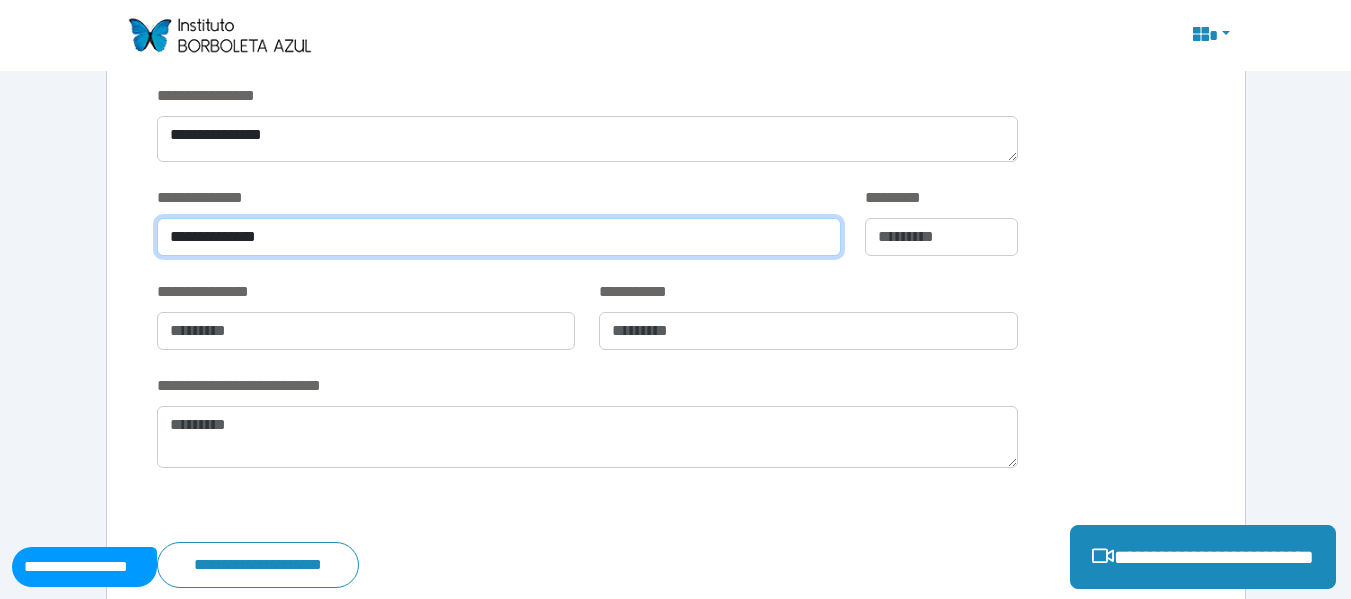 type on "**********" 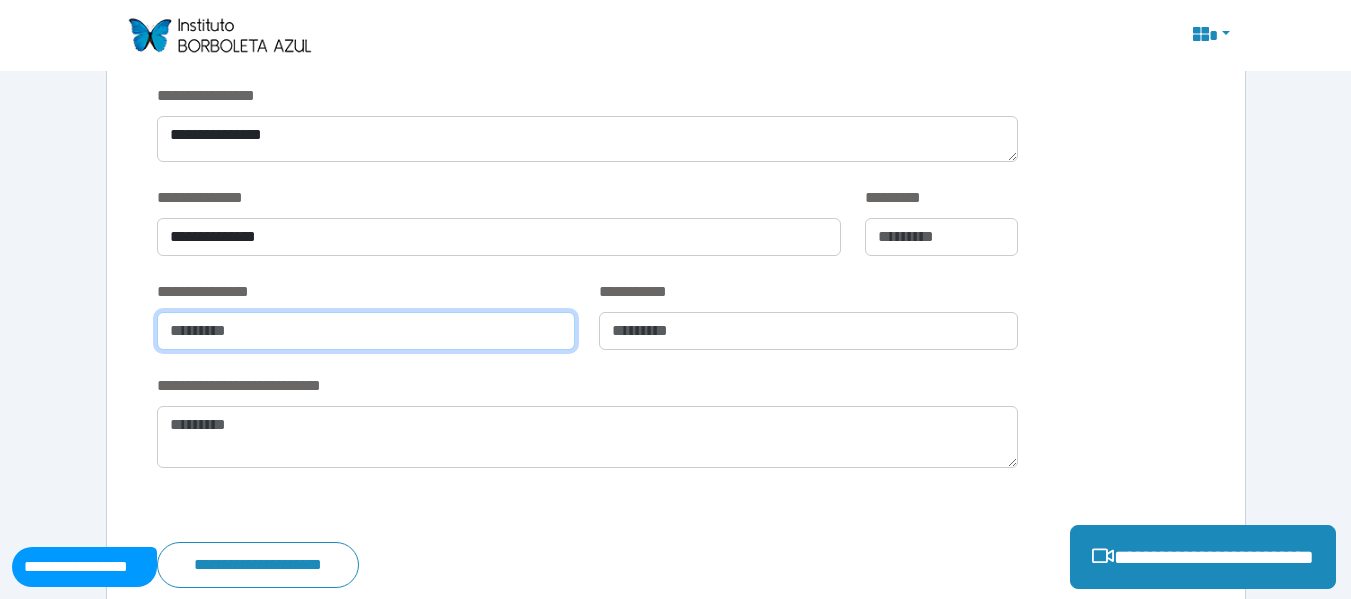 click at bounding box center [366, 331] 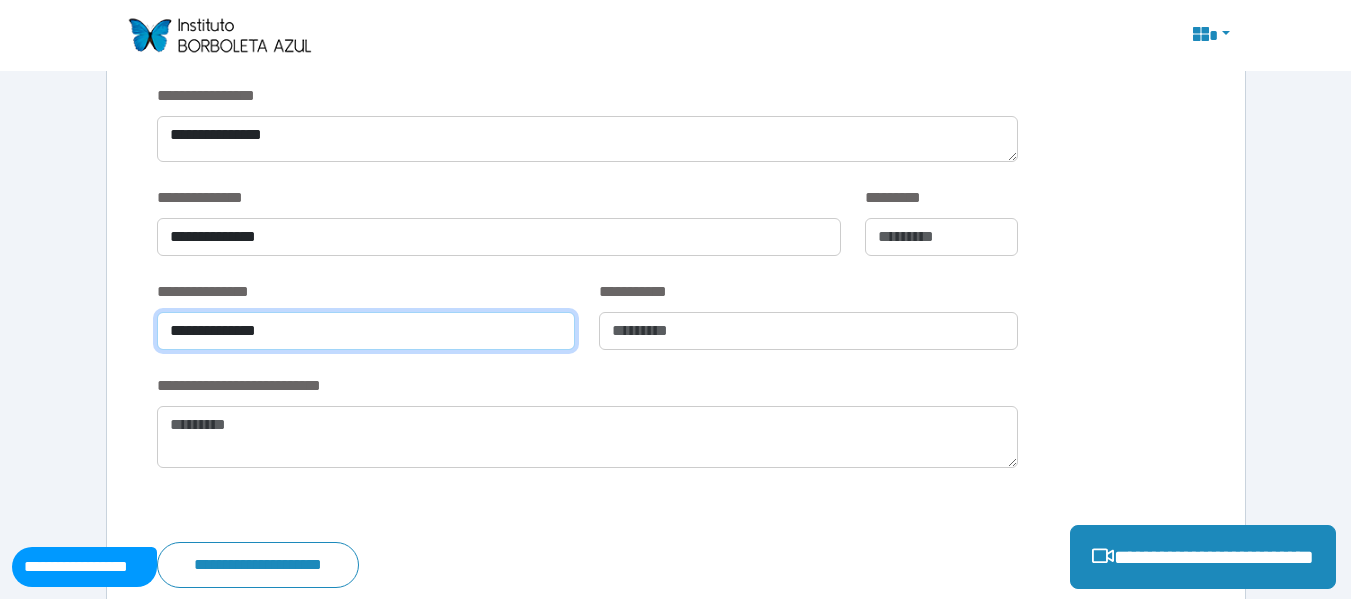 type on "**********" 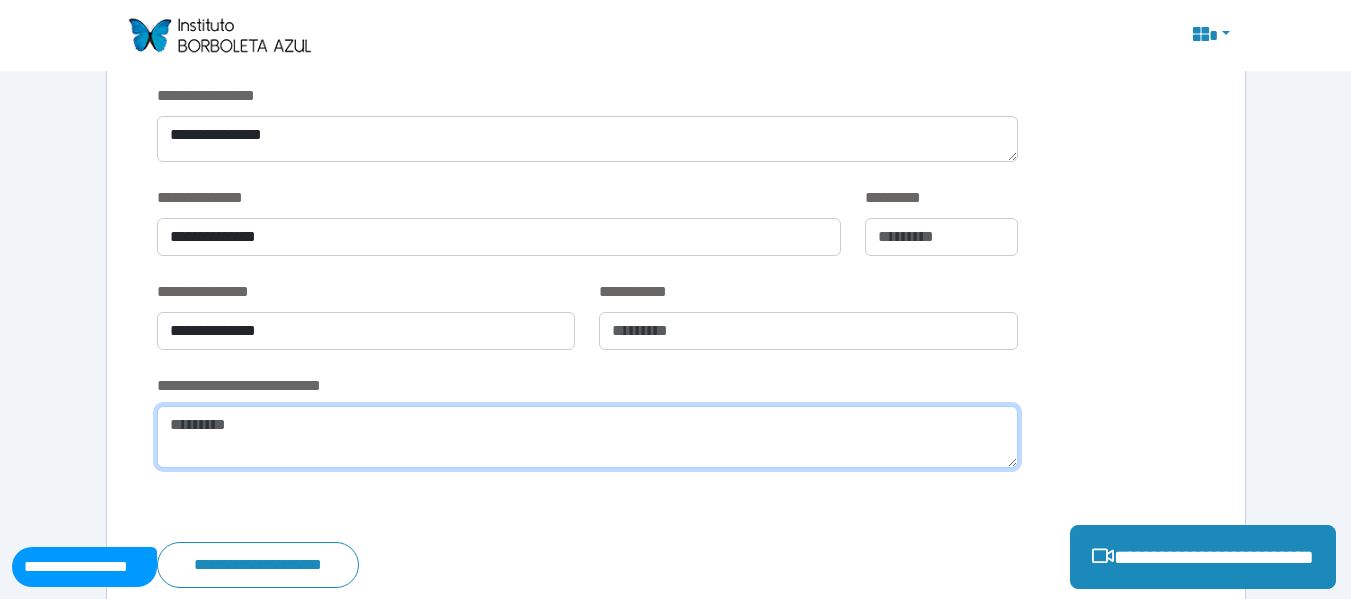 click at bounding box center [587, 437] 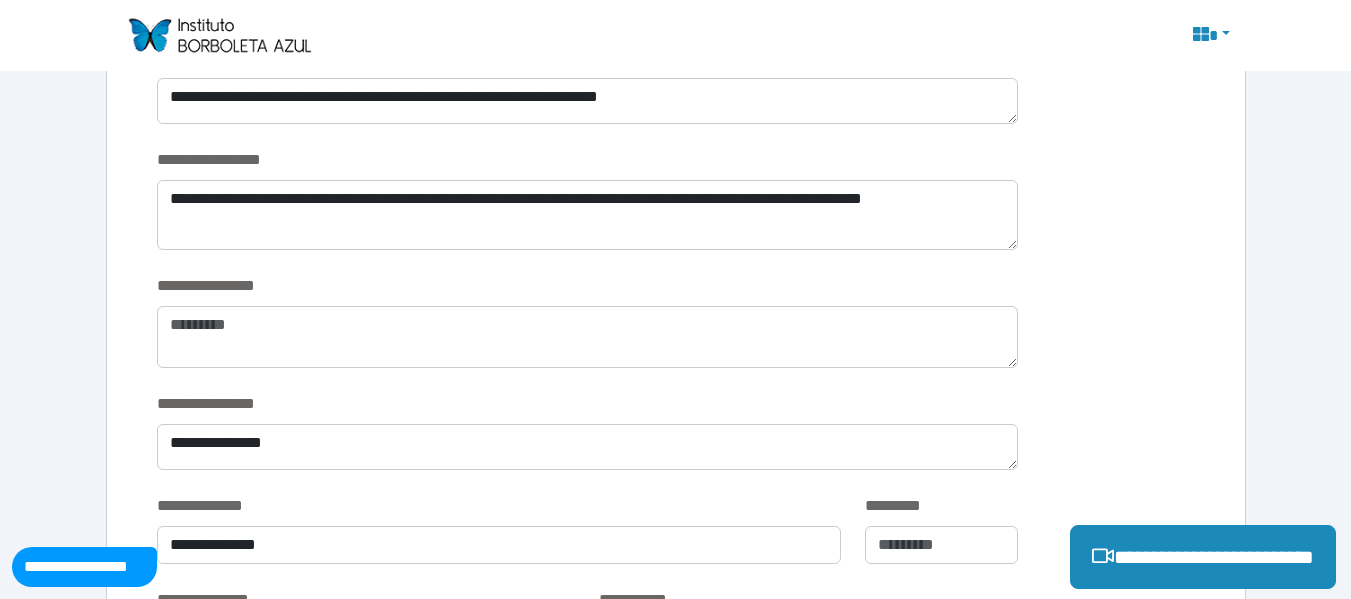 scroll, scrollTop: 3363, scrollLeft: 0, axis: vertical 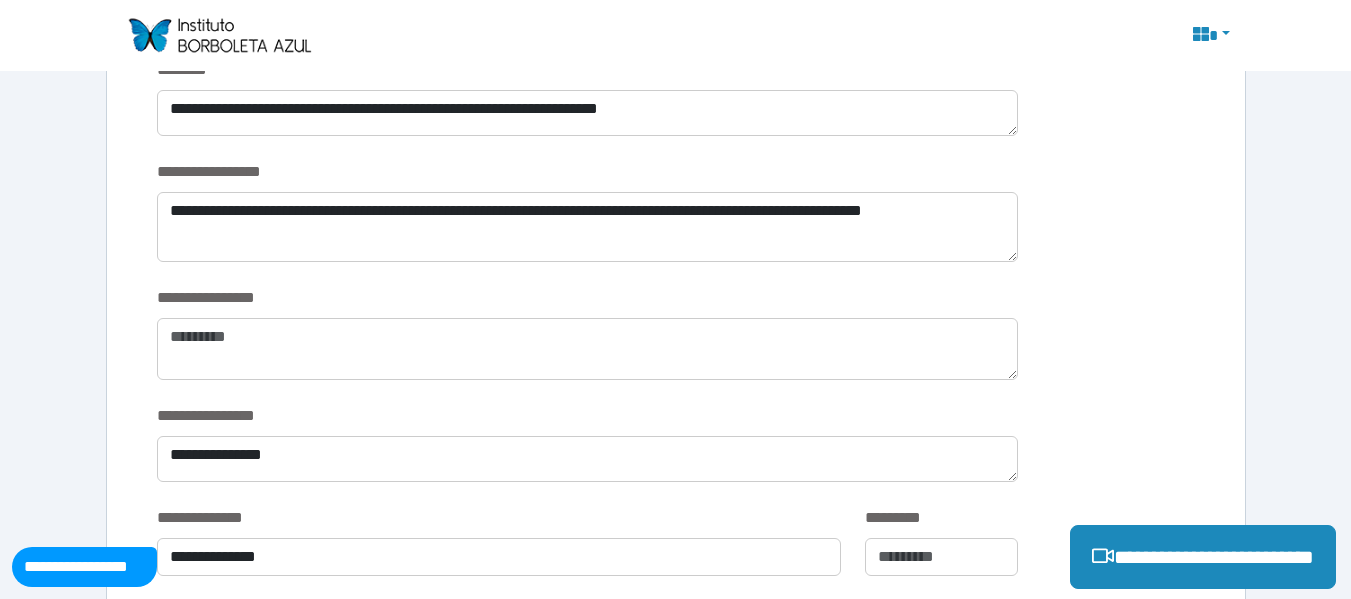 type on "**********" 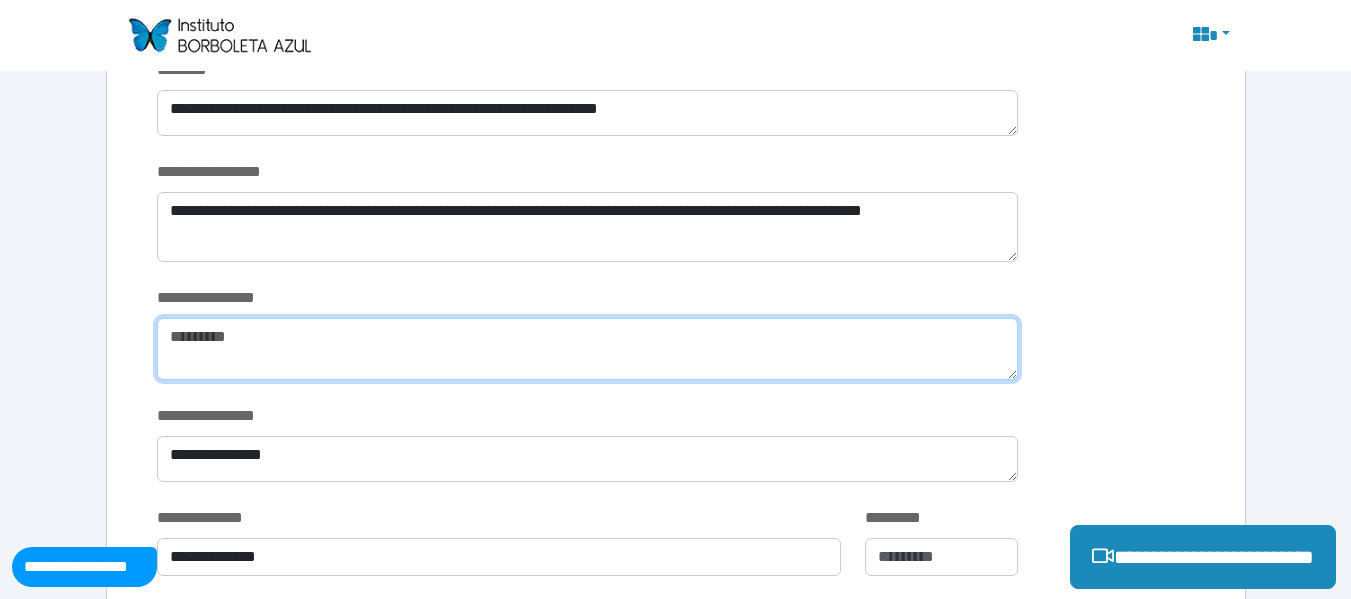 click at bounding box center (587, 349) 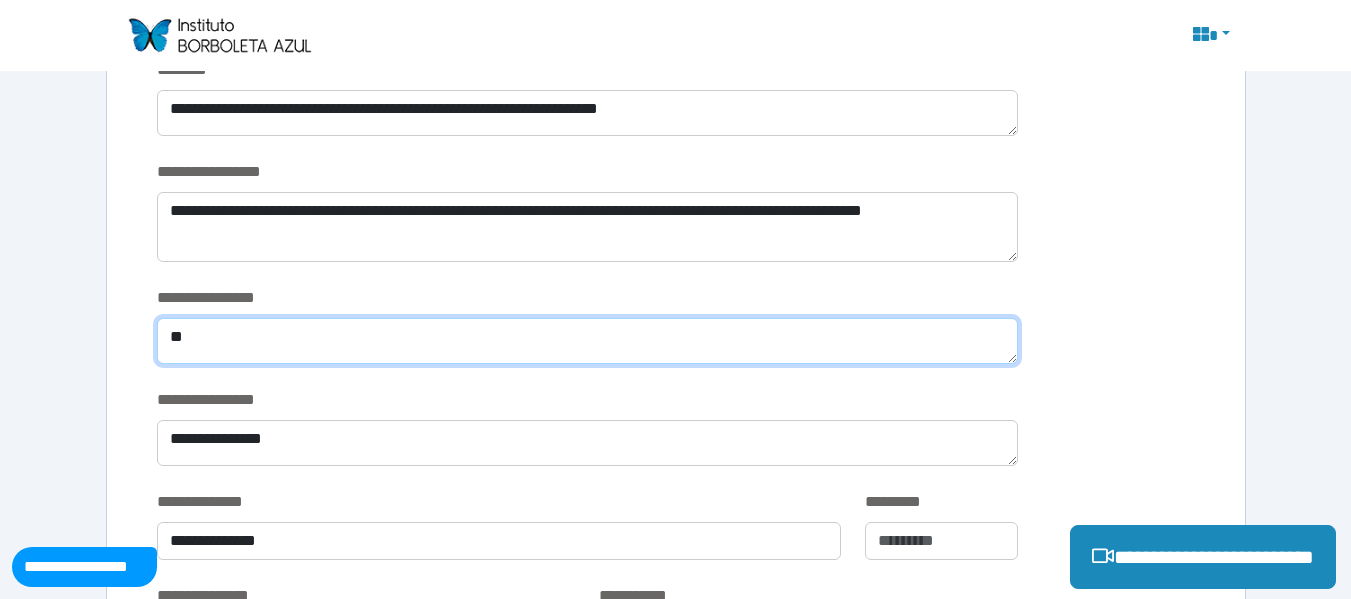 type on "*" 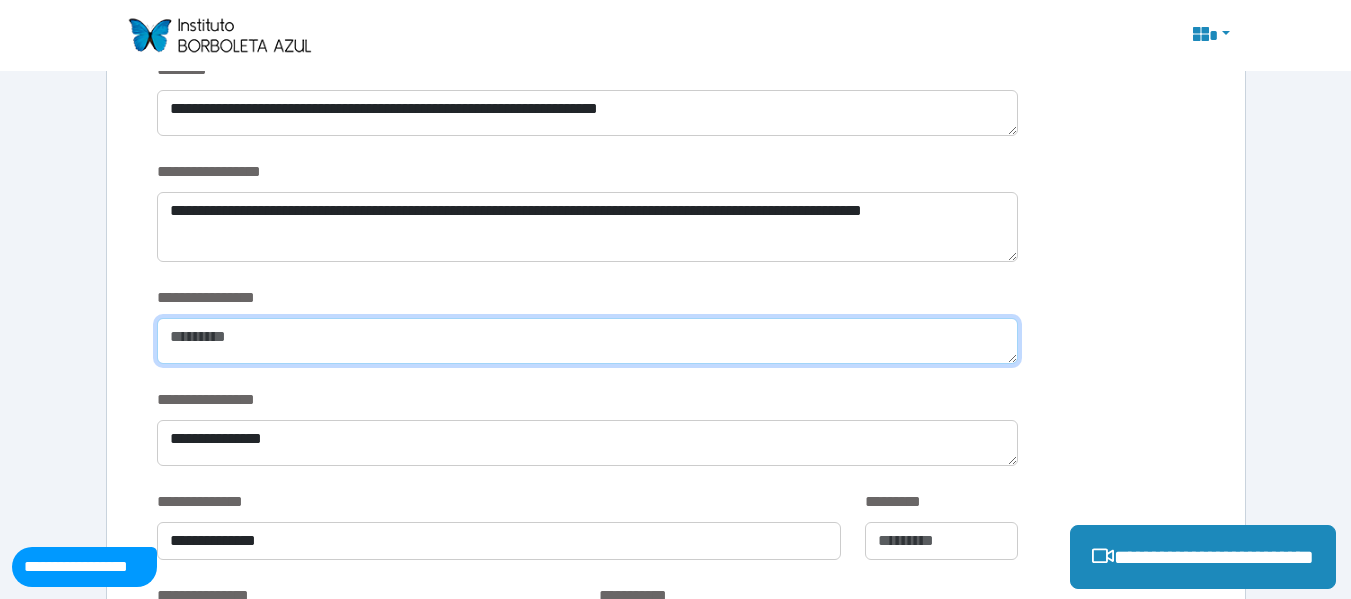 type on "*" 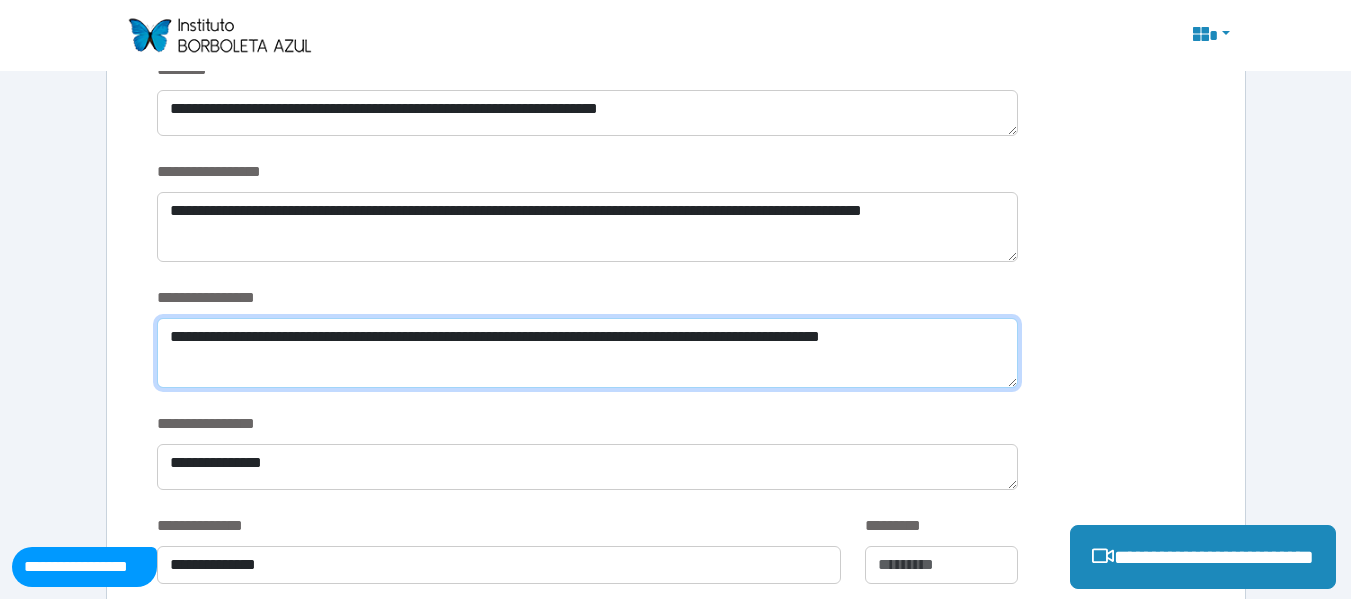scroll, scrollTop: 0, scrollLeft: 0, axis: both 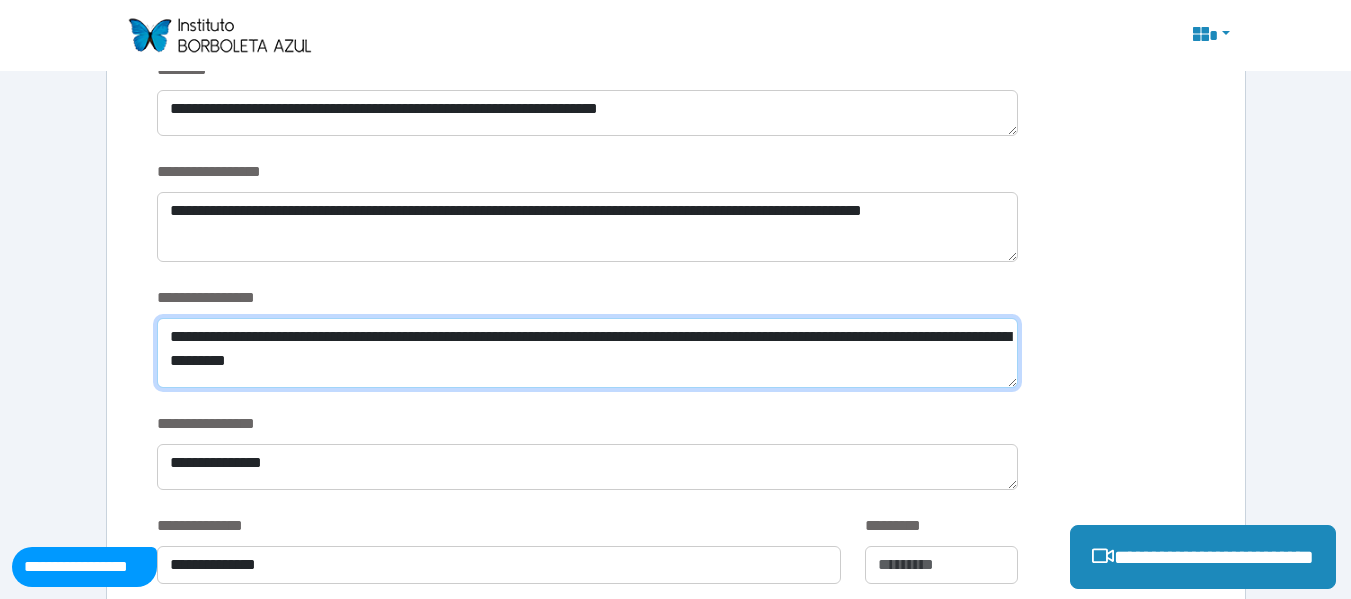 click on "**********" at bounding box center (587, 353) 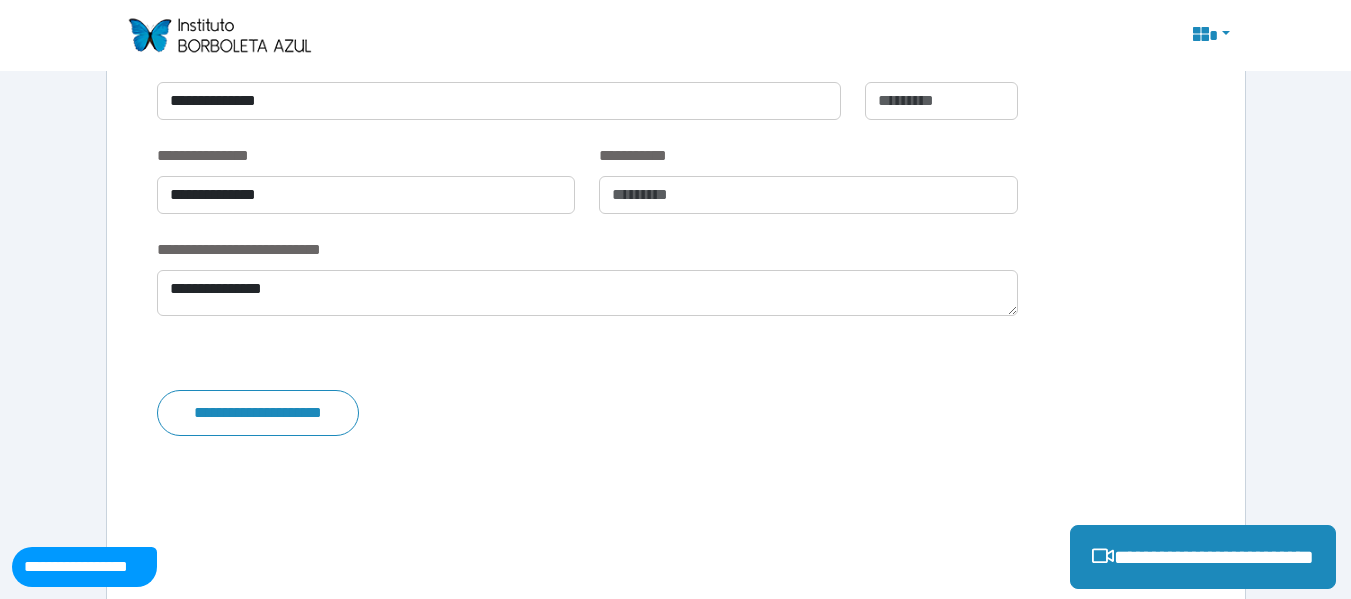 scroll, scrollTop: 3885, scrollLeft: 0, axis: vertical 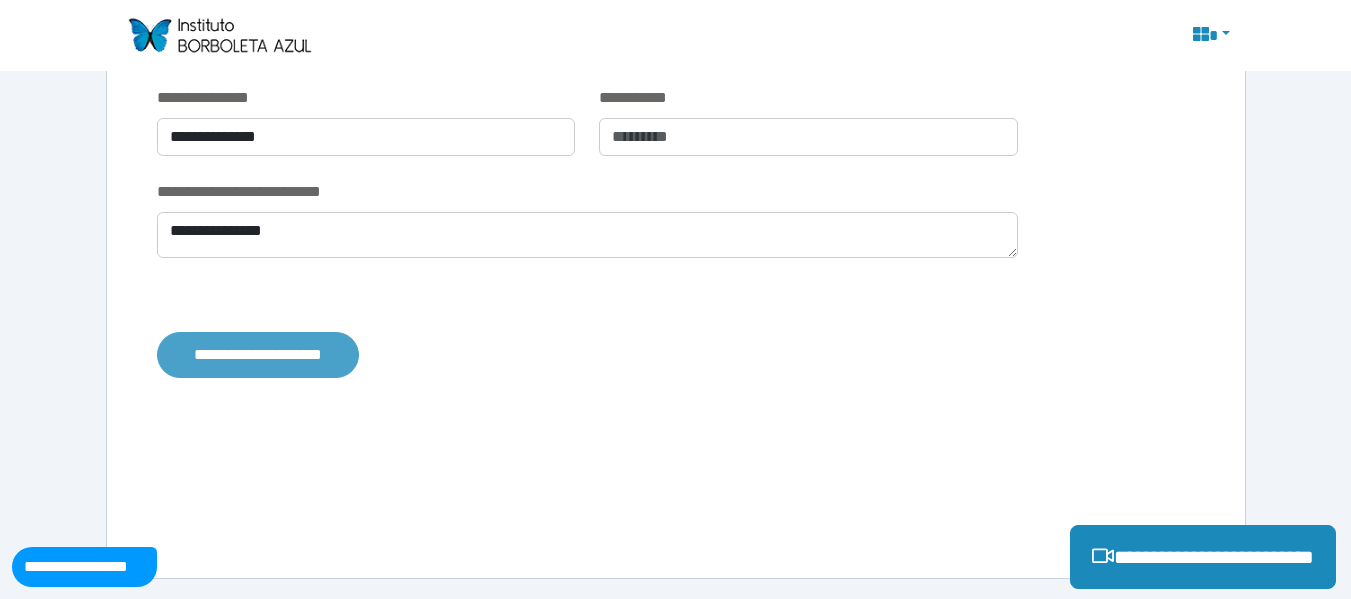 type on "**********" 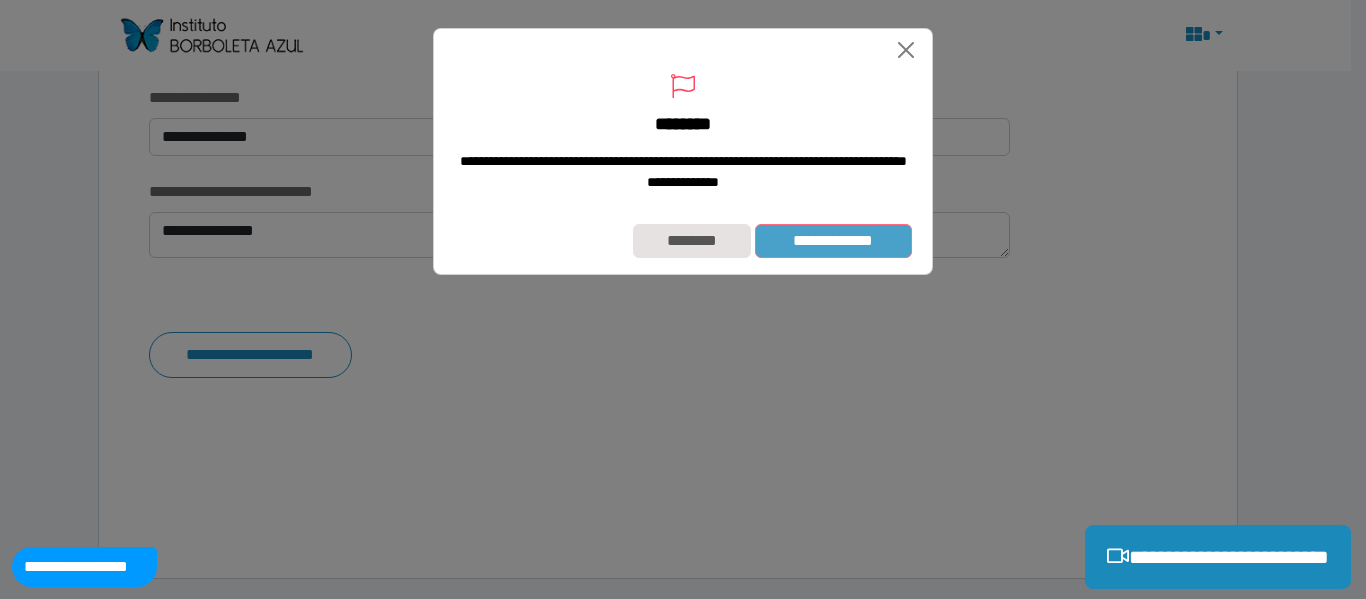 click on "**********" at bounding box center [833, 241] 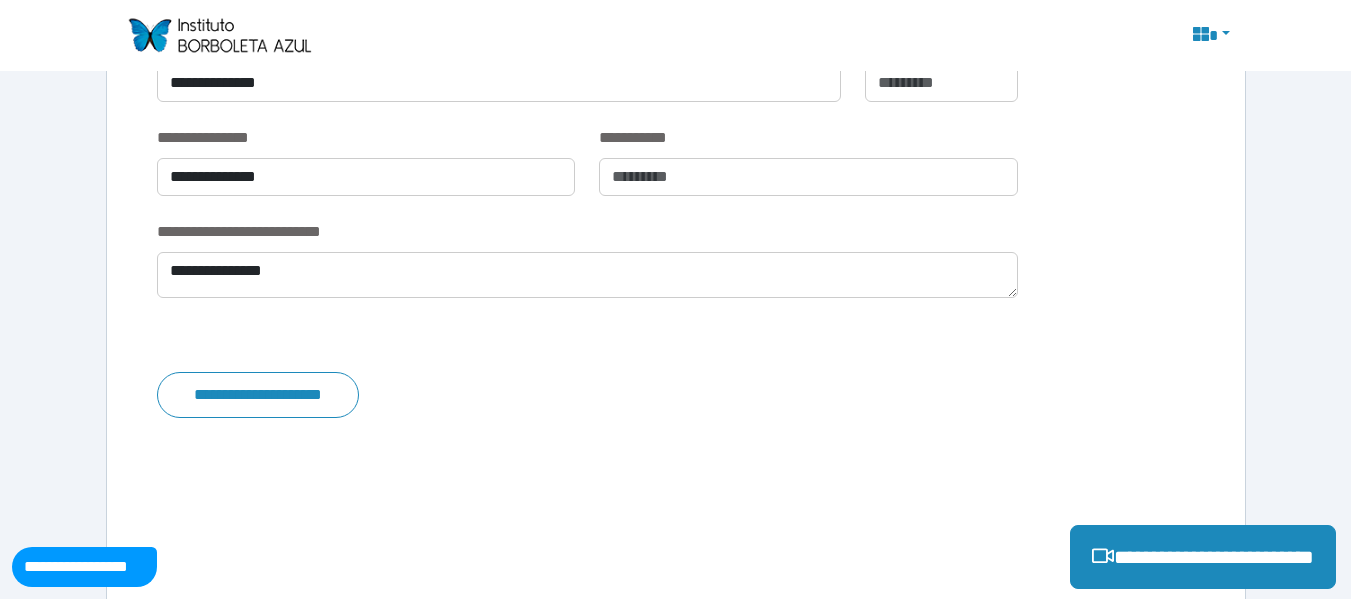 scroll, scrollTop: 3885, scrollLeft: 0, axis: vertical 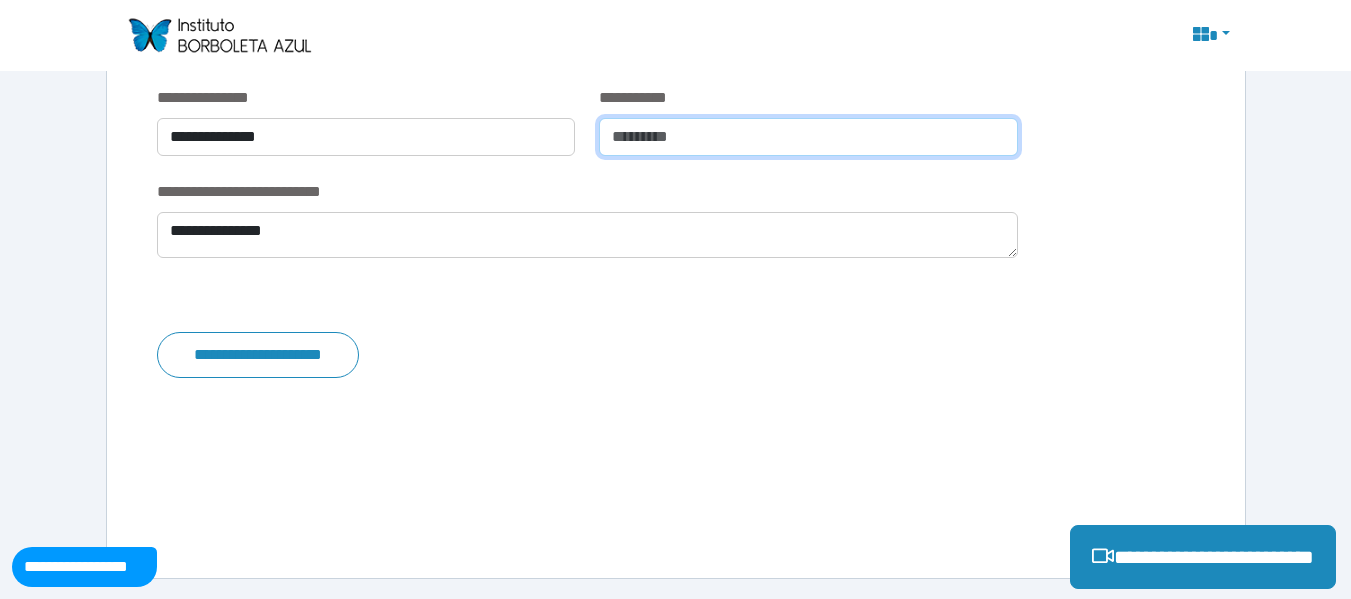 click at bounding box center [808, 137] 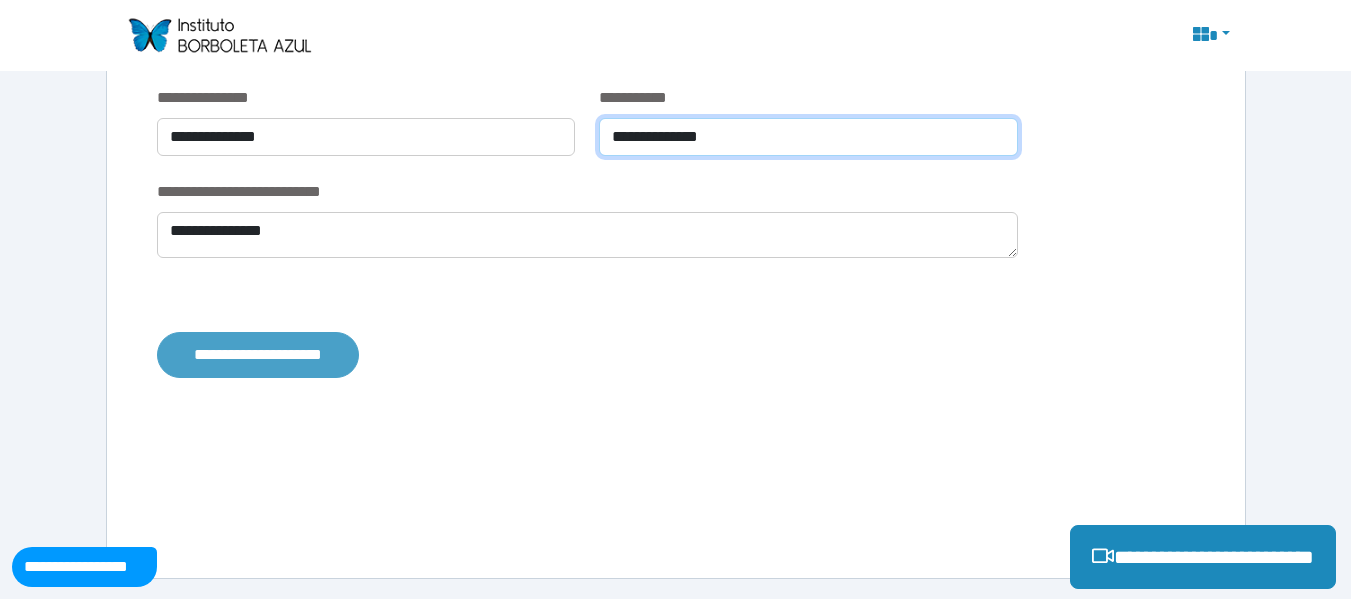 type on "**********" 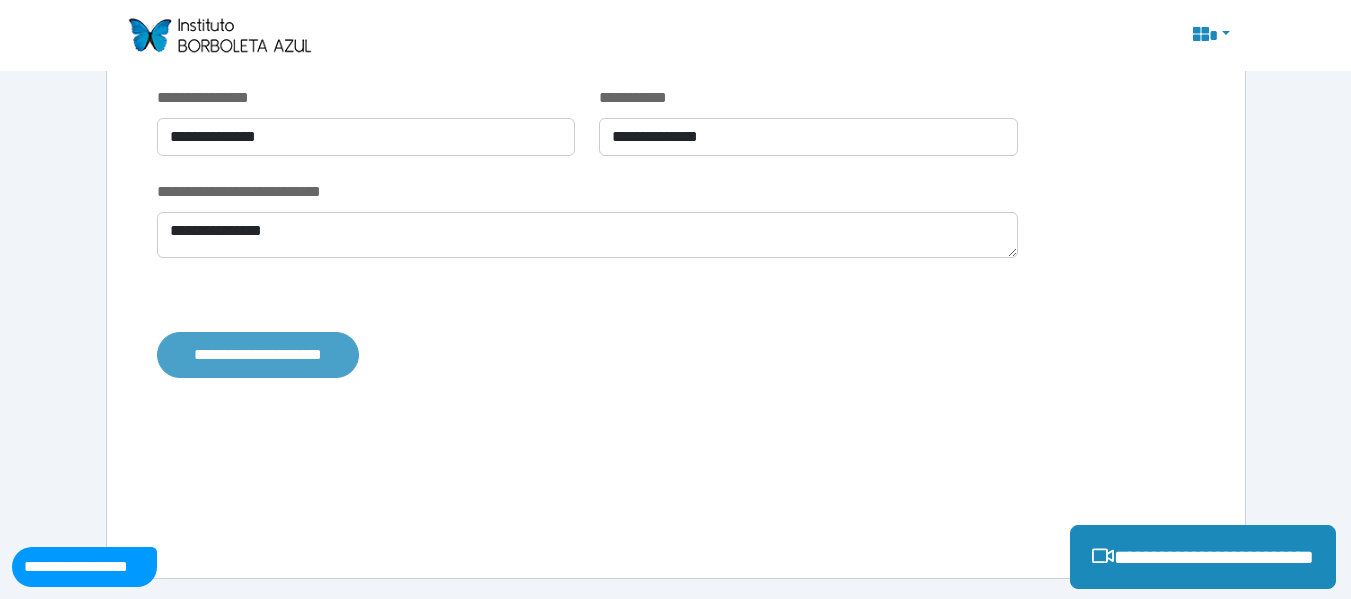click on "**********" at bounding box center (258, 355) 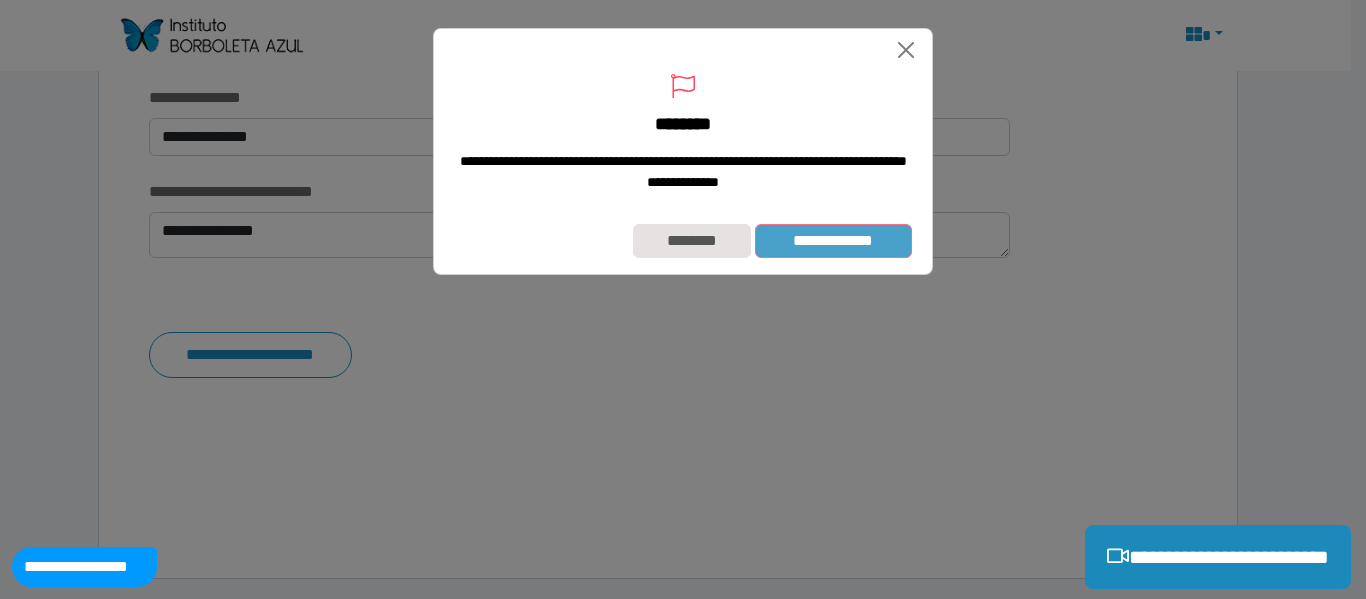 click on "**********" at bounding box center (833, 241) 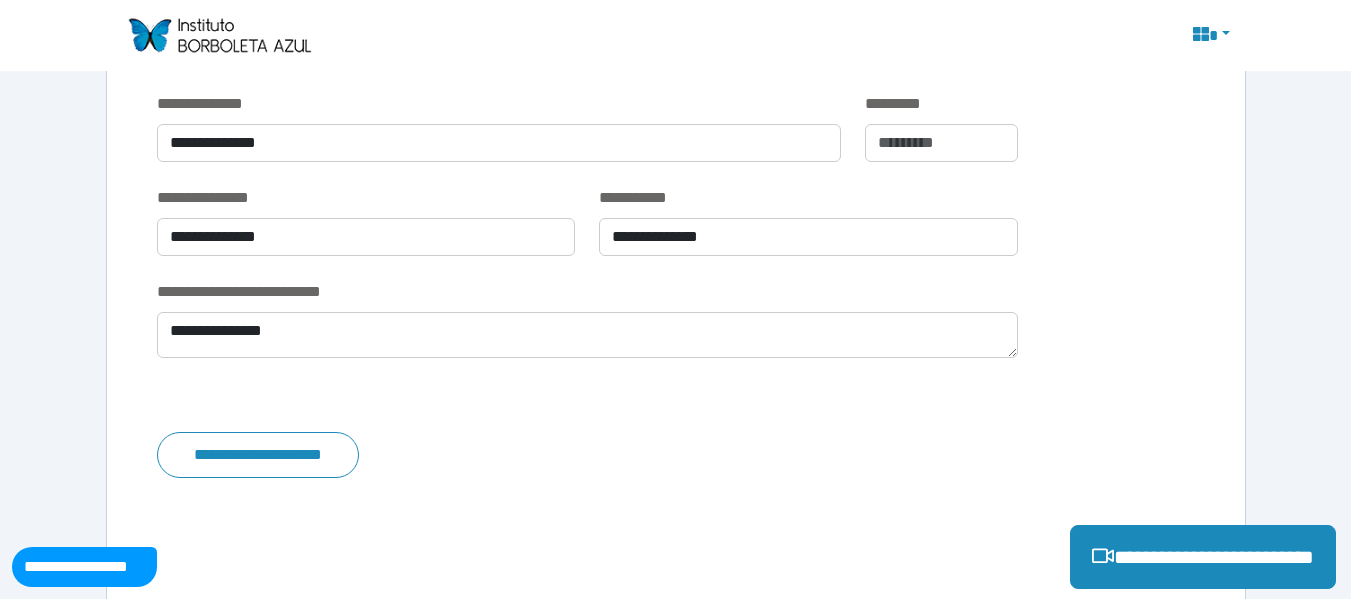 scroll, scrollTop: 3725, scrollLeft: 0, axis: vertical 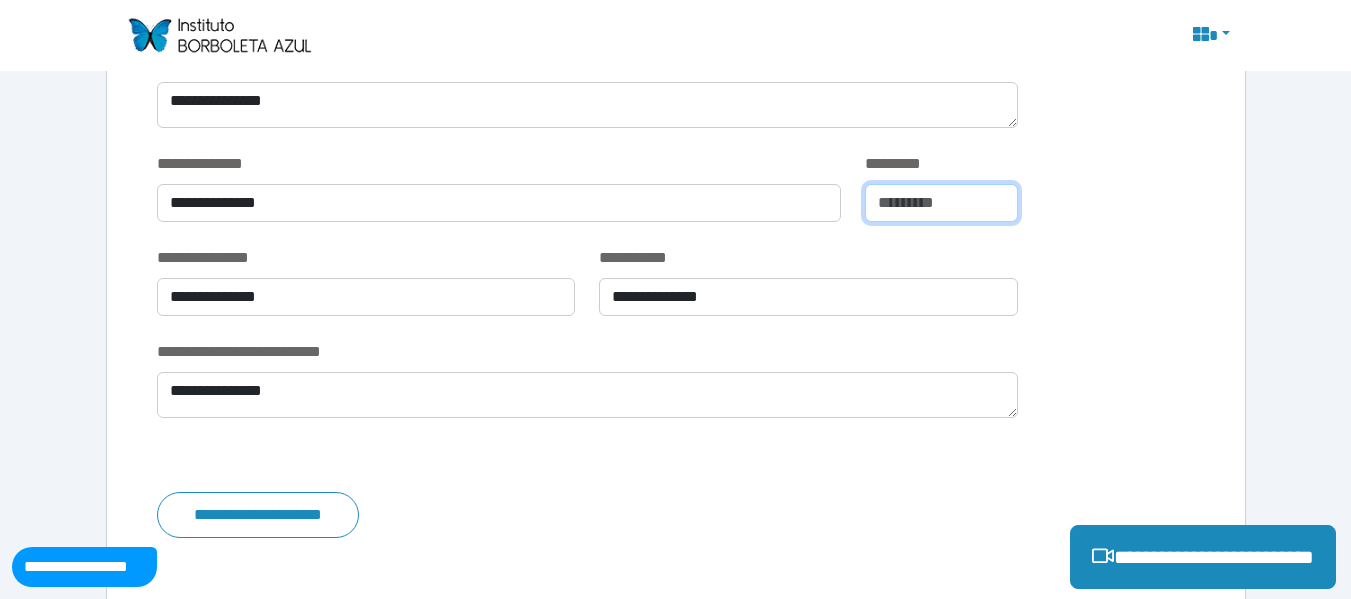 click at bounding box center [941, 203] 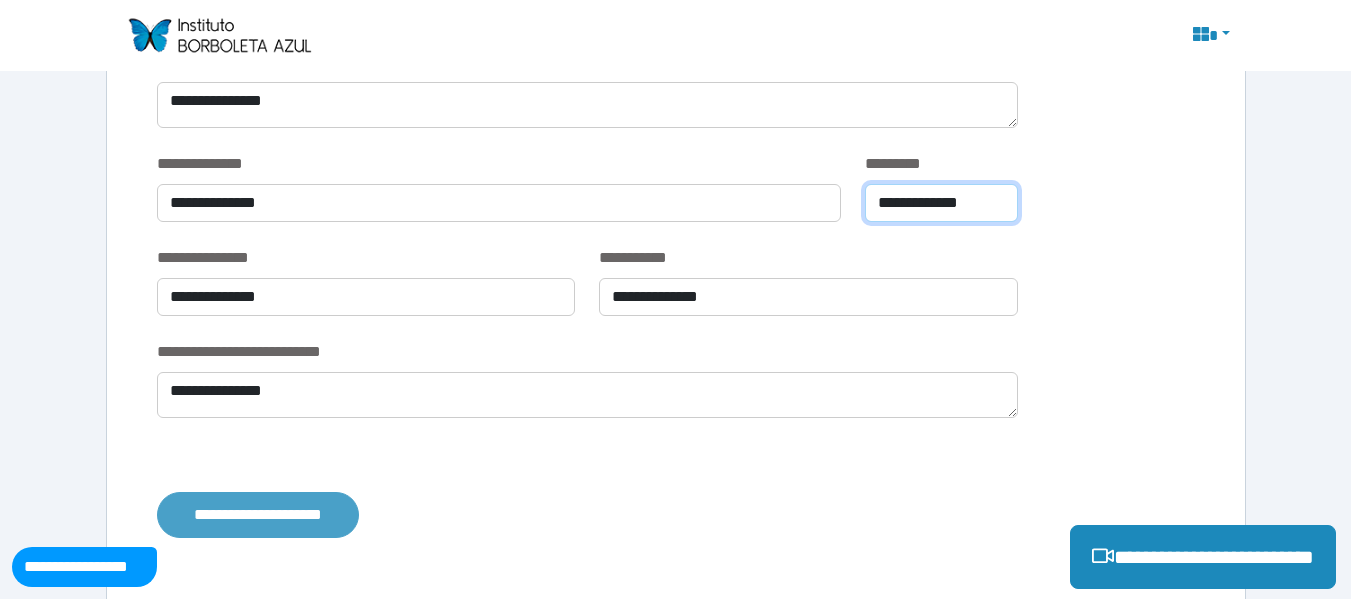 type on "**********" 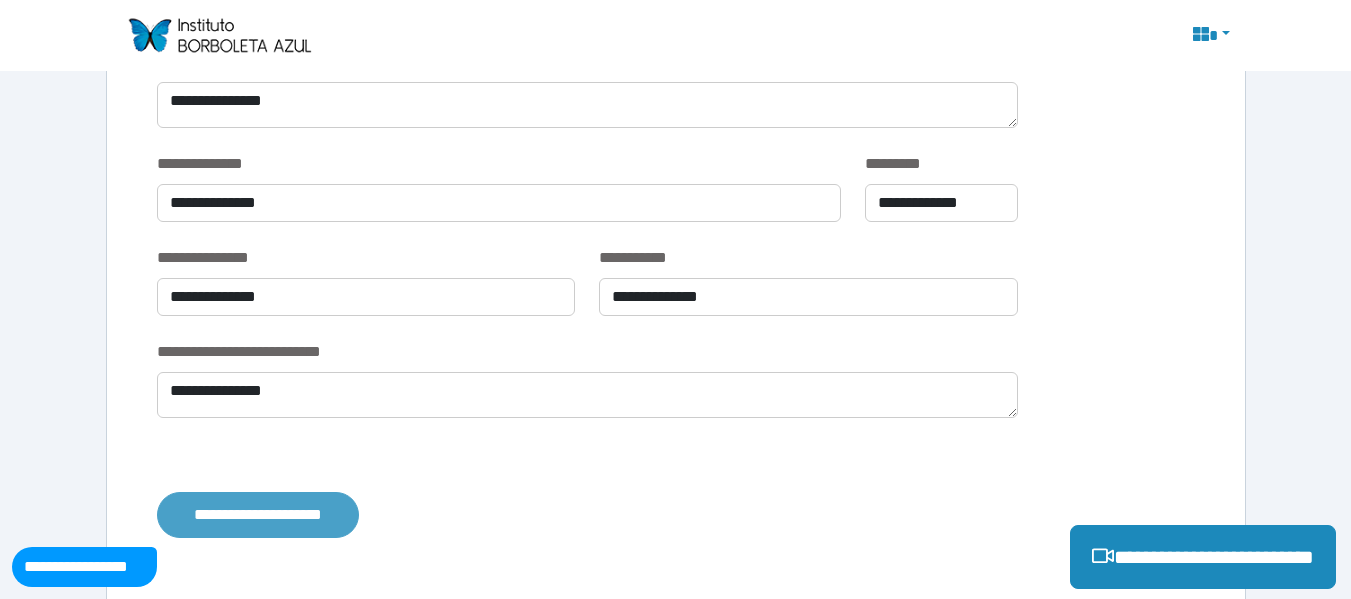 click on "**********" at bounding box center [258, 515] 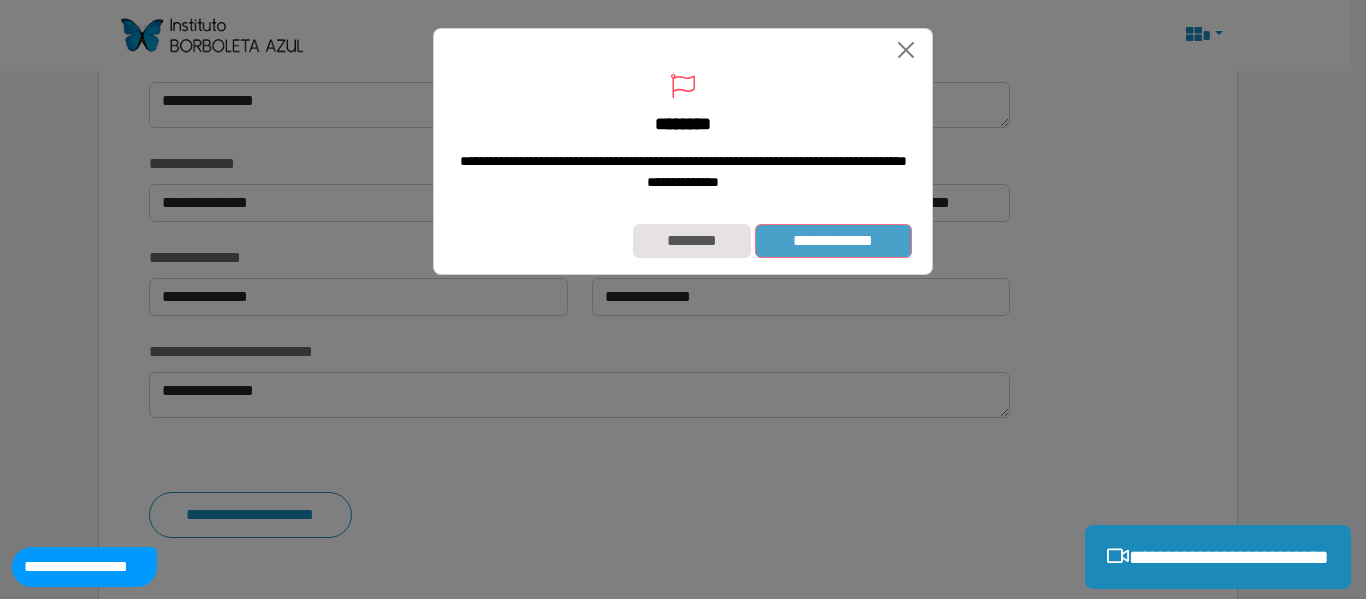 click on "**********" at bounding box center (833, 241) 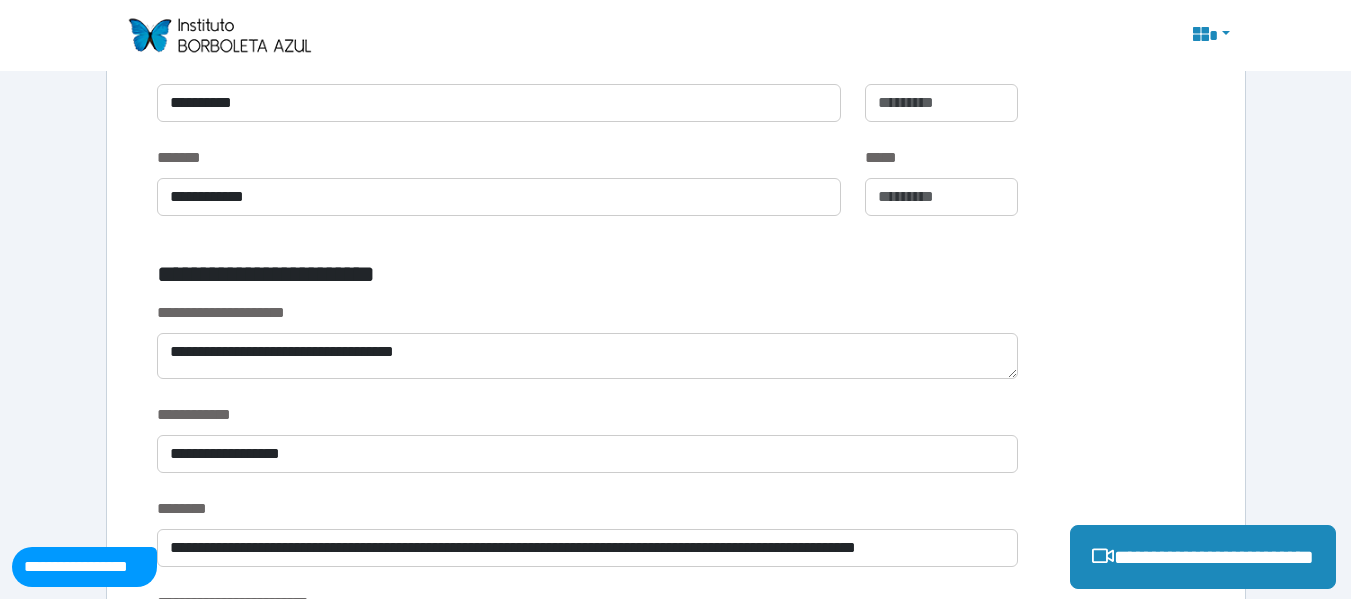 scroll, scrollTop: 1405, scrollLeft: 0, axis: vertical 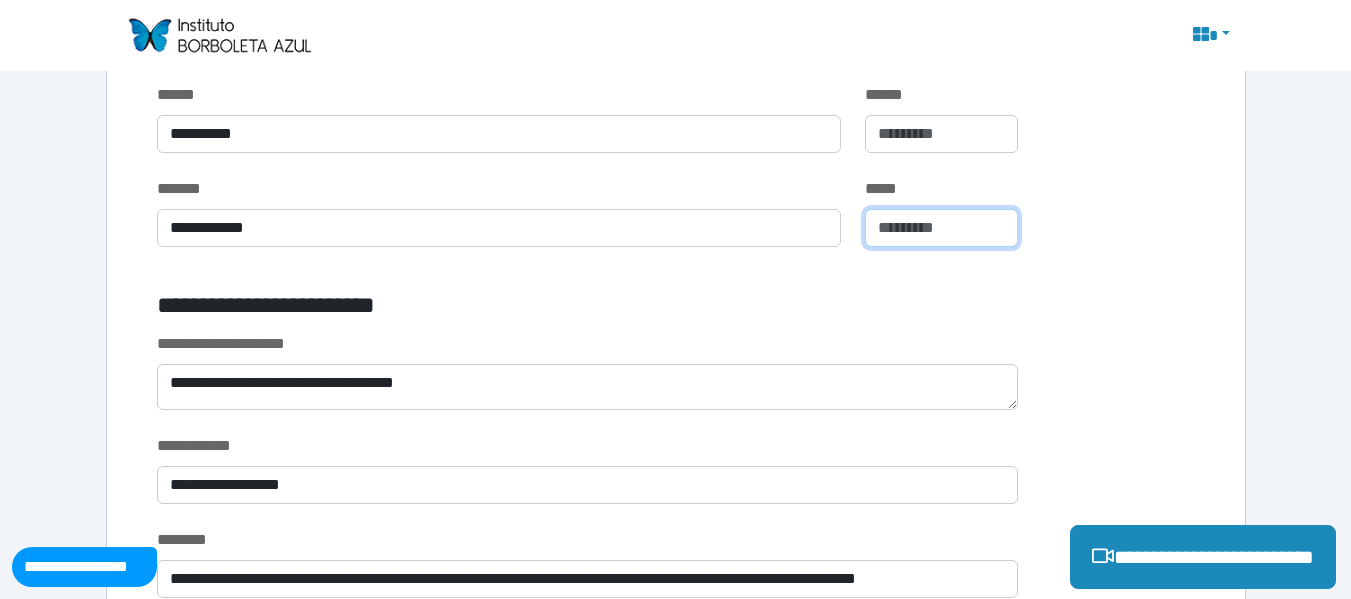 click at bounding box center (941, 228) 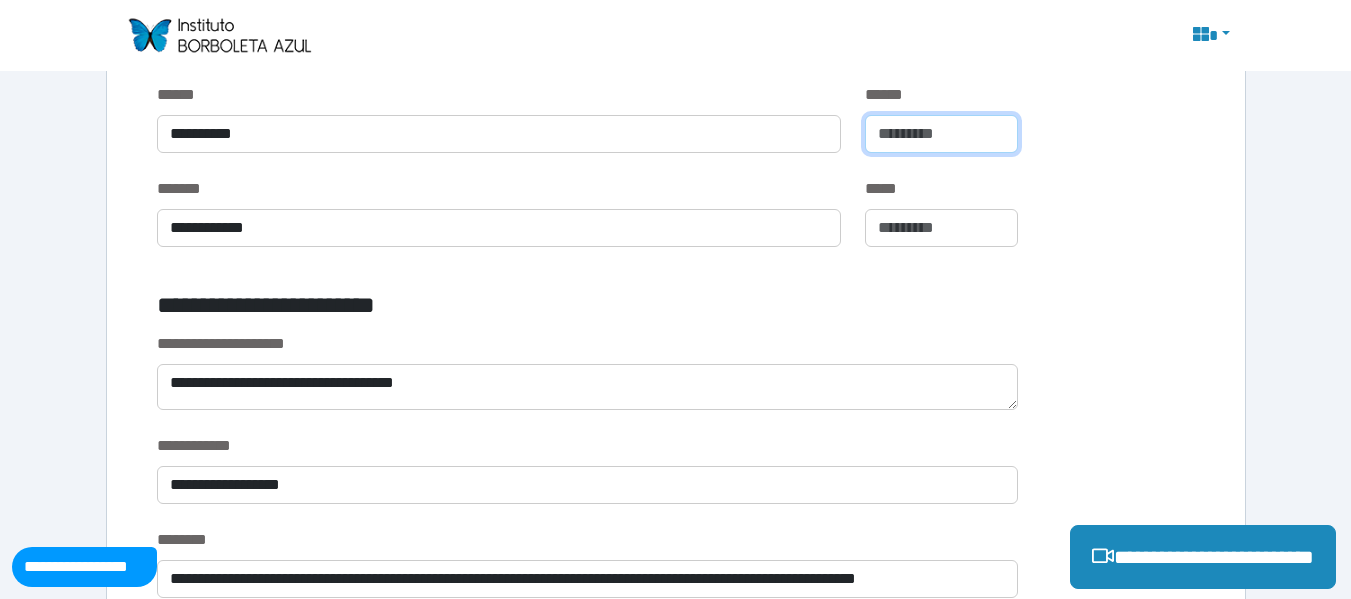 click at bounding box center (941, 134) 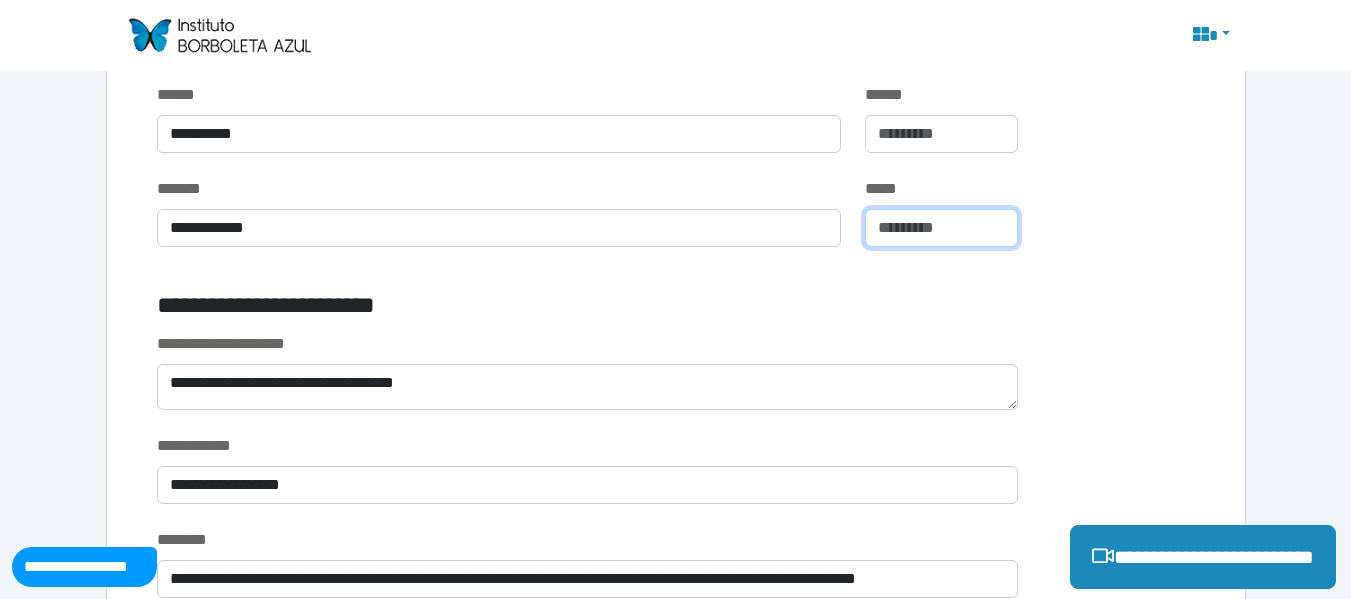 type on "*" 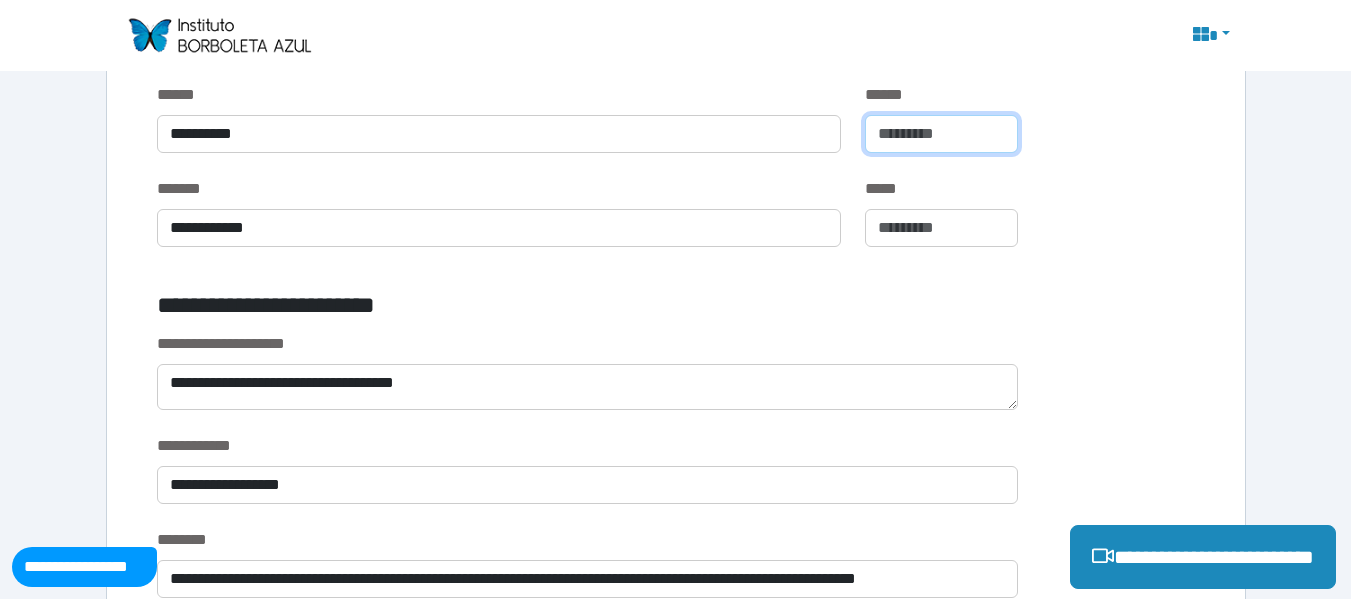 click at bounding box center [941, 134] 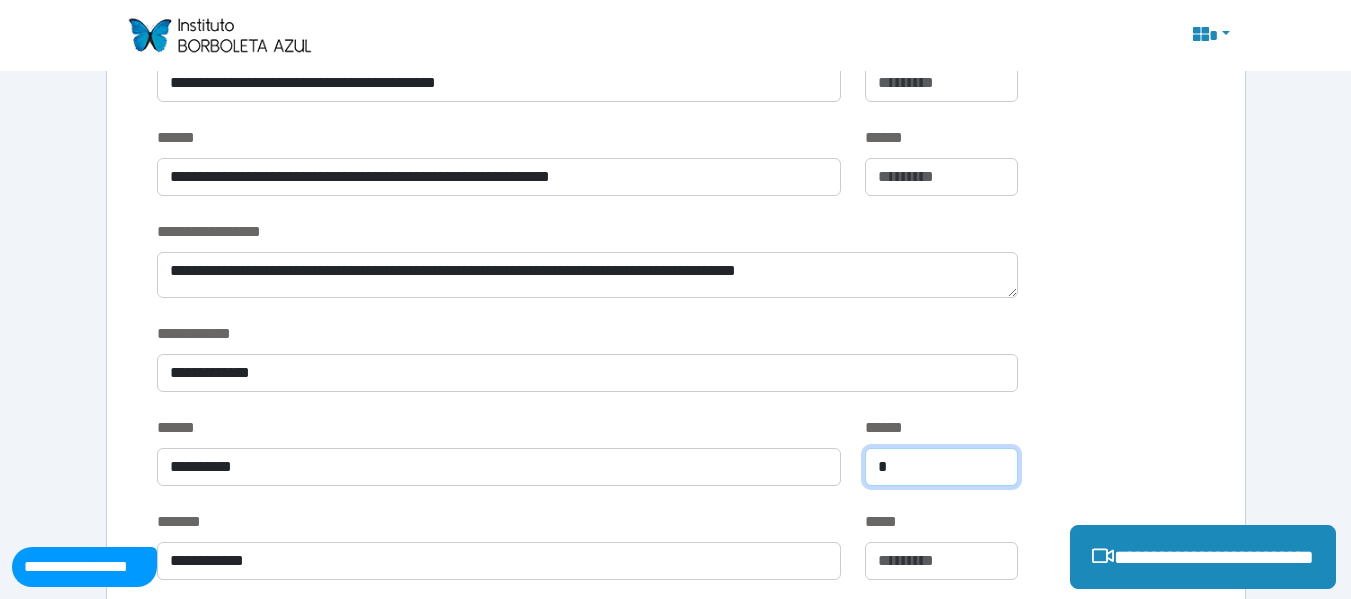 scroll, scrollTop: 1032, scrollLeft: 0, axis: vertical 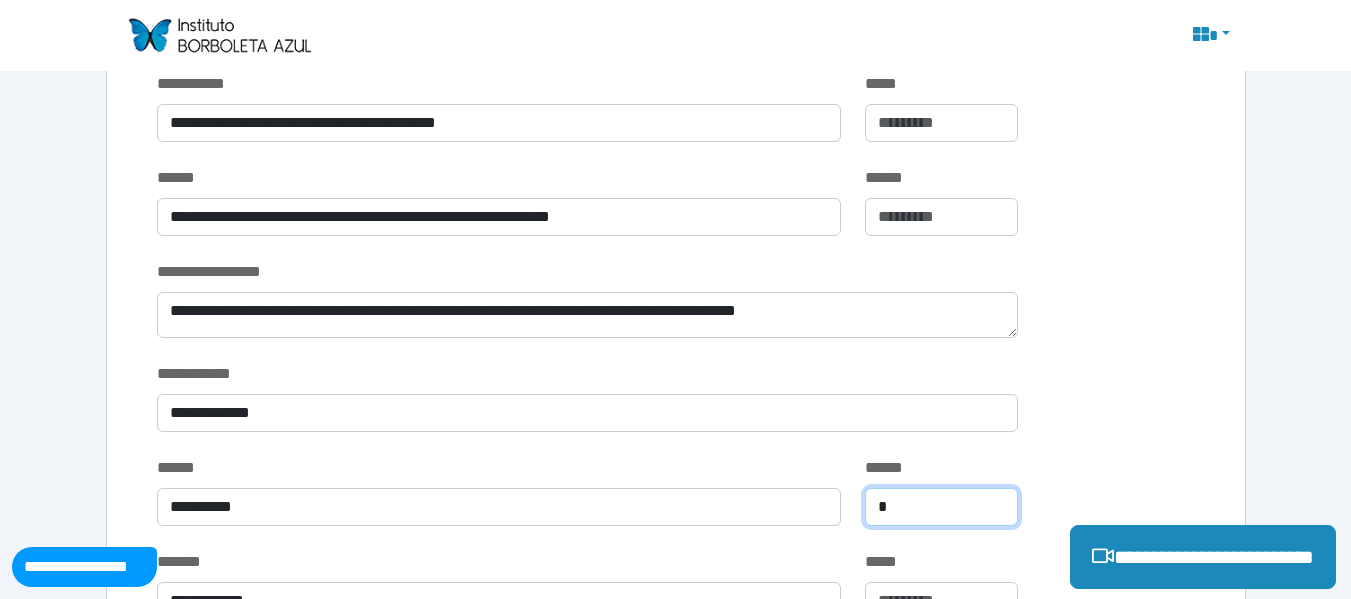 type on "*" 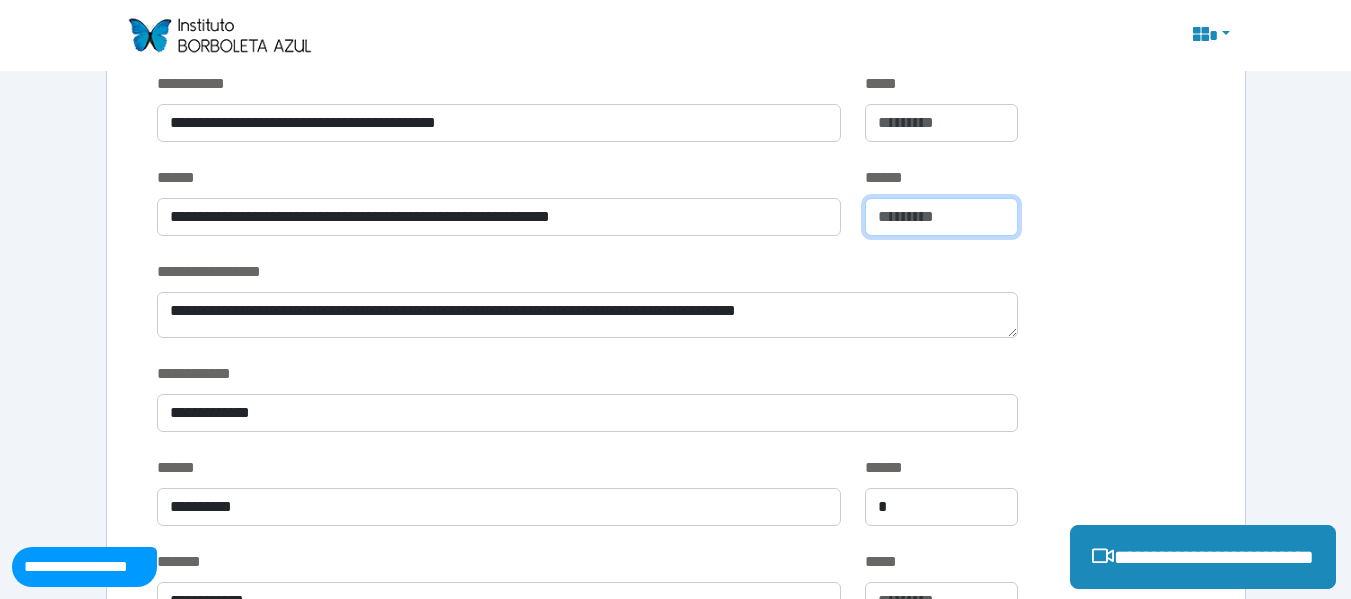 click at bounding box center [941, 217] 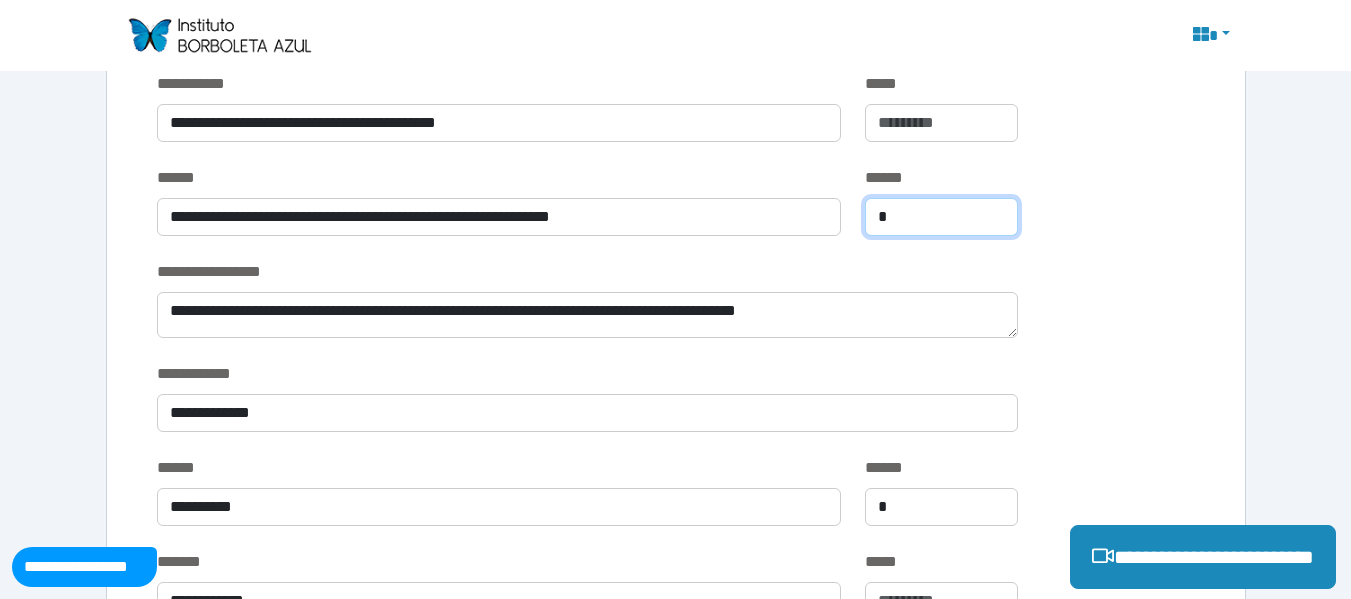 type on "*" 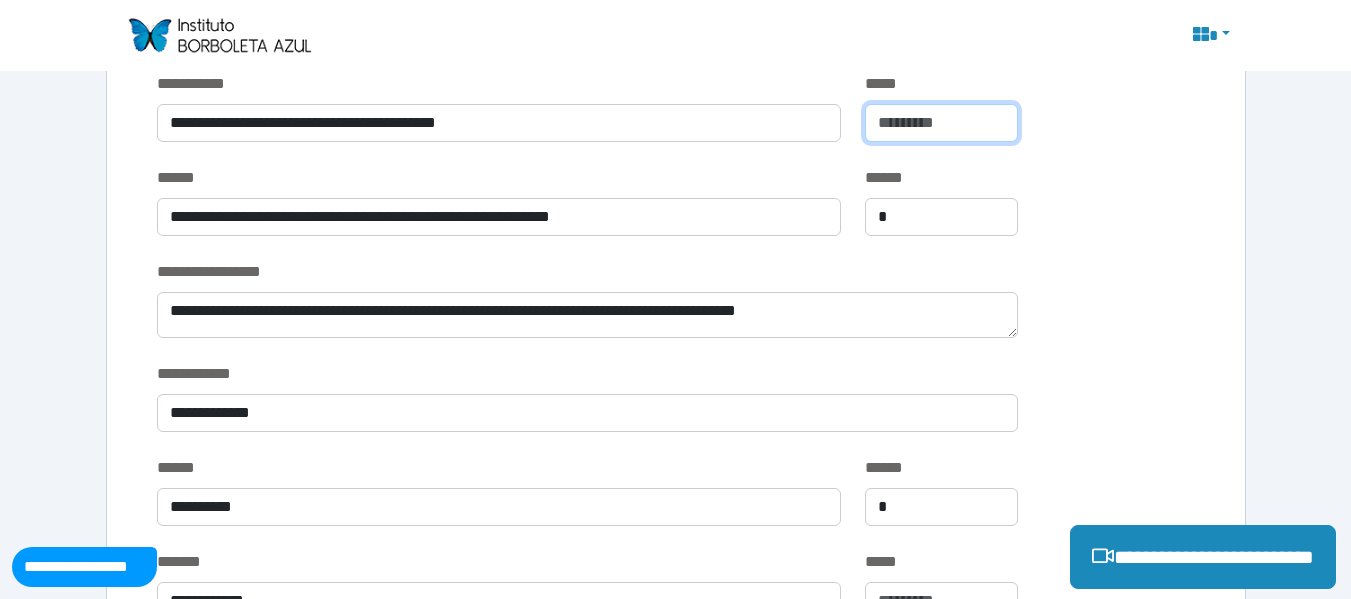click at bounding box center (941, 123) 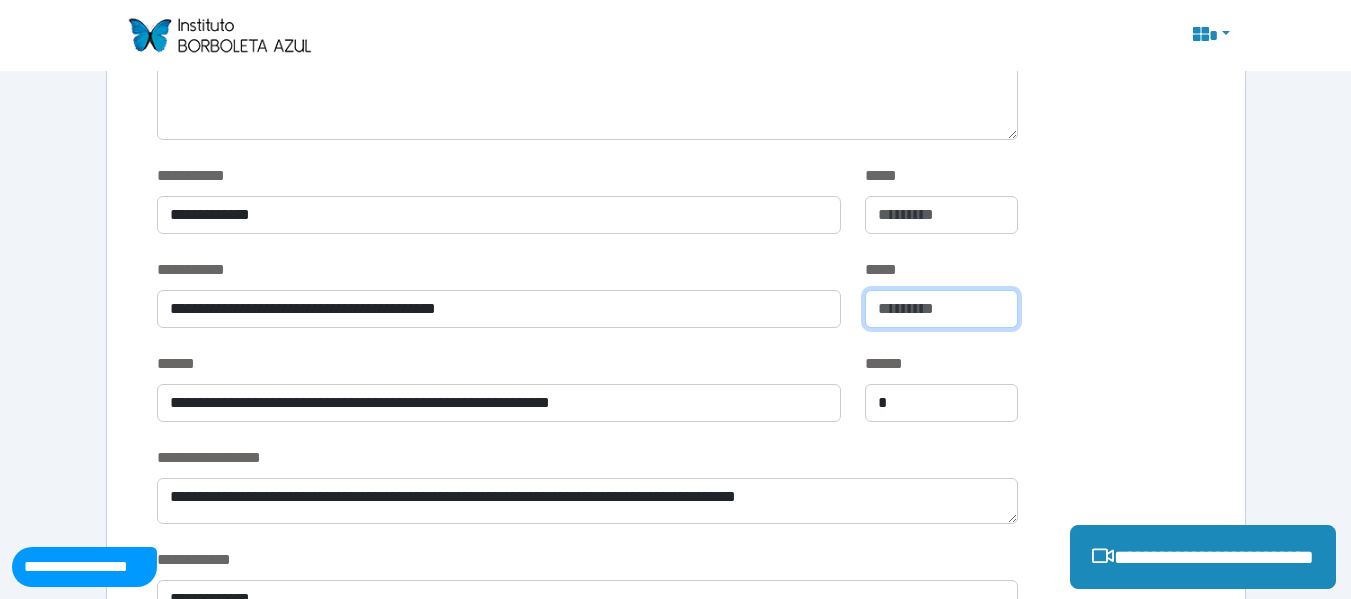 scroll, scrollTop: 832, scrollLeft: 0, axis: vertical 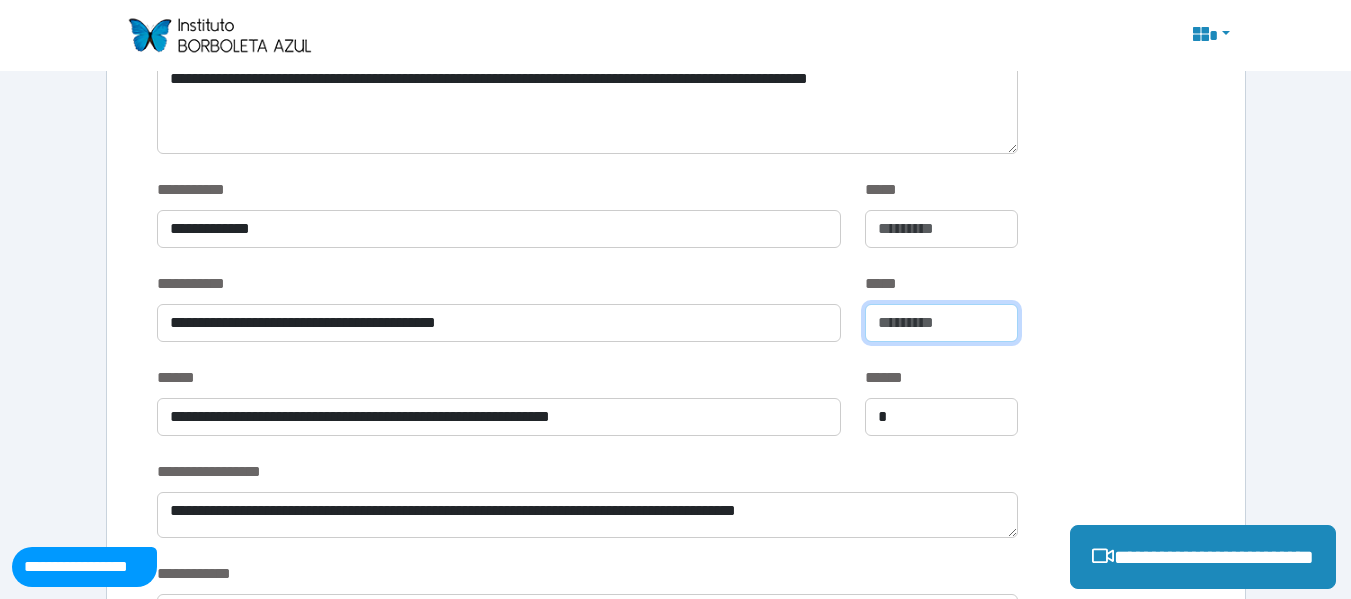 type on "*" 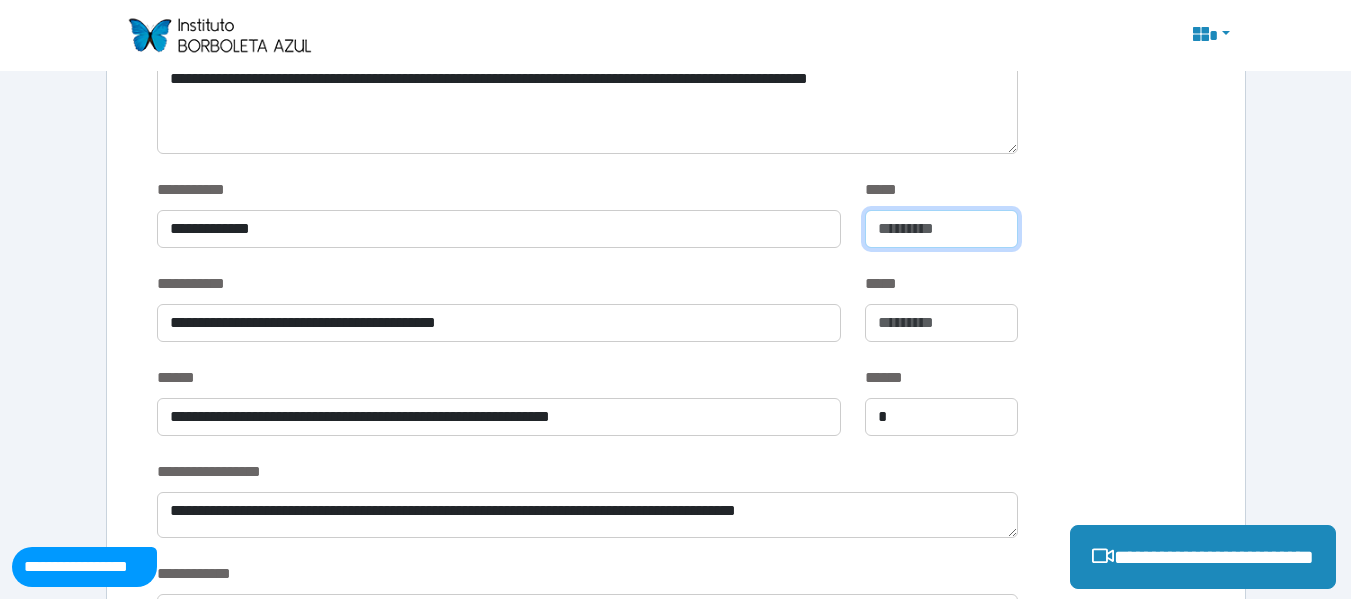 click at bounding box center [941, 229] 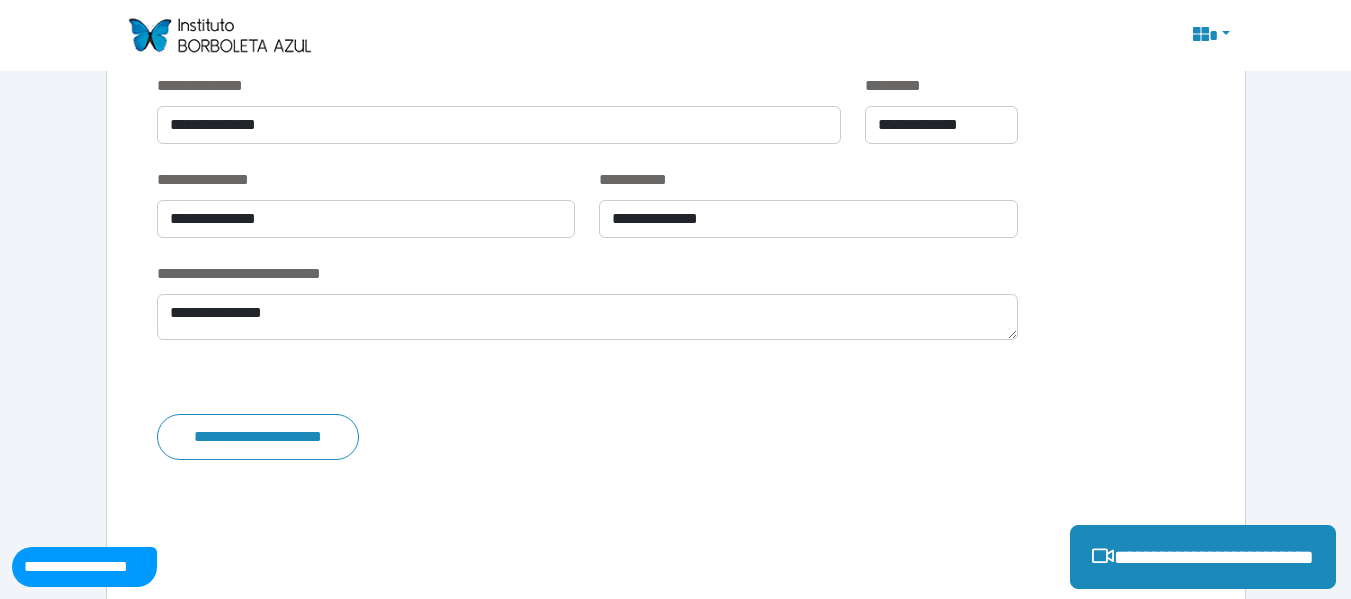 scroll, scrollTop: 3885, scrollLeft: 0, axis: vertical 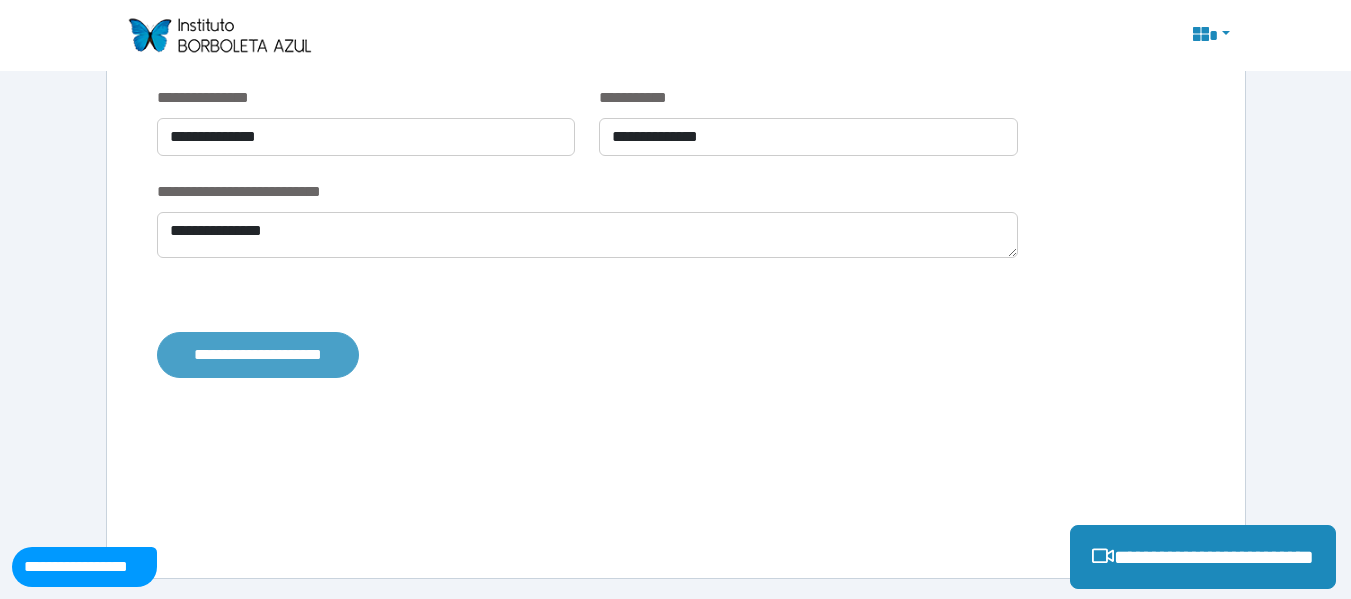 type on "*" 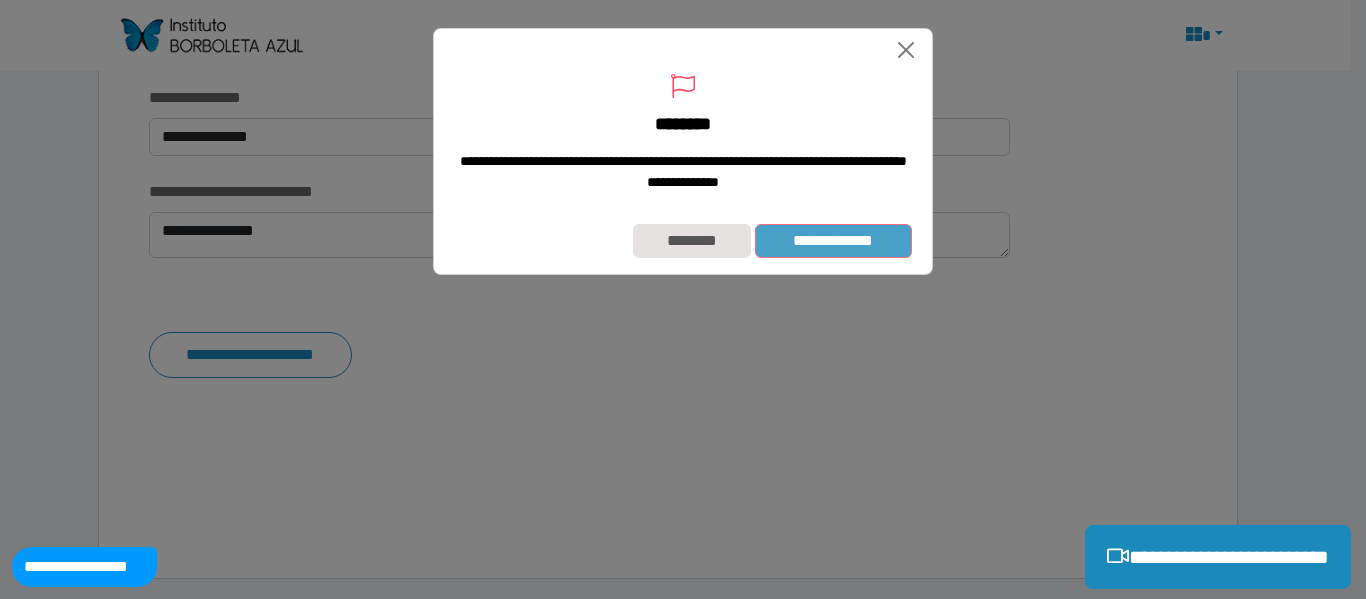 click on "**********" at bounding box center (833, 241) 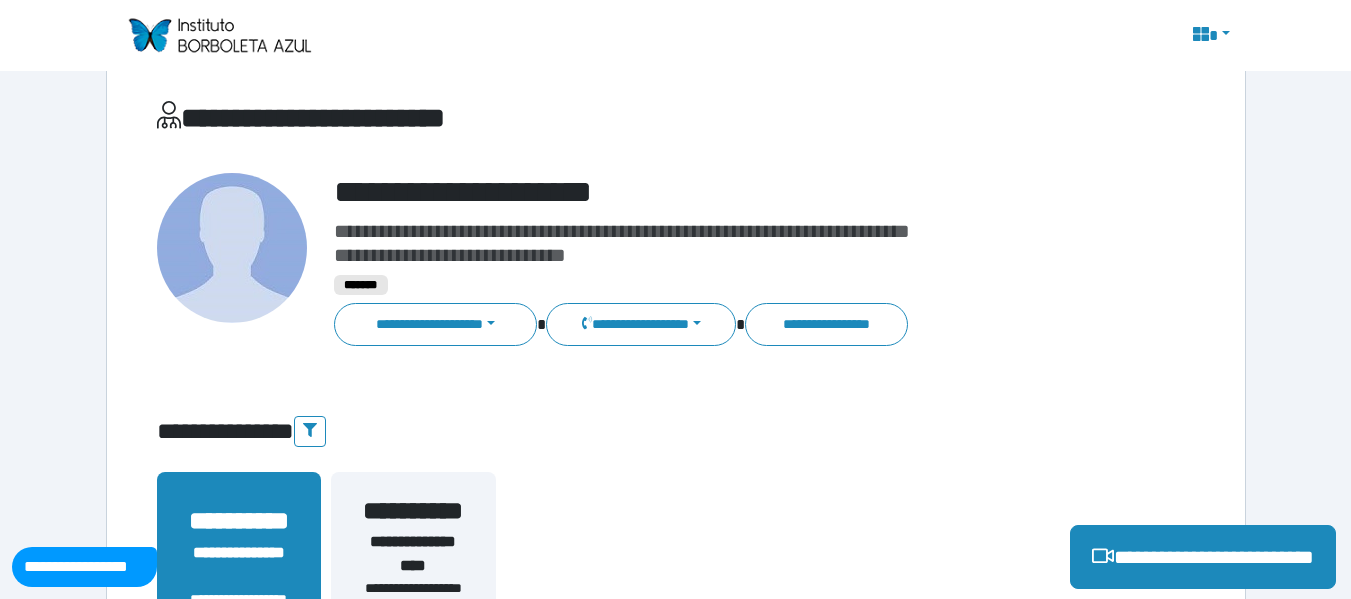 scroll, scrollTop: 5, scrollLeft: 0, axis: vertical 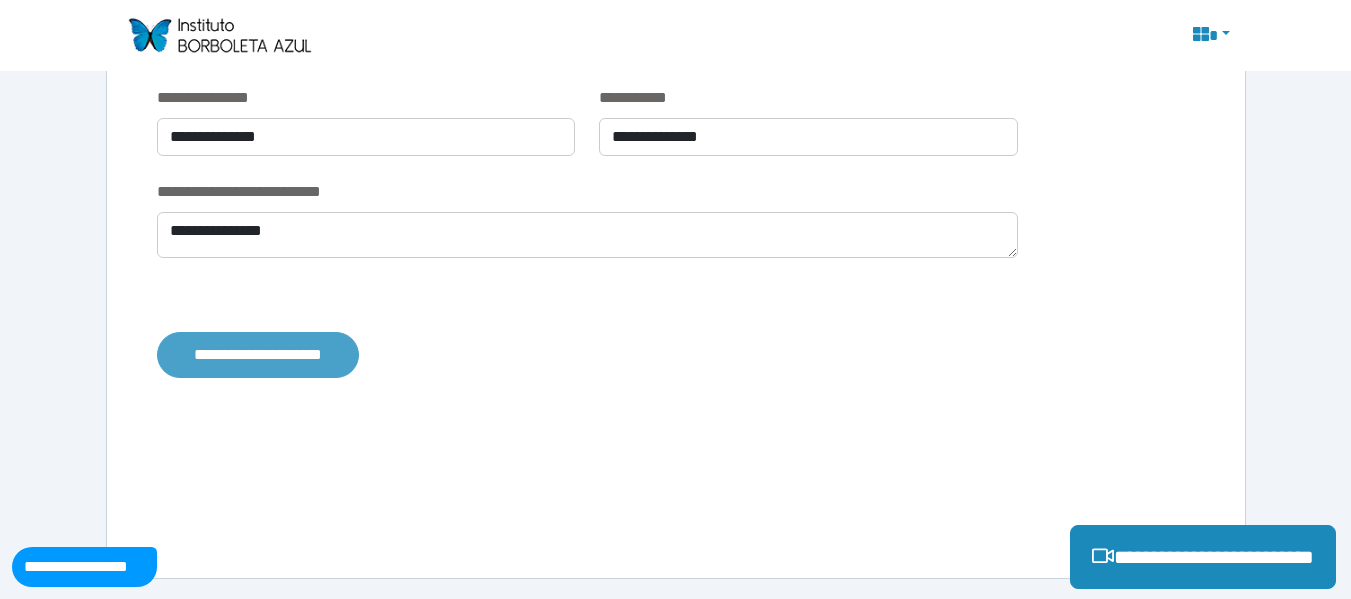 click on "**********" at bounding box center [258, 355] 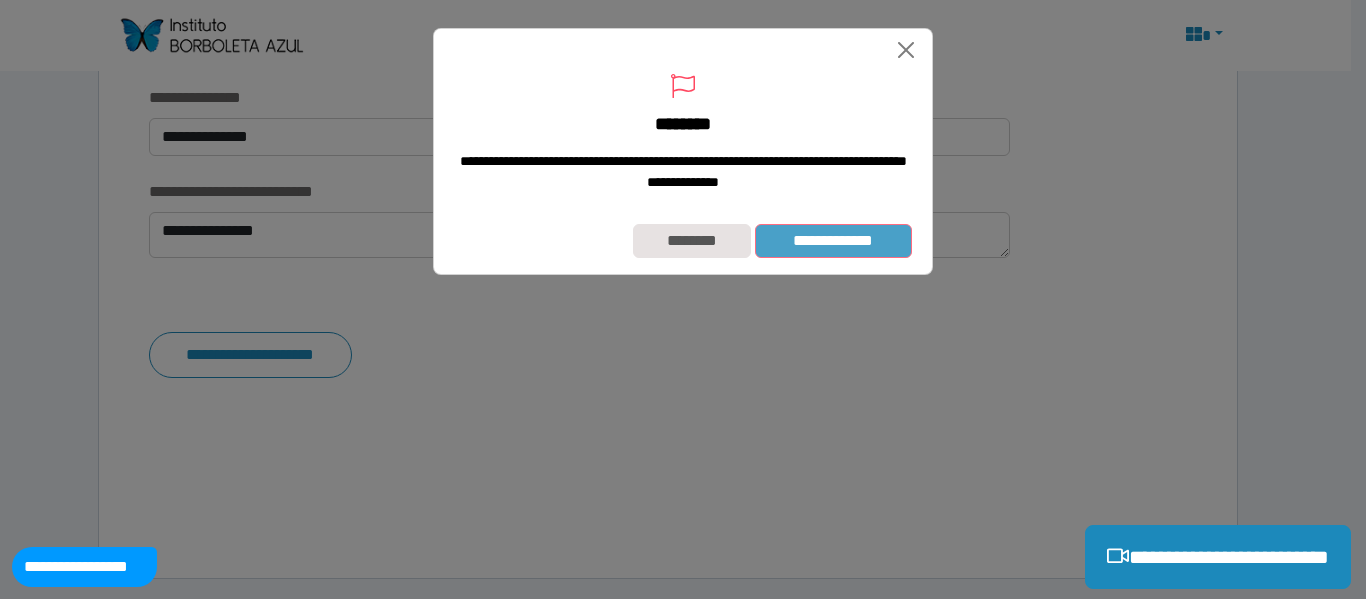 click on "**********" at bounding box center (833, 241) 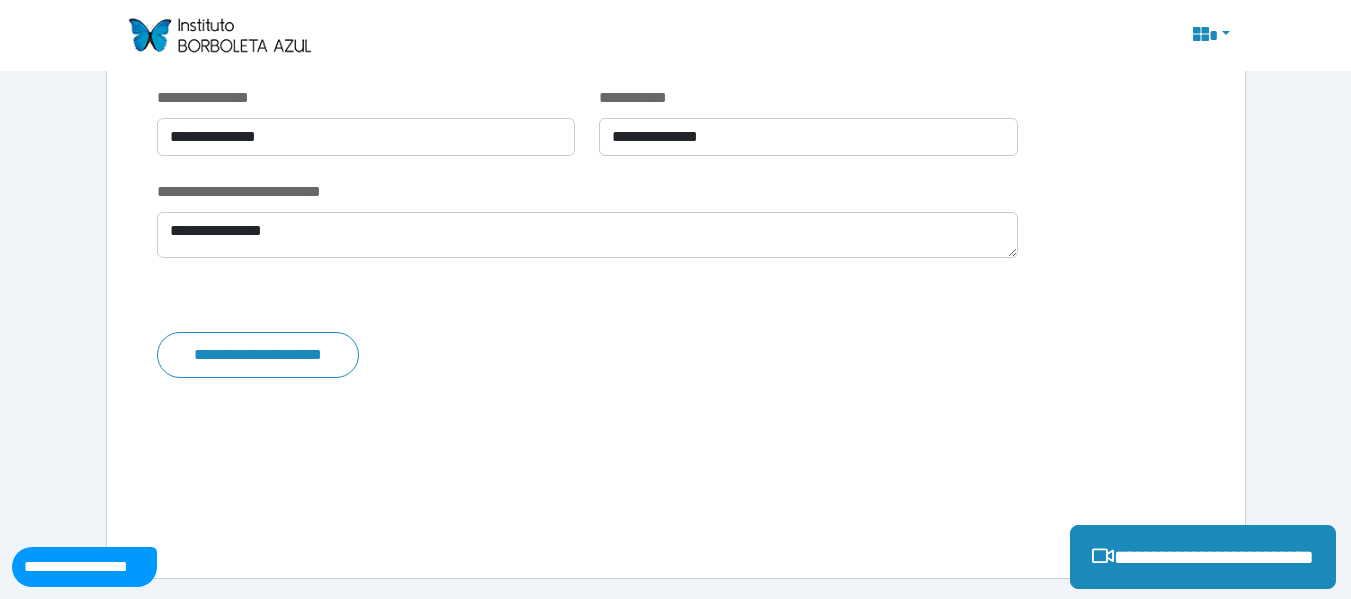 click at bounding box center (1209, 36) 